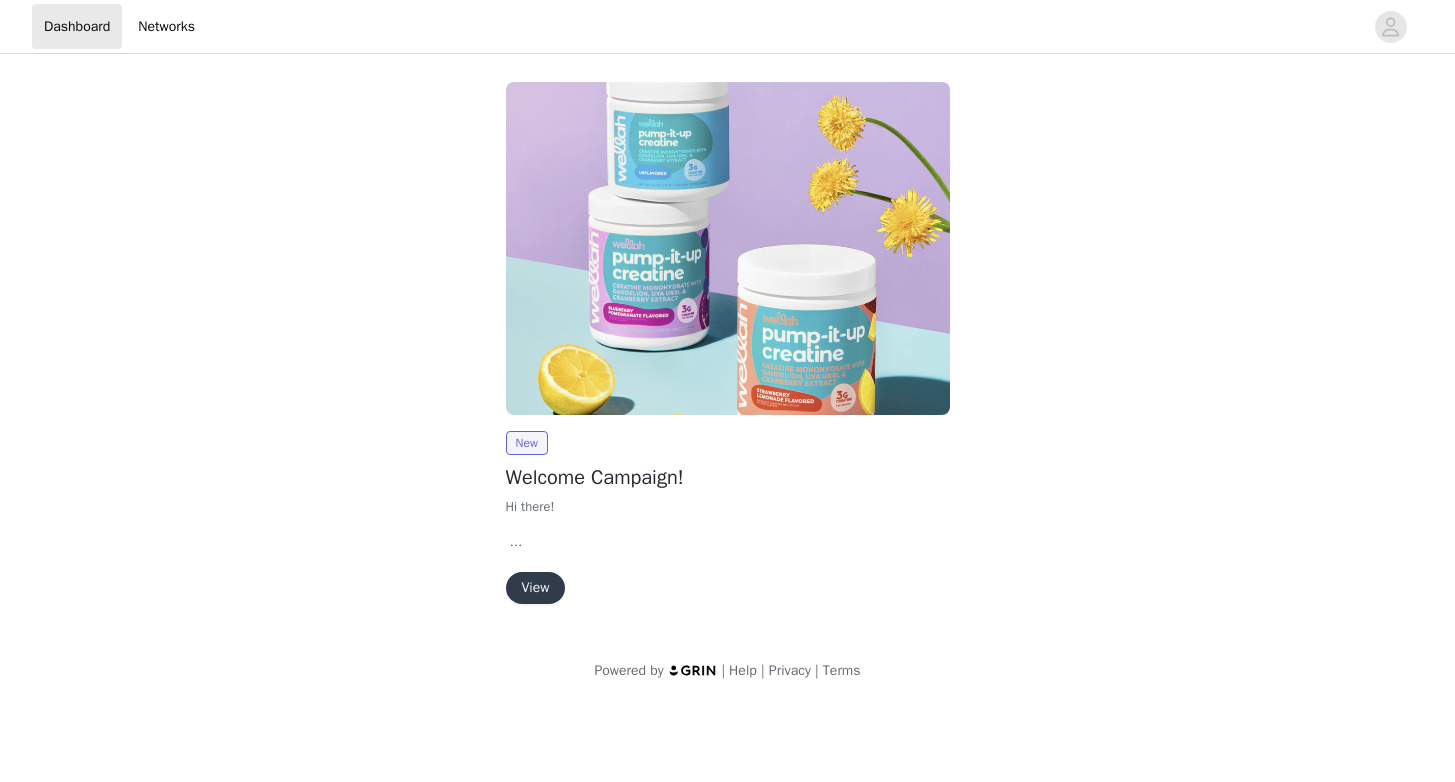 scroll, scrollTop: 0, scrollLeft: 0, axis: both 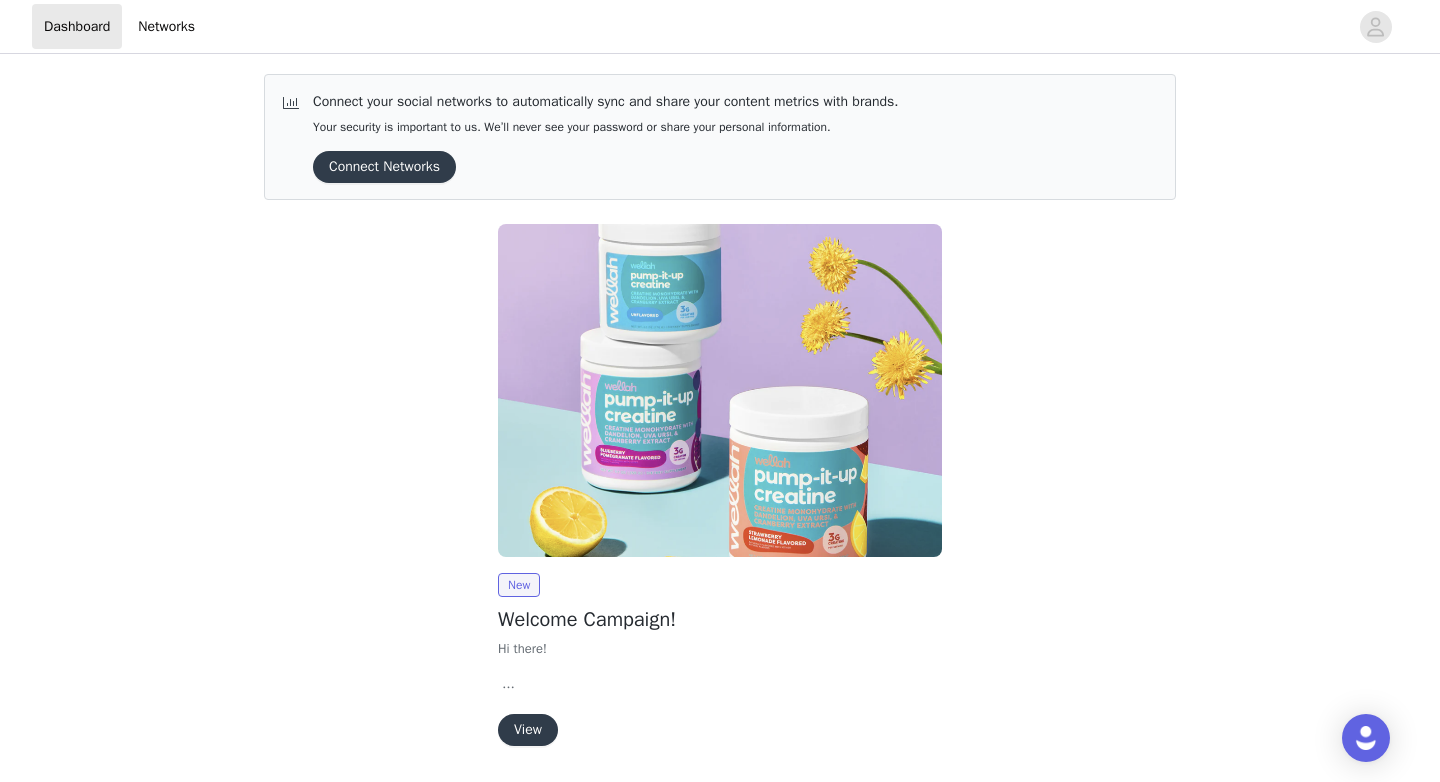 click on "Connect Networks" at bounding box center (384, 167) 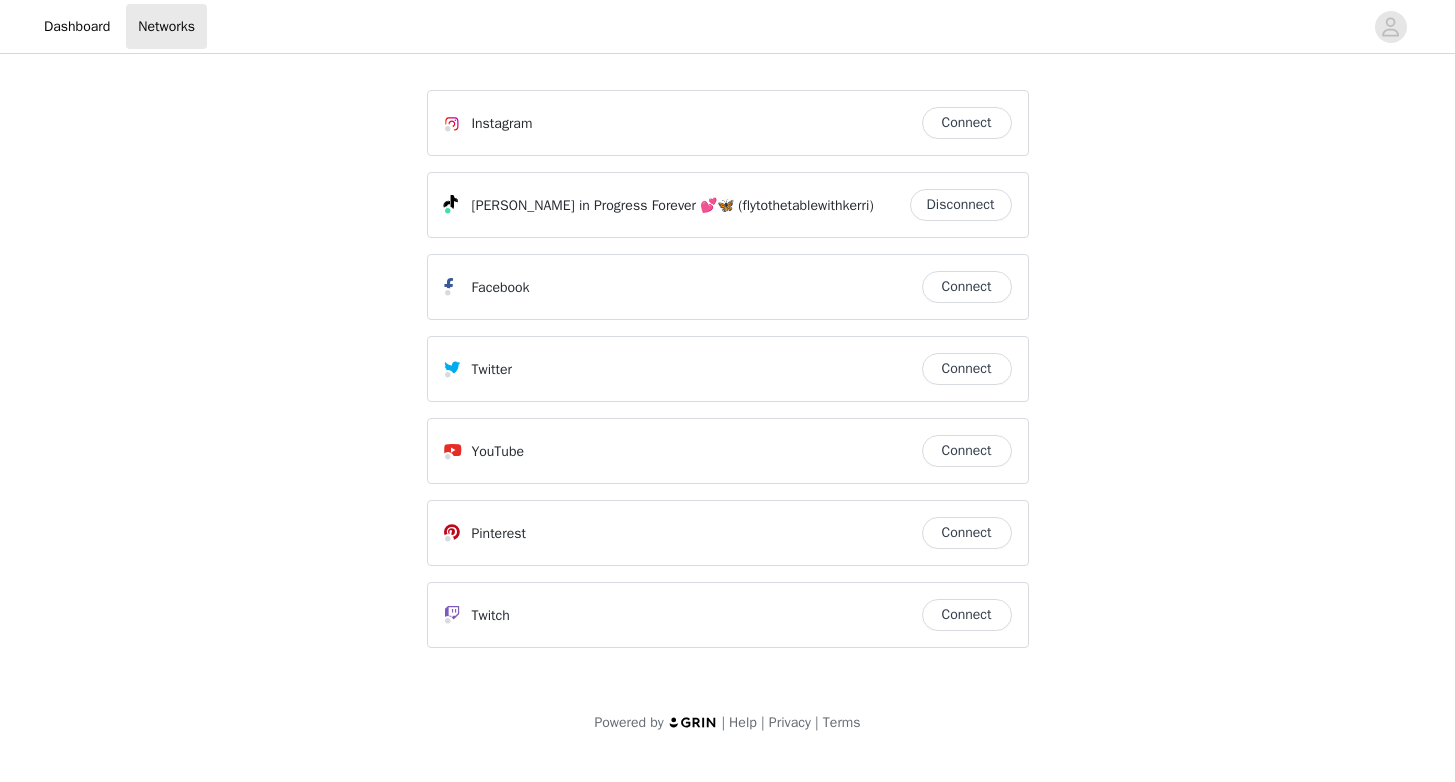 click on "Connect" at bounding box center [967, 123] 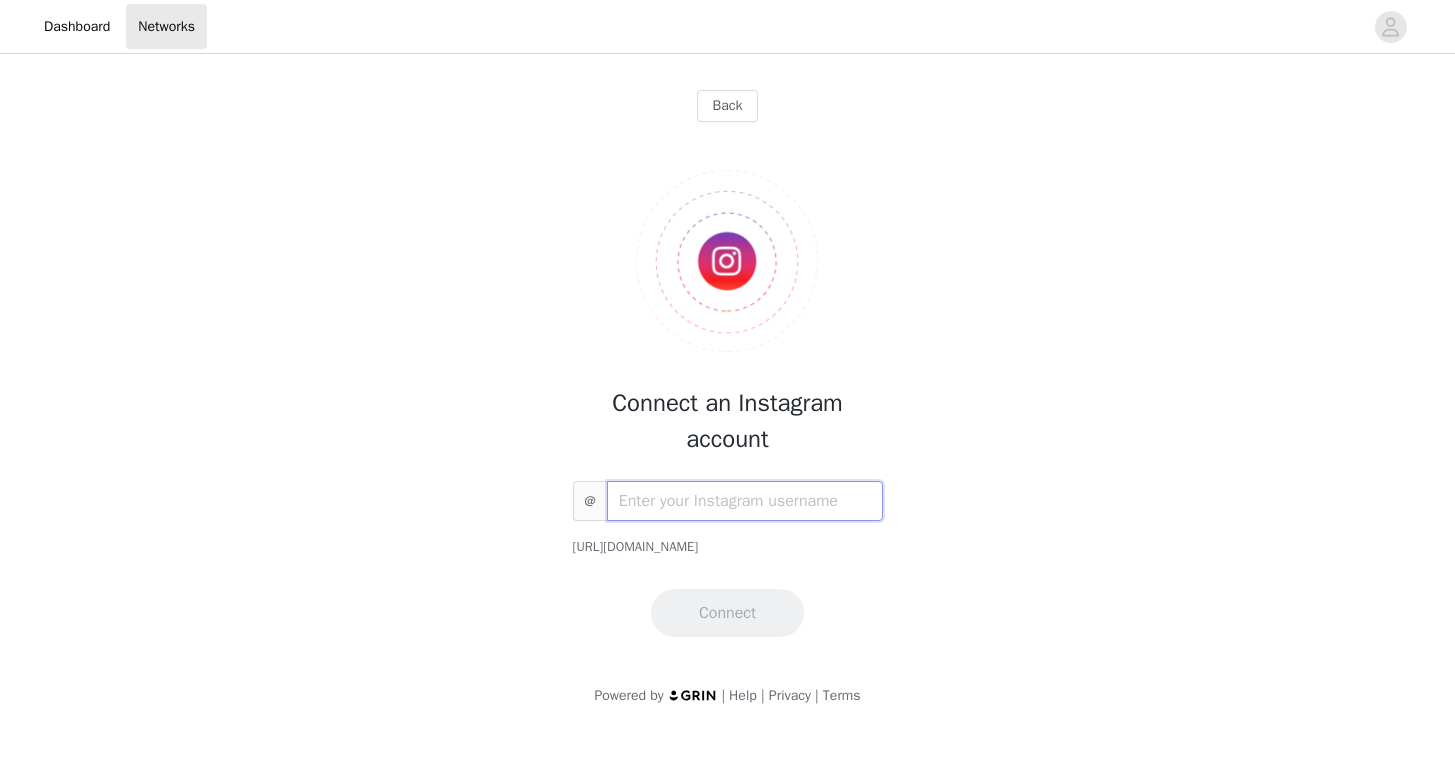 click at bounding box center (745, 501) 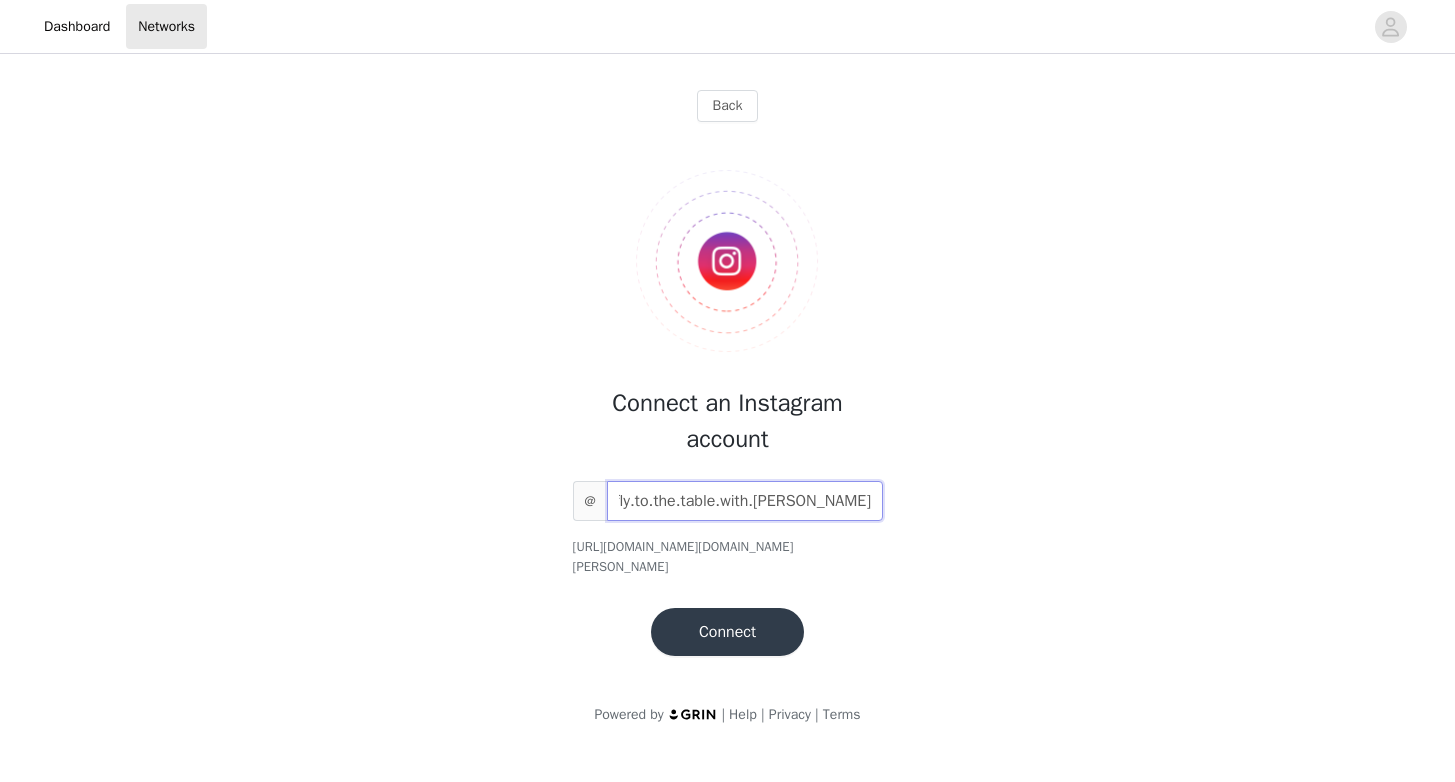 scroll, scrollTop: 0, scrollLeft: 0, axis: both 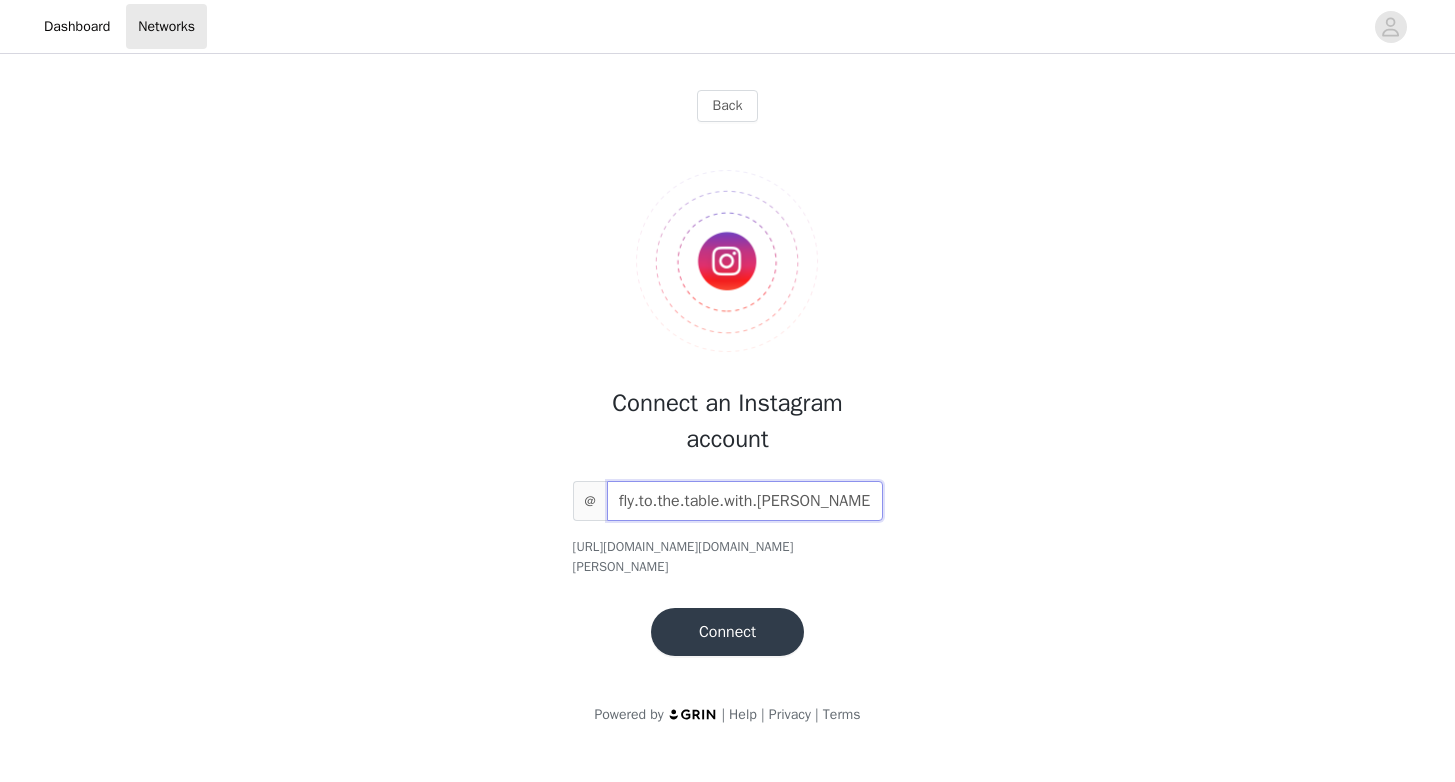 type on "fly.to.the.table.with.[PERSON_NAME]" 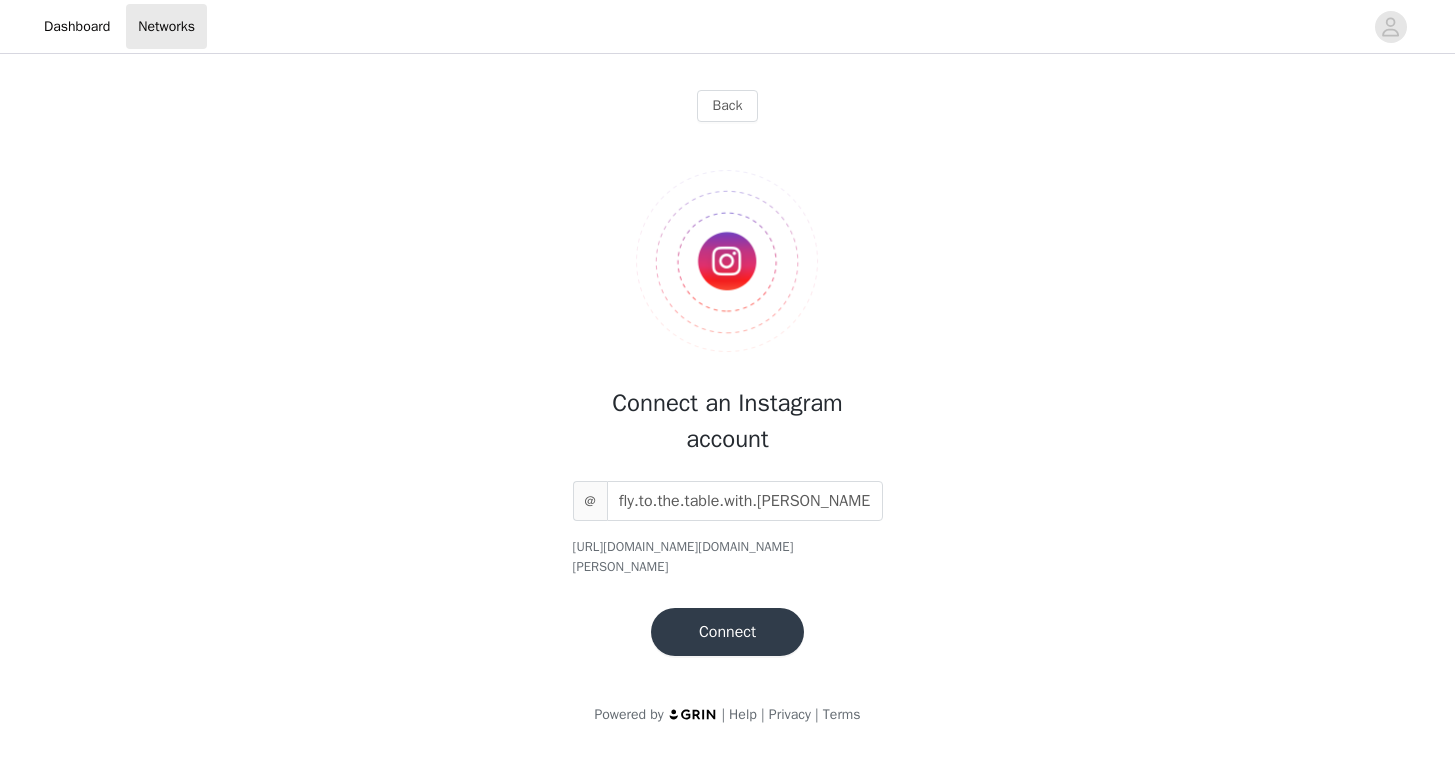 click on "Connect" at bounding box center (727, 632) 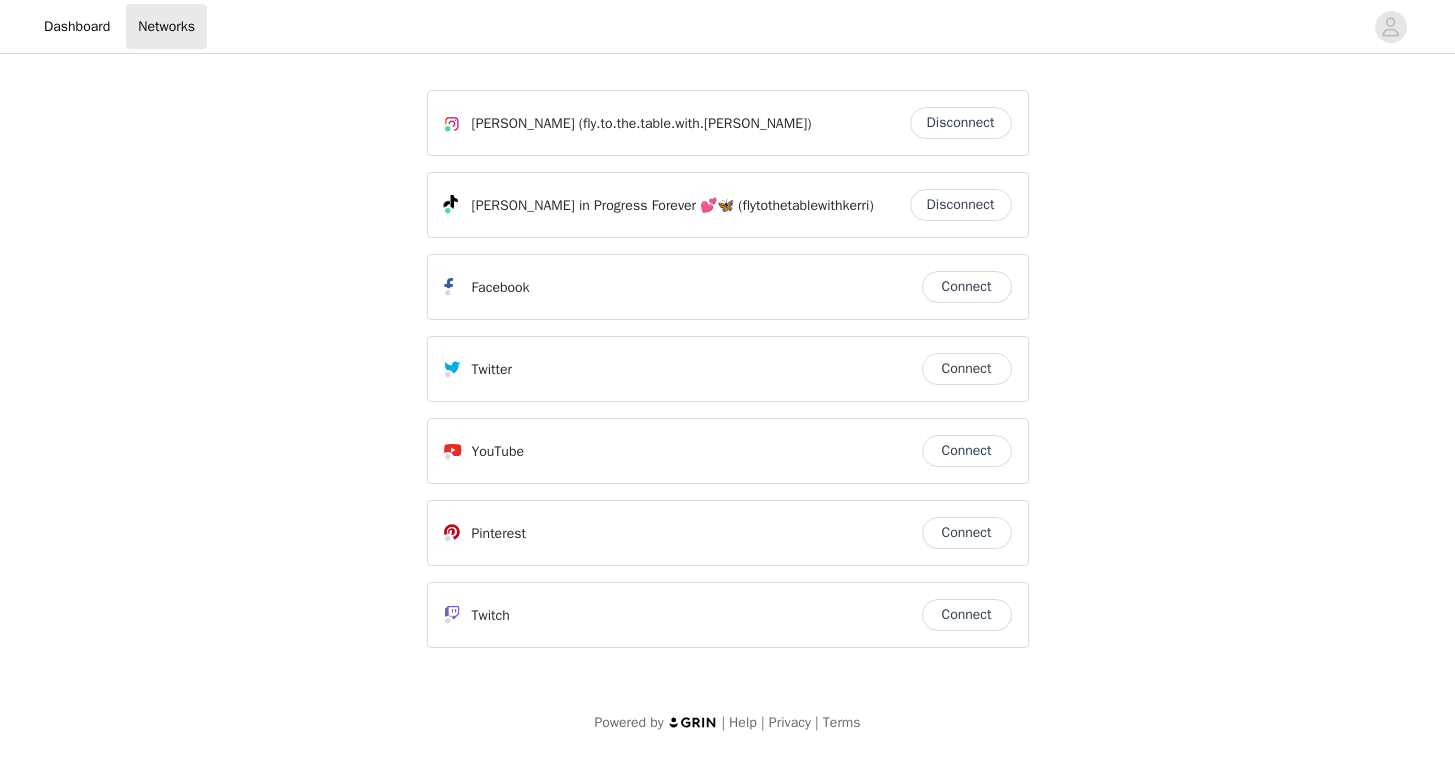 click on "Connect" at bounding box center [967, 287] 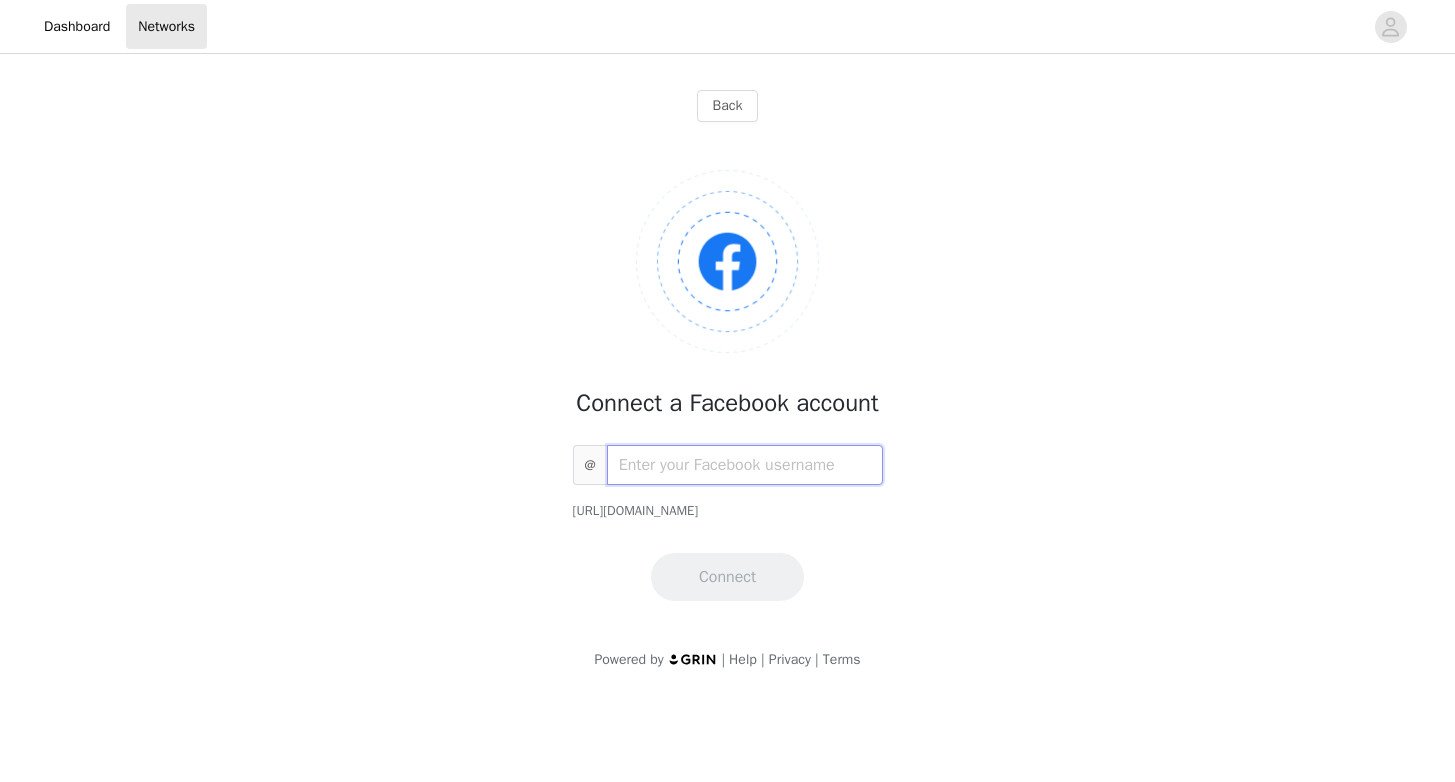 click at bounding box center (745, 465) 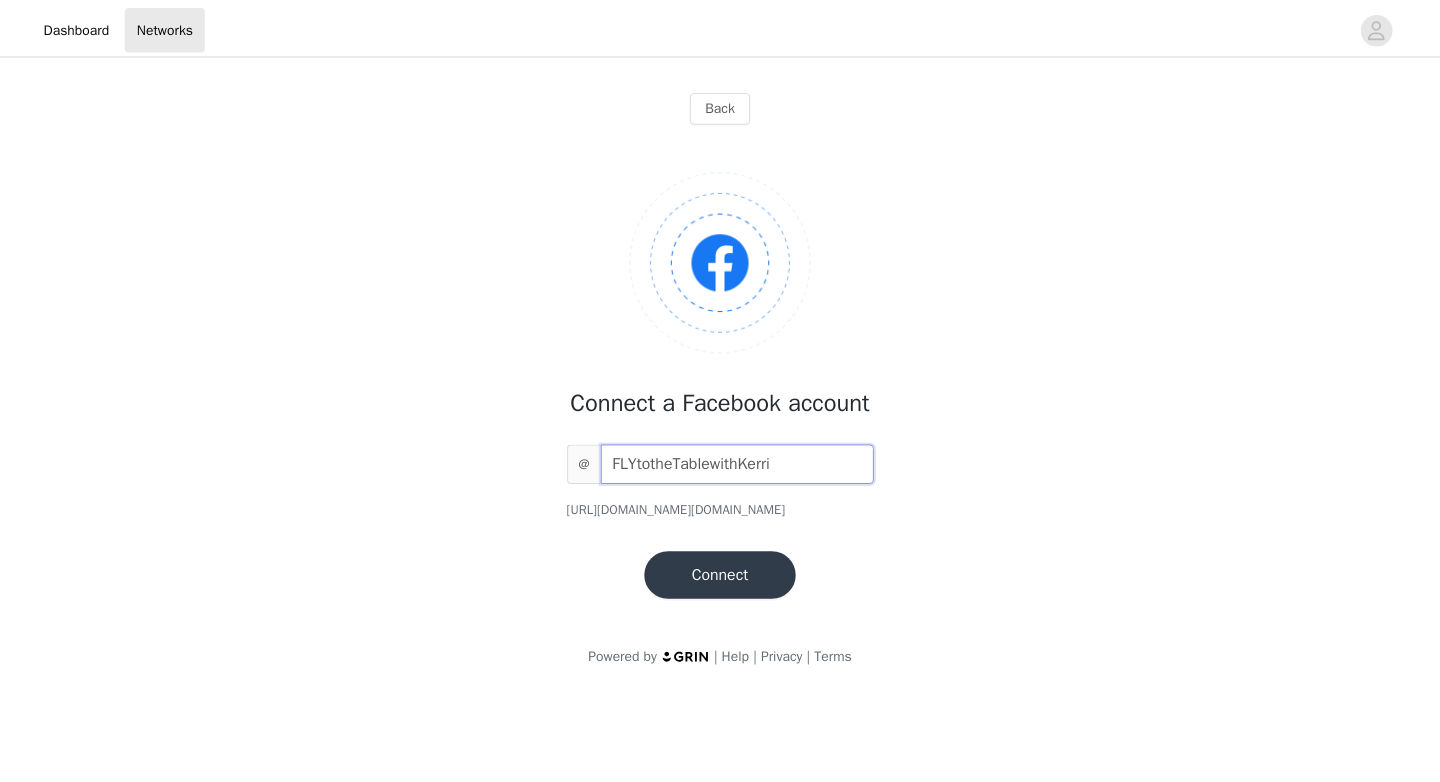 scroll, scrollTop: 0, scrollLeft: 0, axis: both 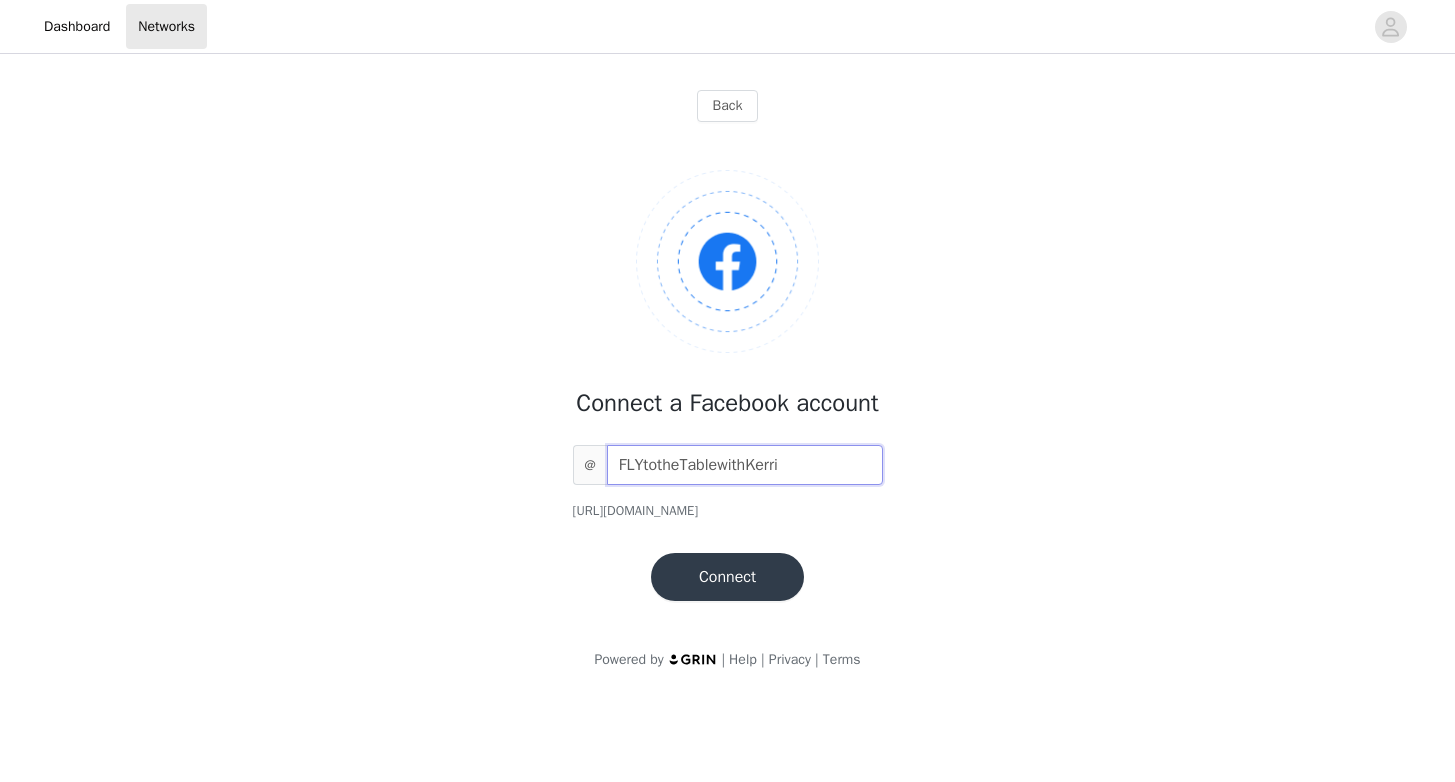 type on "FLYtotheTablewithKerri" 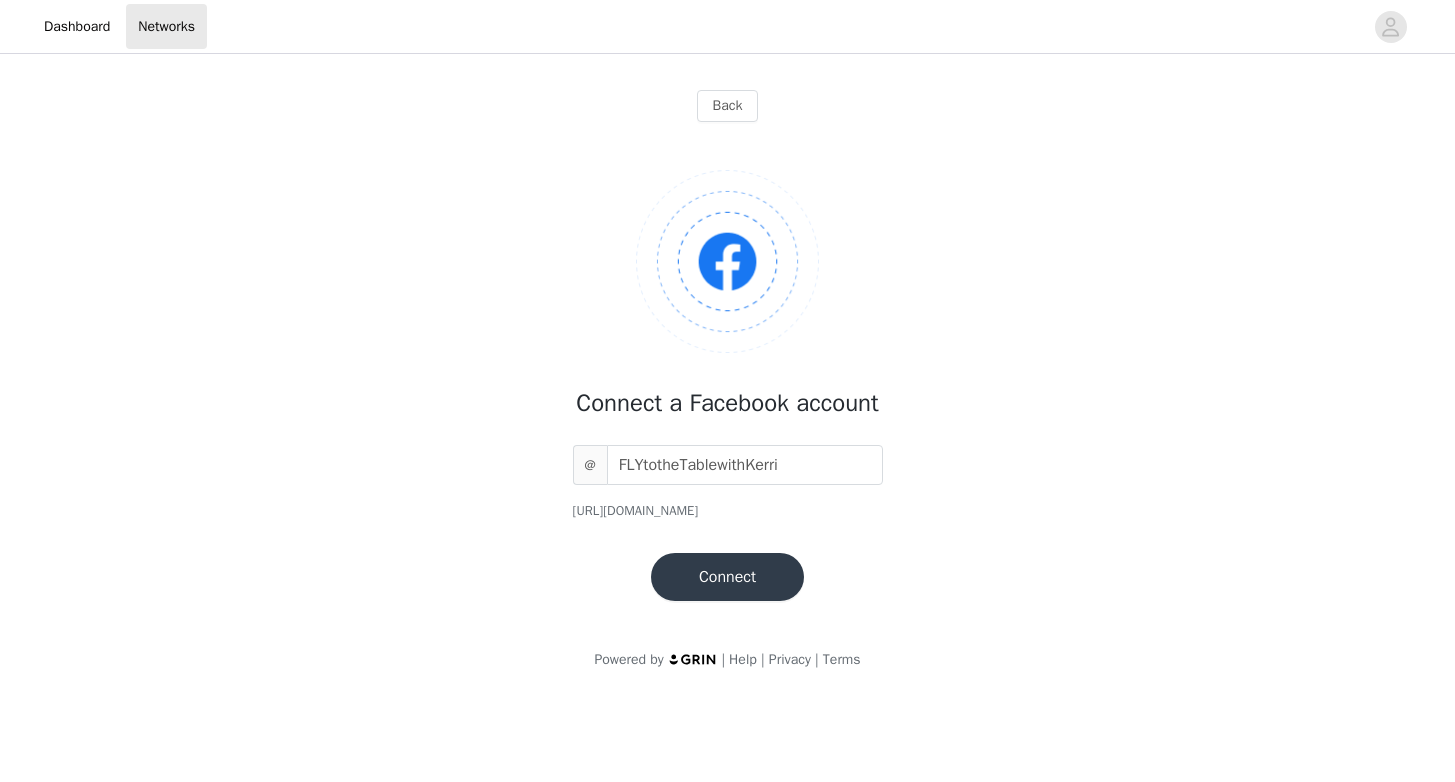click on "Connect" at bounding box center (727, 577) 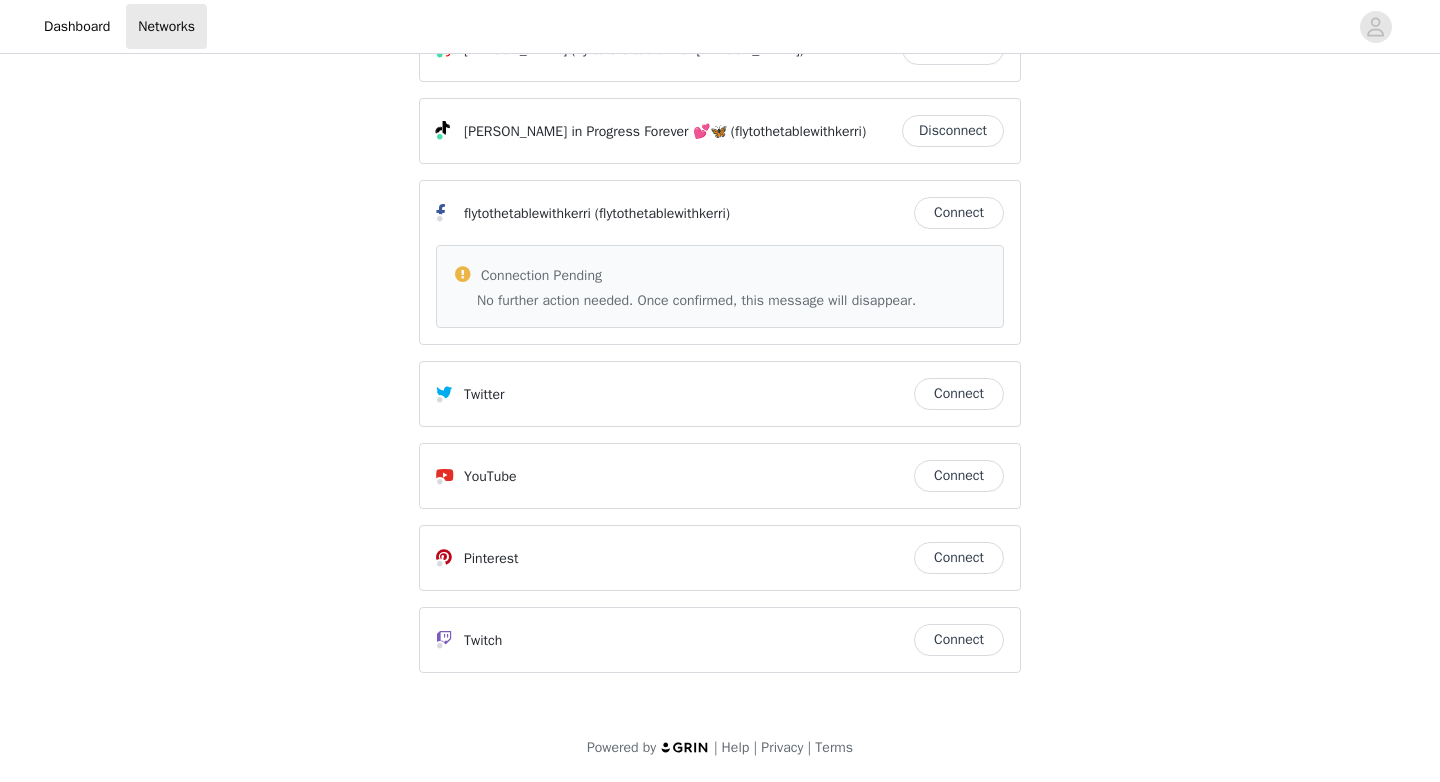 scroll, scrollTop: 0, scrollLeft: 0, axis: both 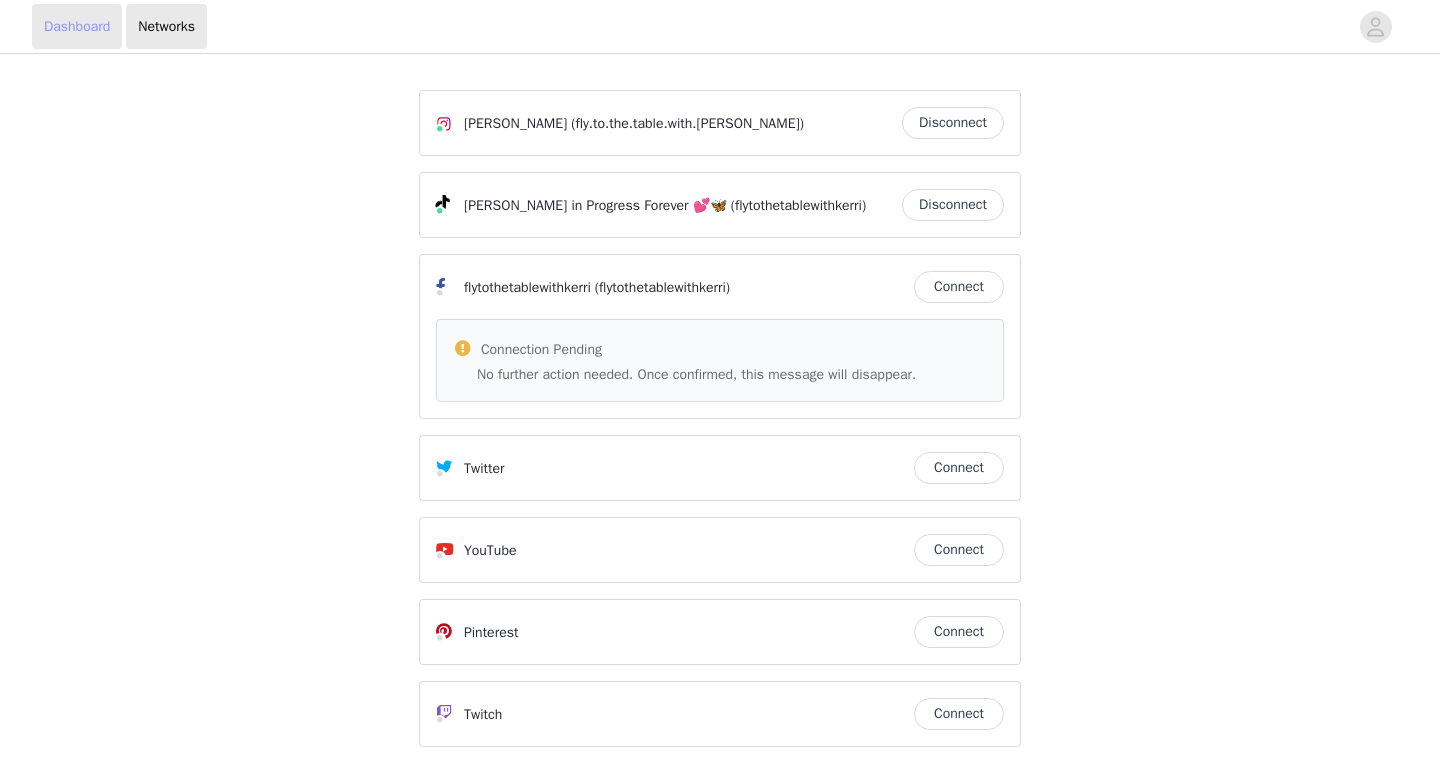 click on "Dashboard" at bounding box center [77, 26] 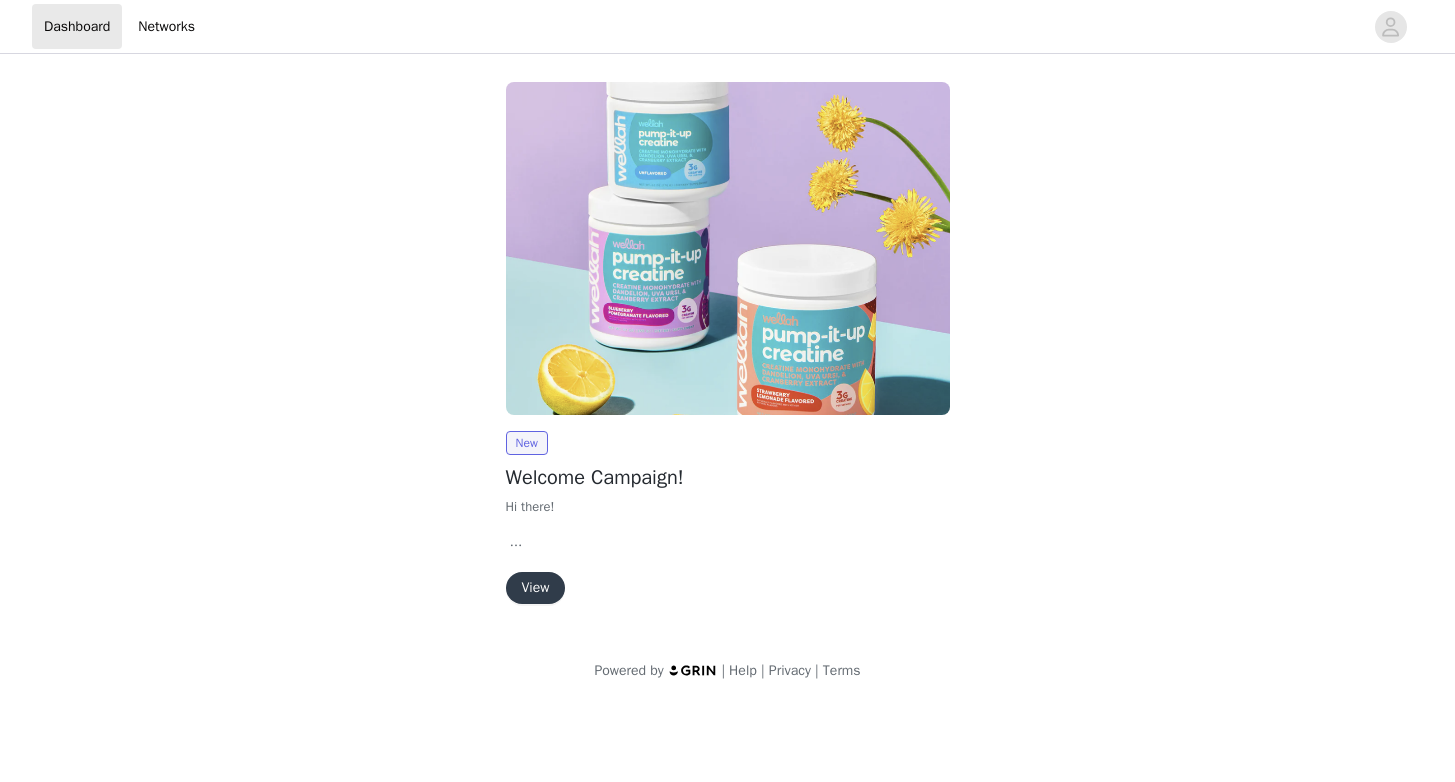 click on "View" at bounding box center [536, 588] 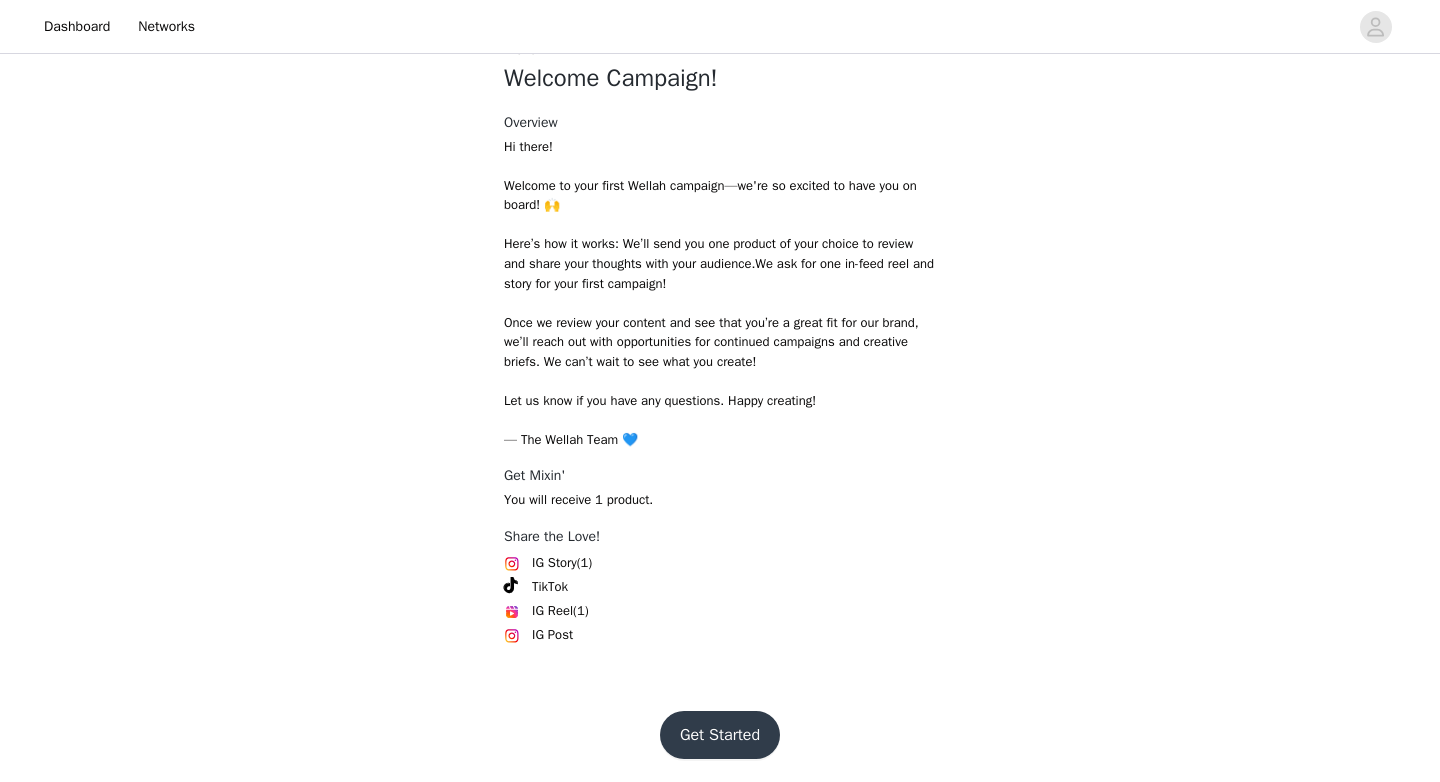 scroll, scrollTop: 554, scrollLeft: 0, axis: vertical 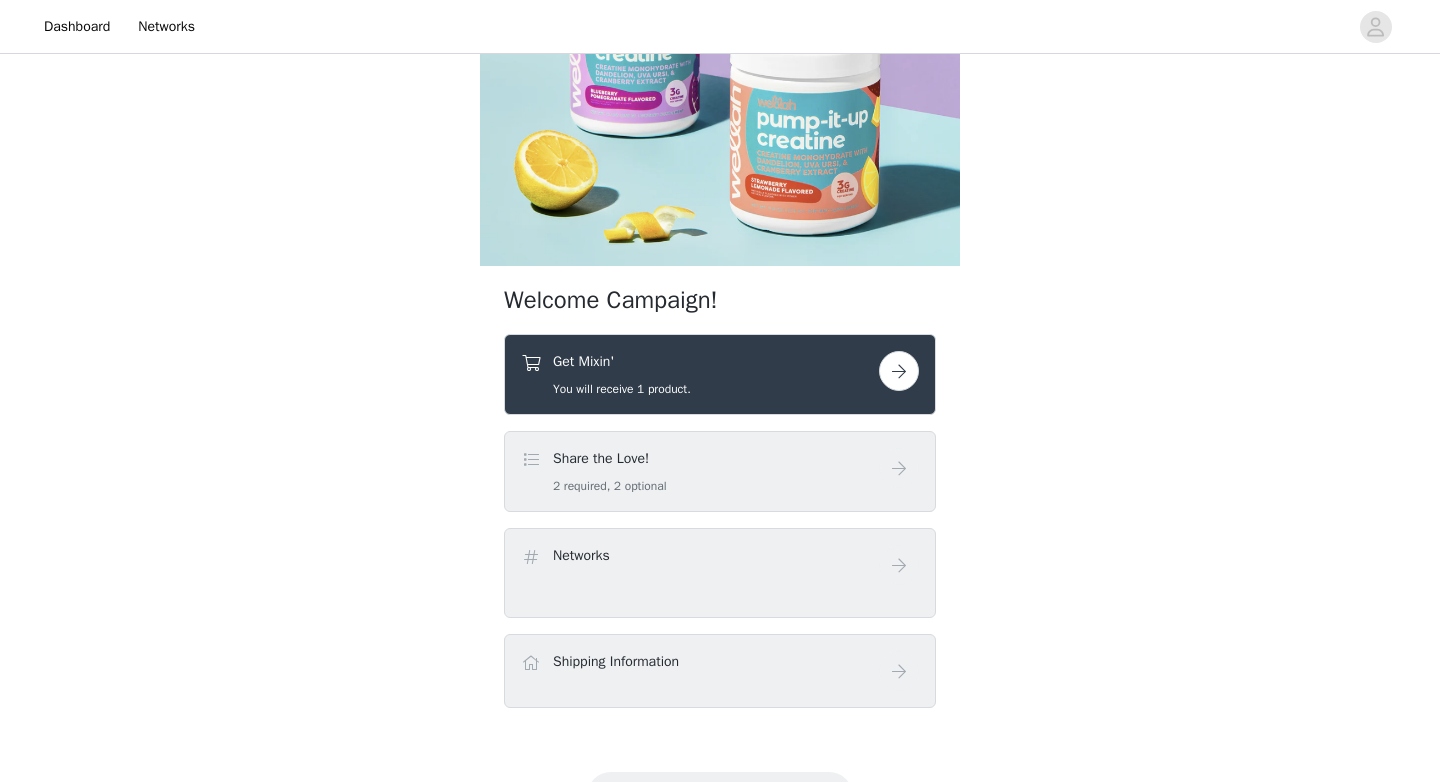 click at bounding box center (899, 371) 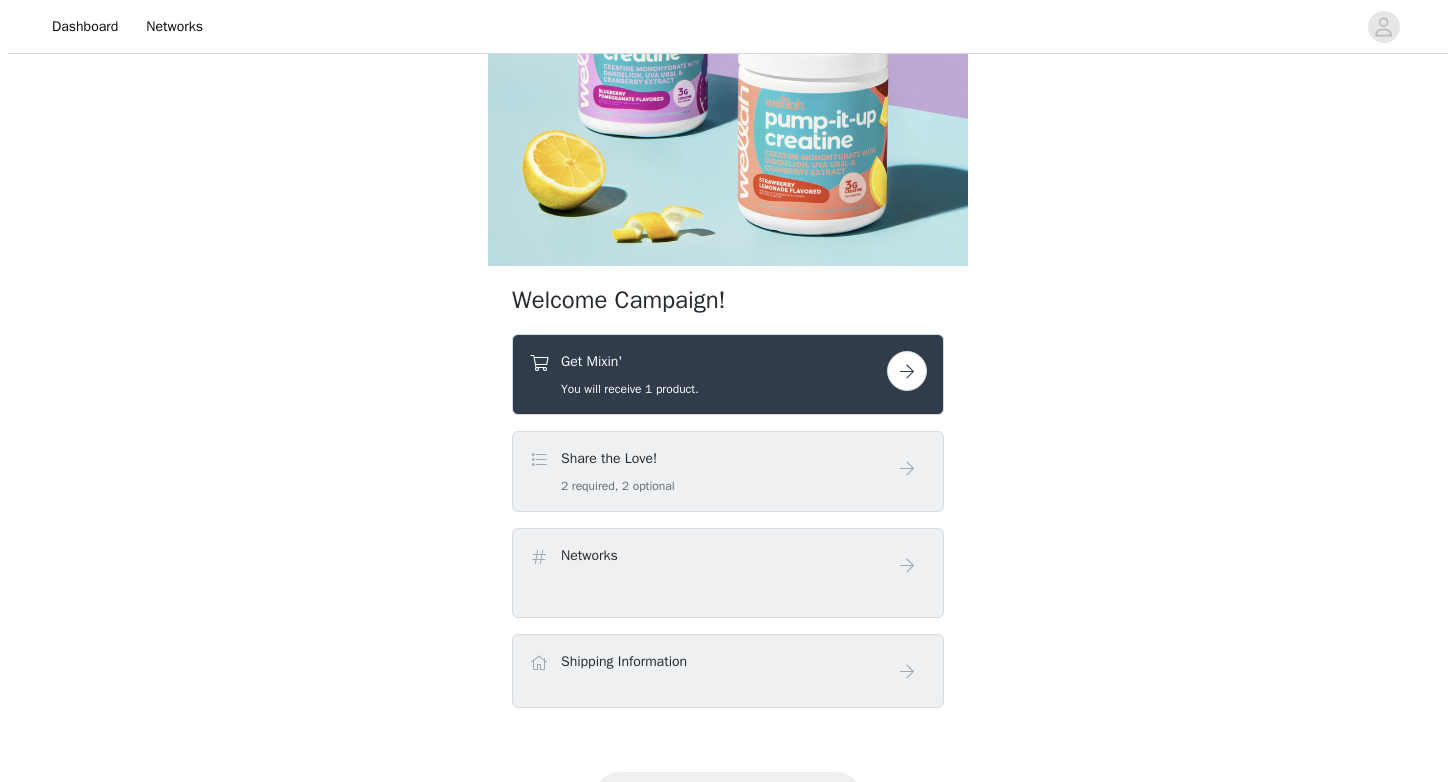 scroll, scrollTop: 0, scrollLeft: 0, axis: both 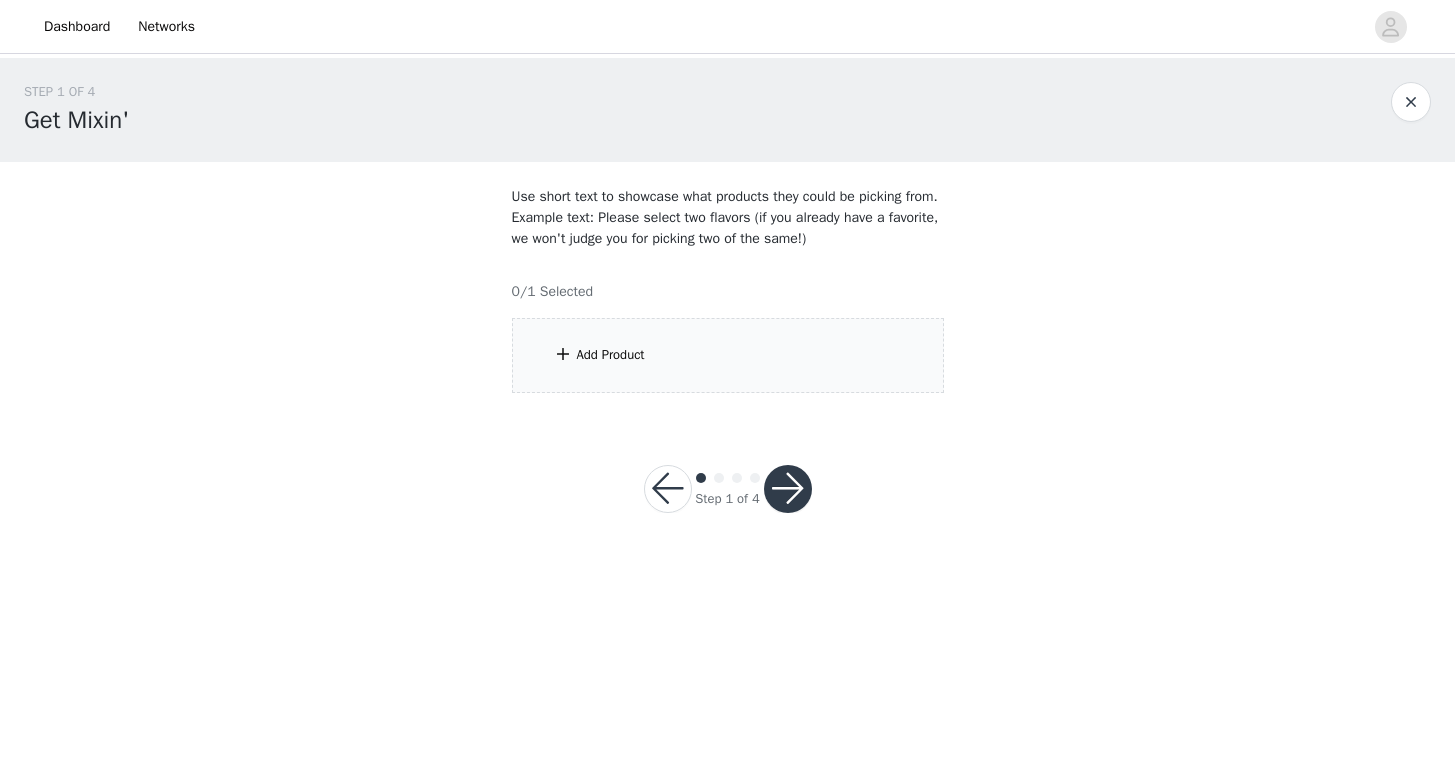 click on "Add Product" at bounding box center (611, 355) 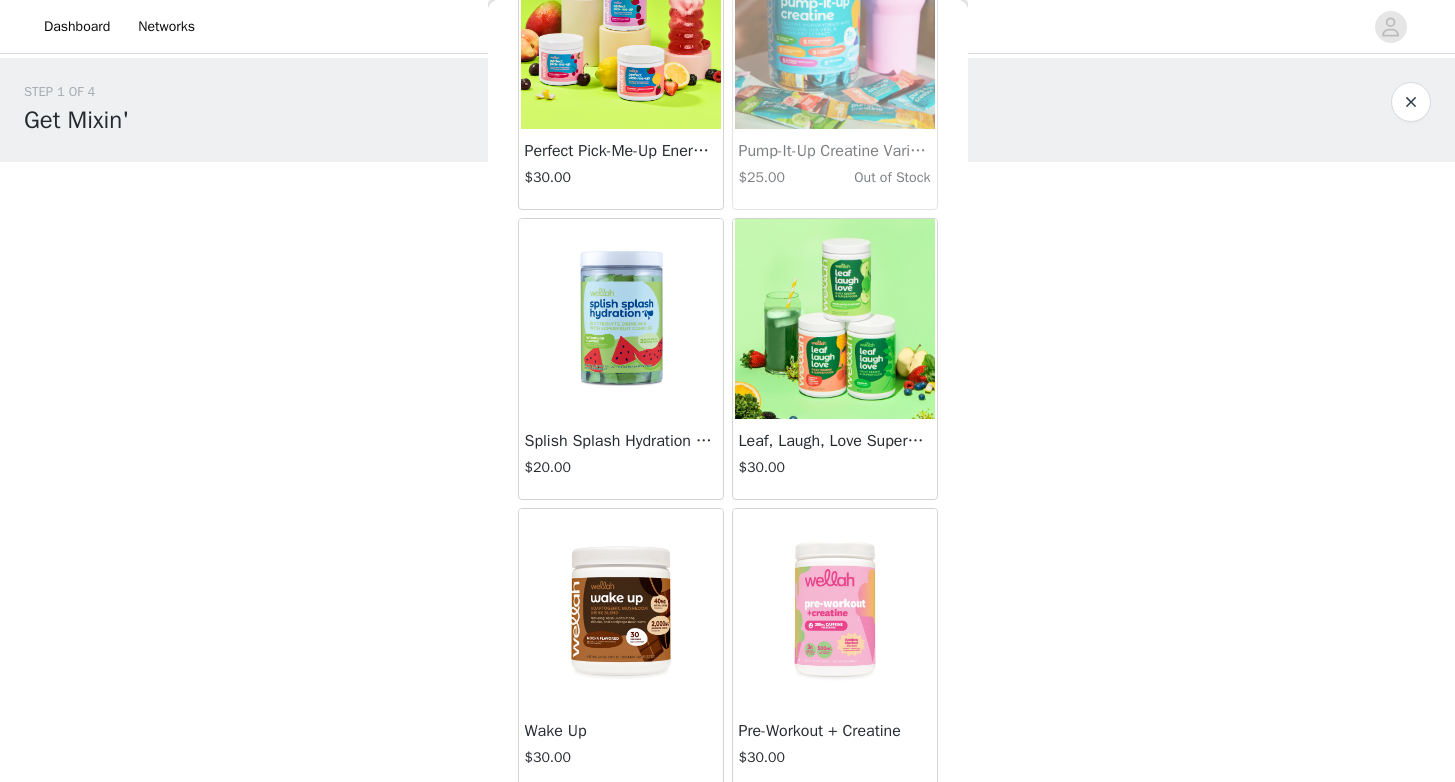 scroll, scrollTop: 1038, scrollLeft: 0, axis: vertical 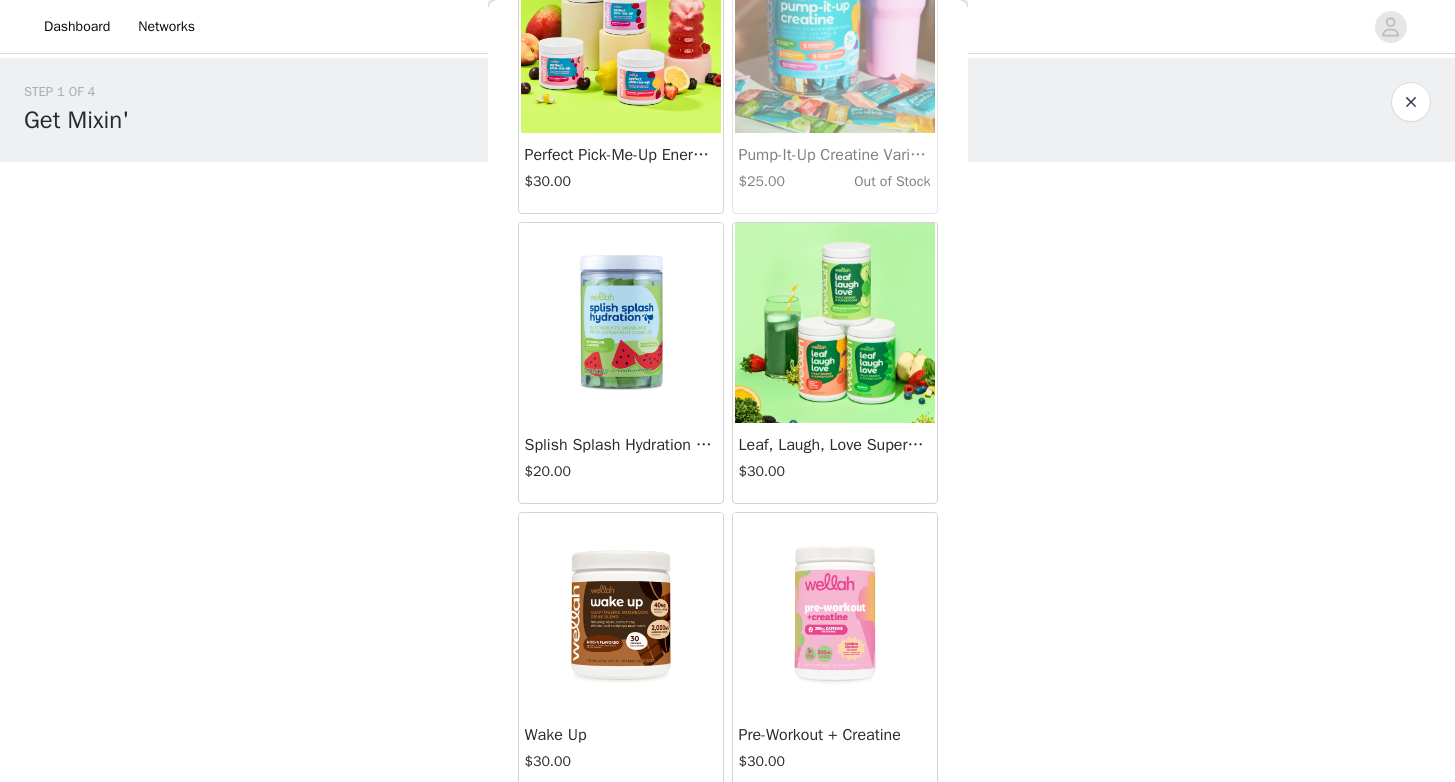 click at bounding box center (835, 323) 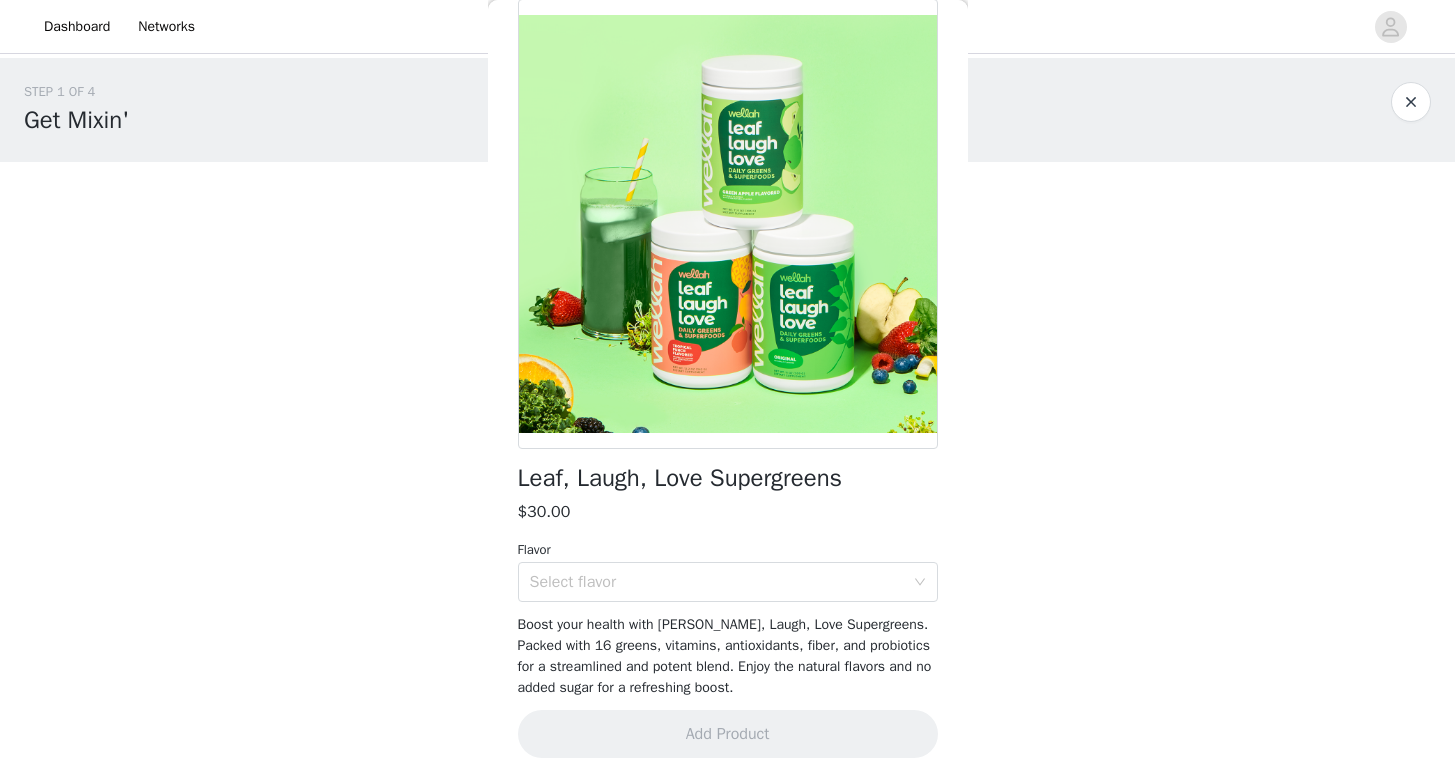 scroll, scrollTop: 100, scrollLeft: 0, axis: vertical 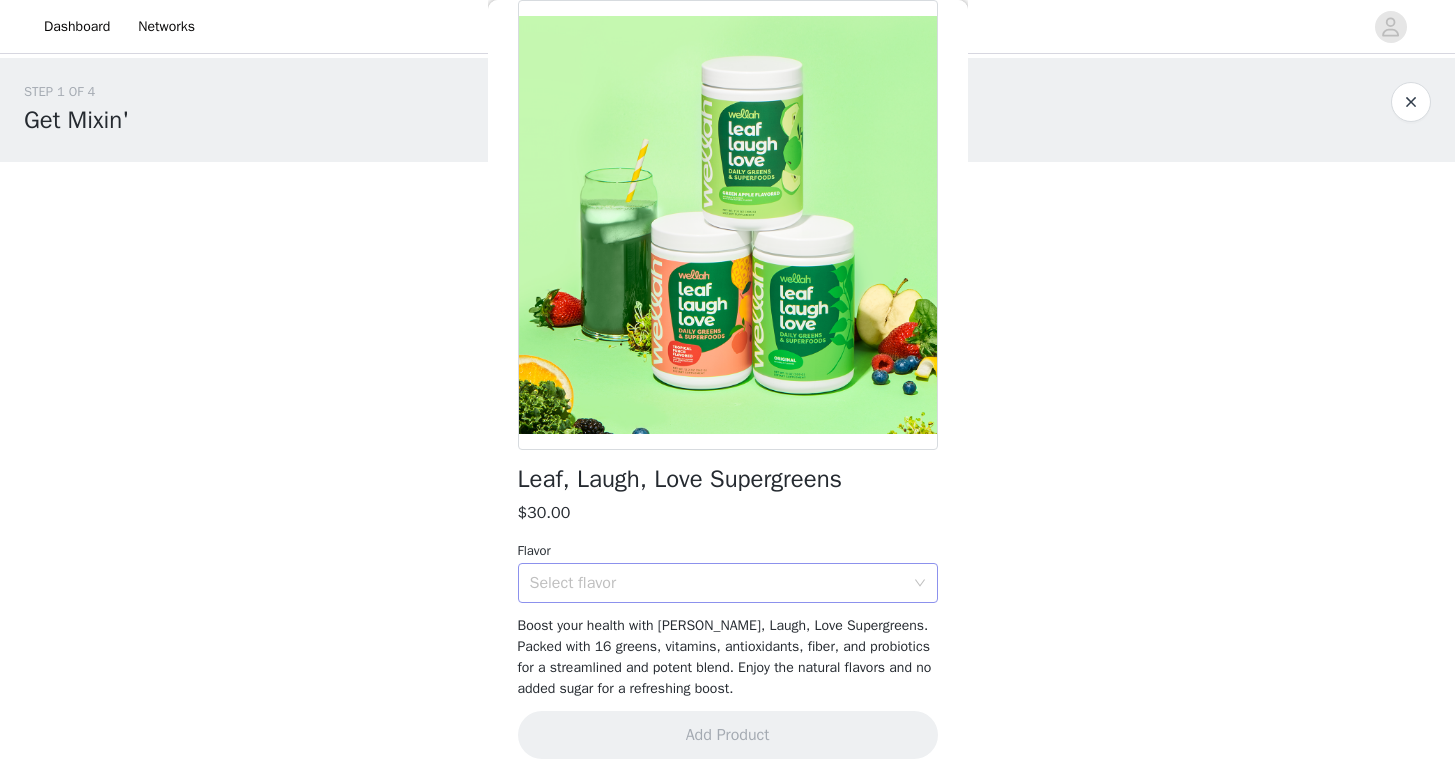 click on "Select flavor" at bounding box center [717, 583] 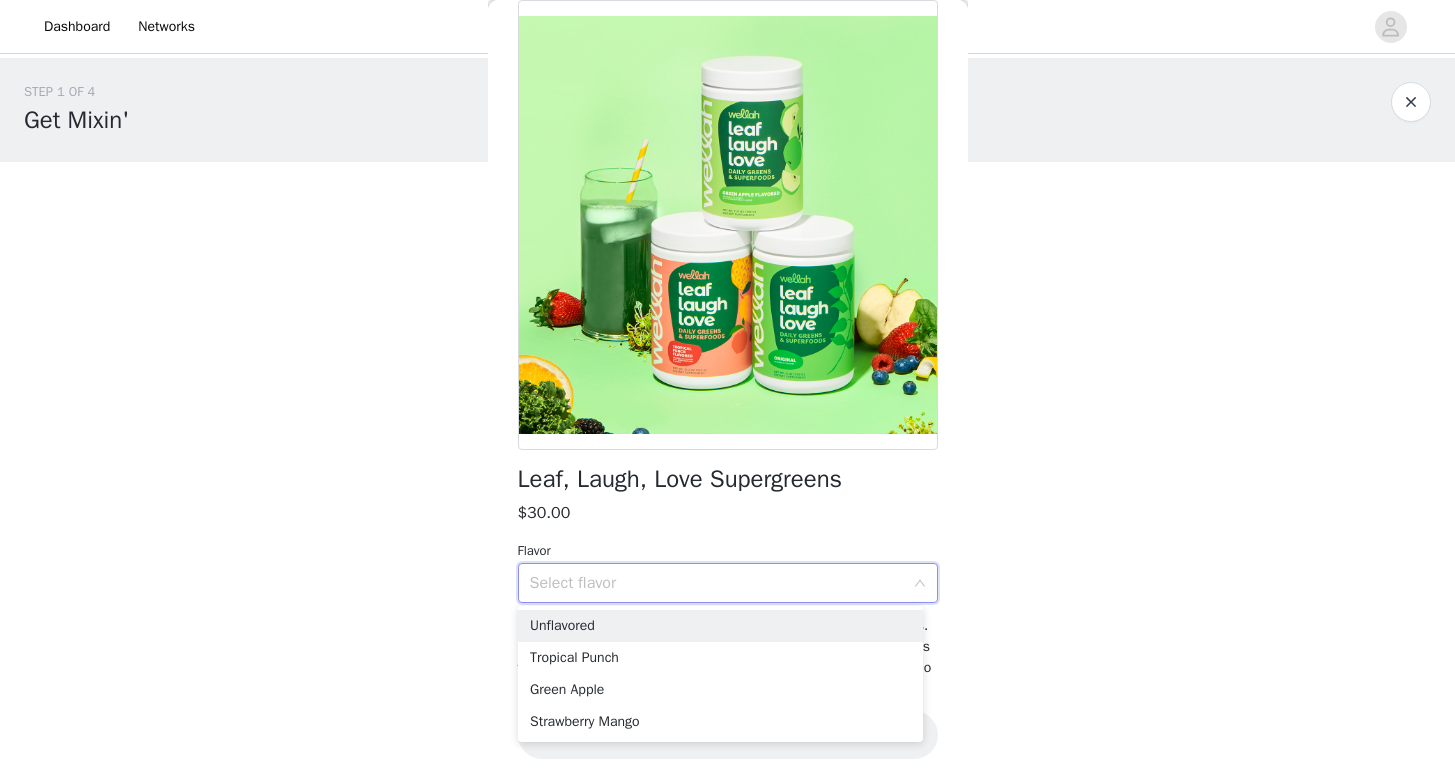 click on "Select flavor" at bounding box center (717, 583) 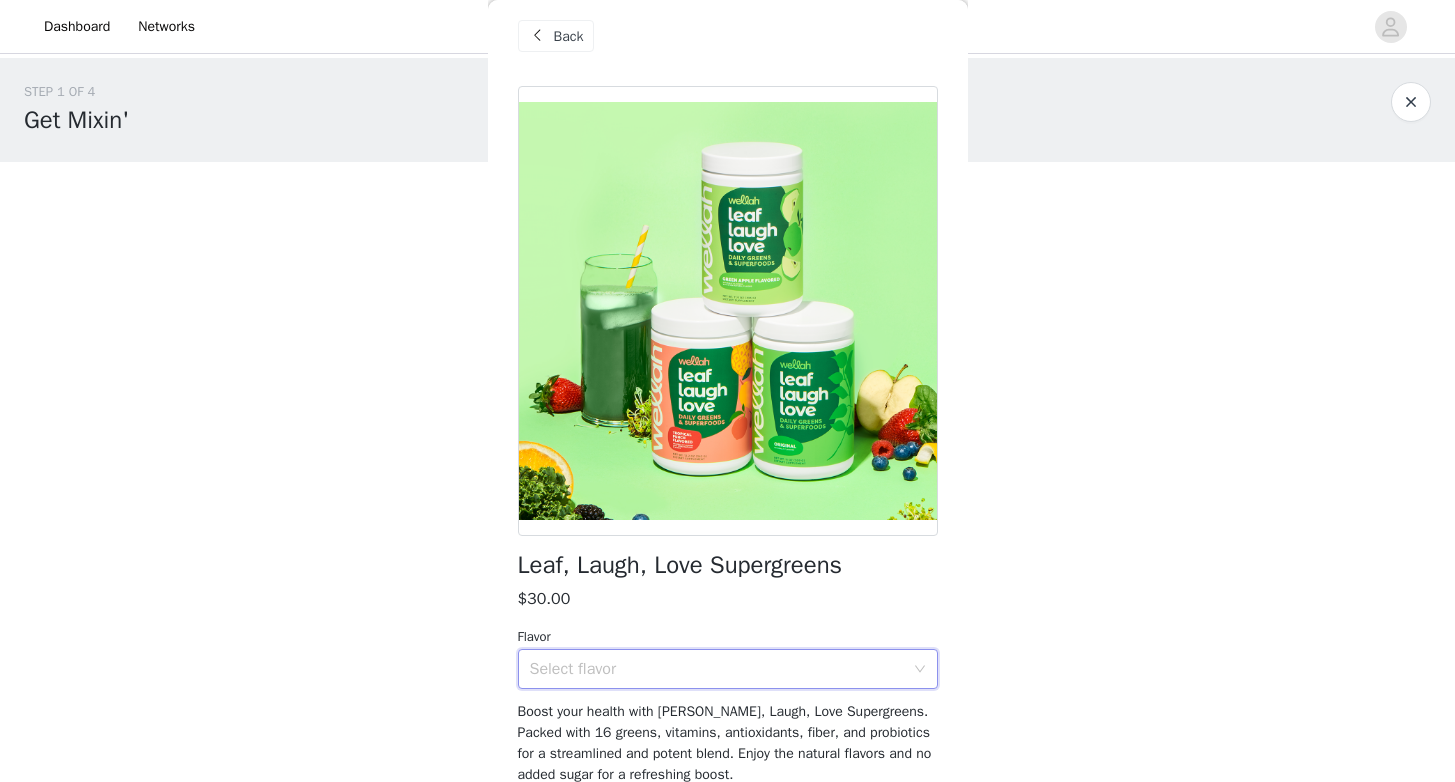 scroll, scrollTop: 0, scrollLeft: 0, axis: both 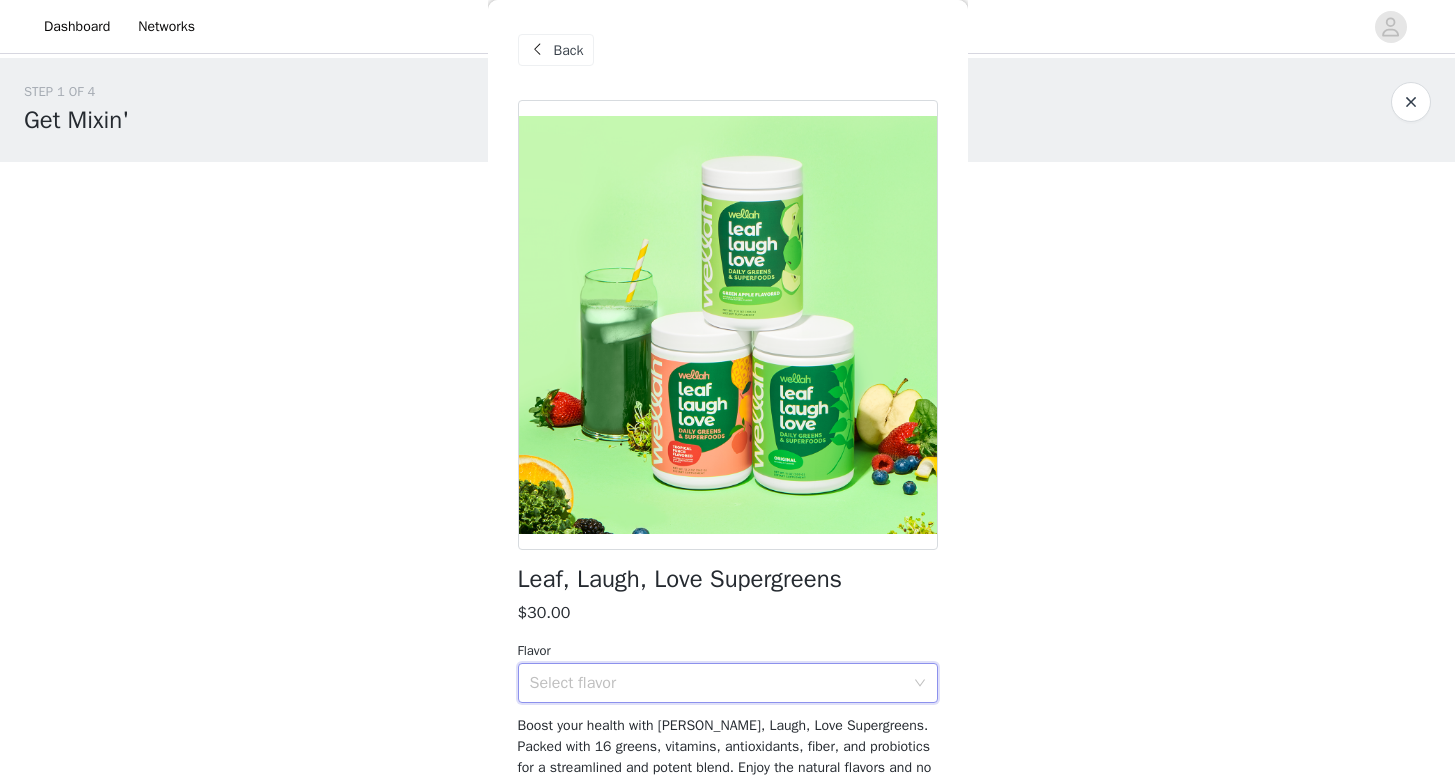 click on "Back" at bounding box center [569, 50] 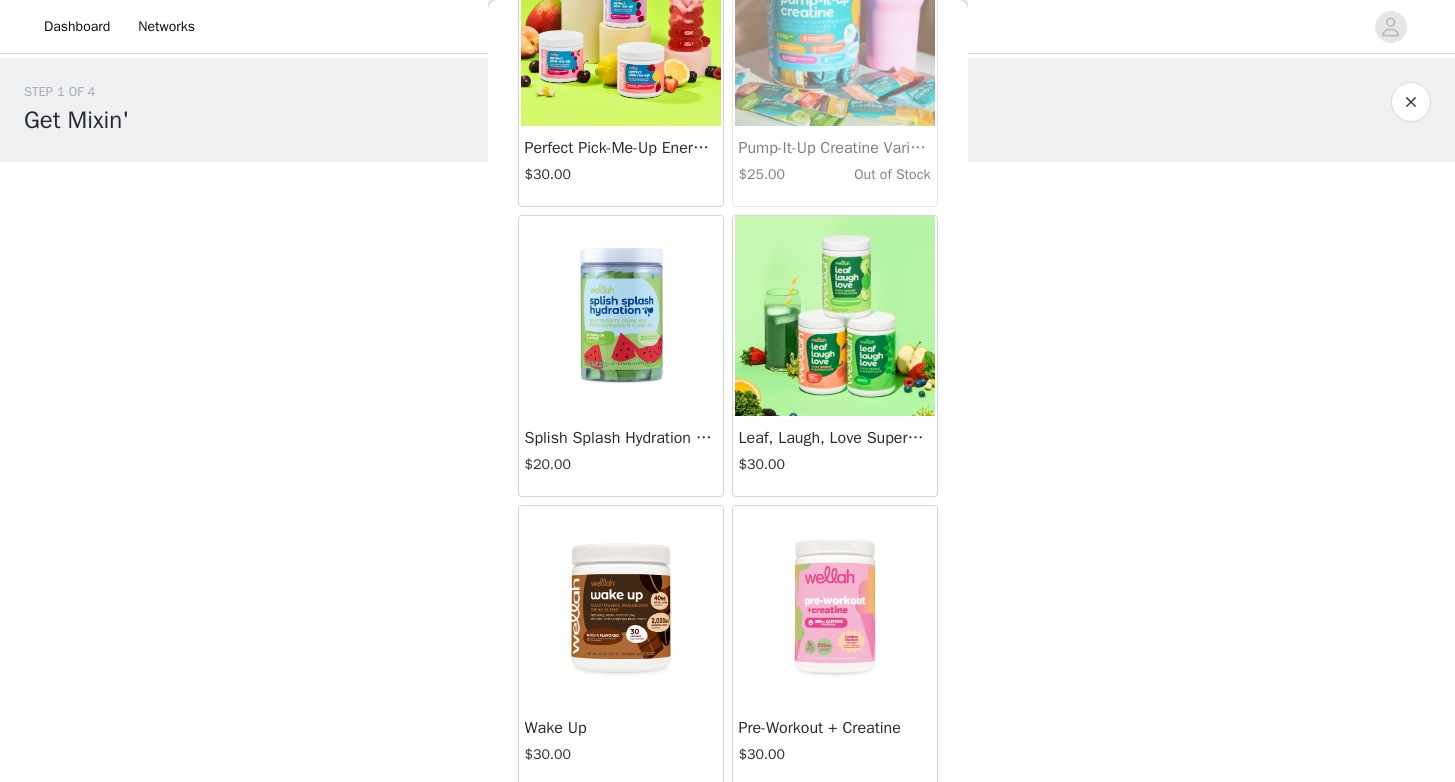 scroll, scrollTop: 1054, scrollLeft: 0, axis: vertical 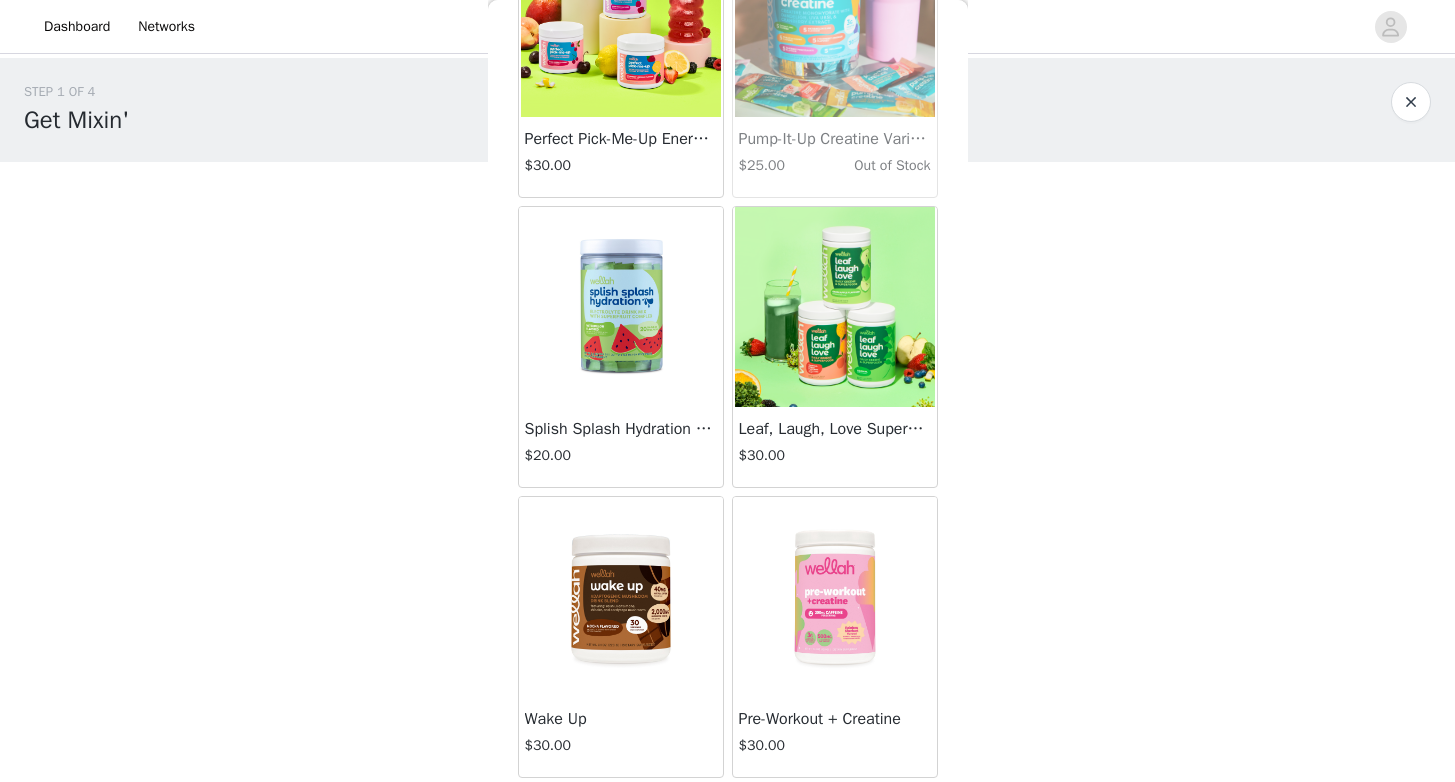 click at bounding box center [621, 597] 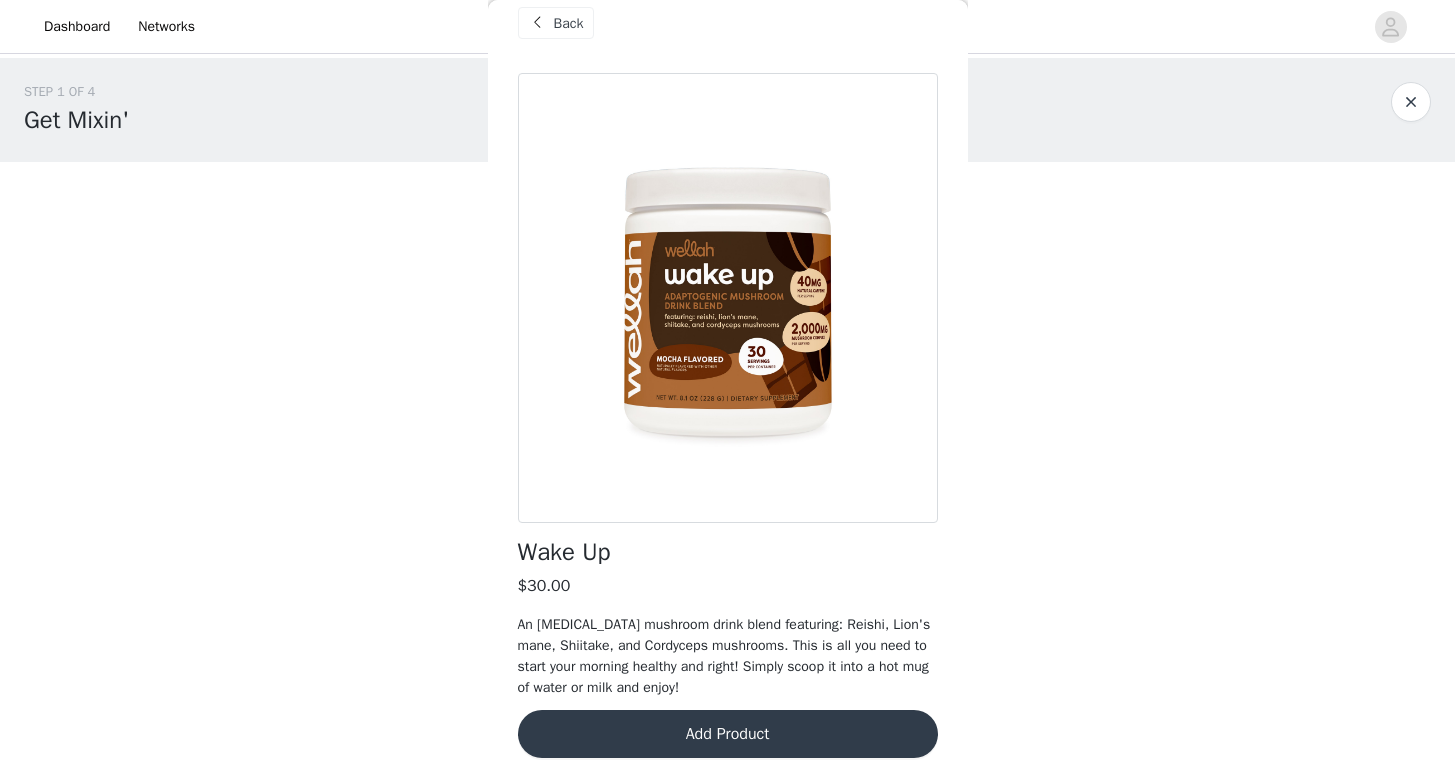 scroll, scrollTop: 27, scrollLeft: 0, axis: vertical 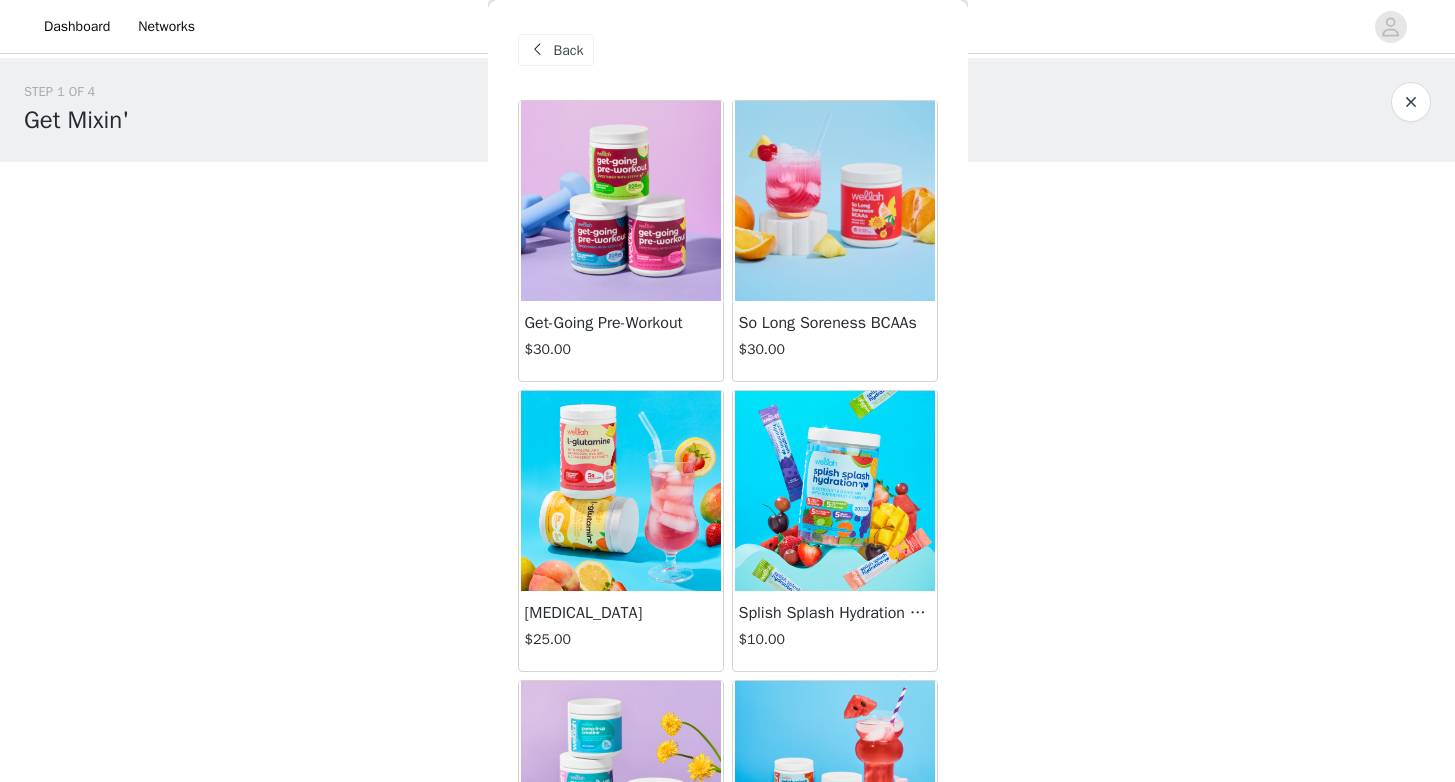 click at bounding box center (621, 201) 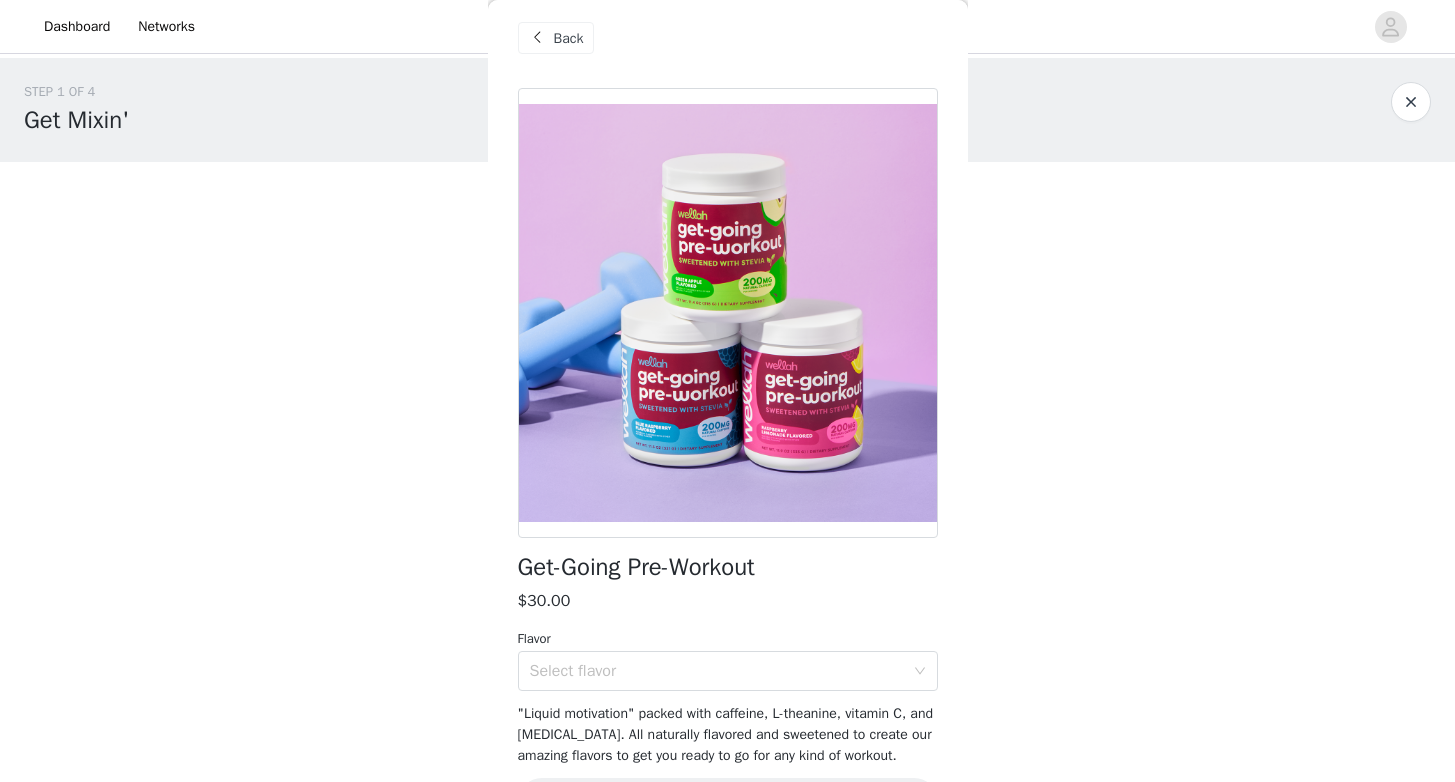 scroll, scrollTop: 0, scrollLeft: 0, axis: both 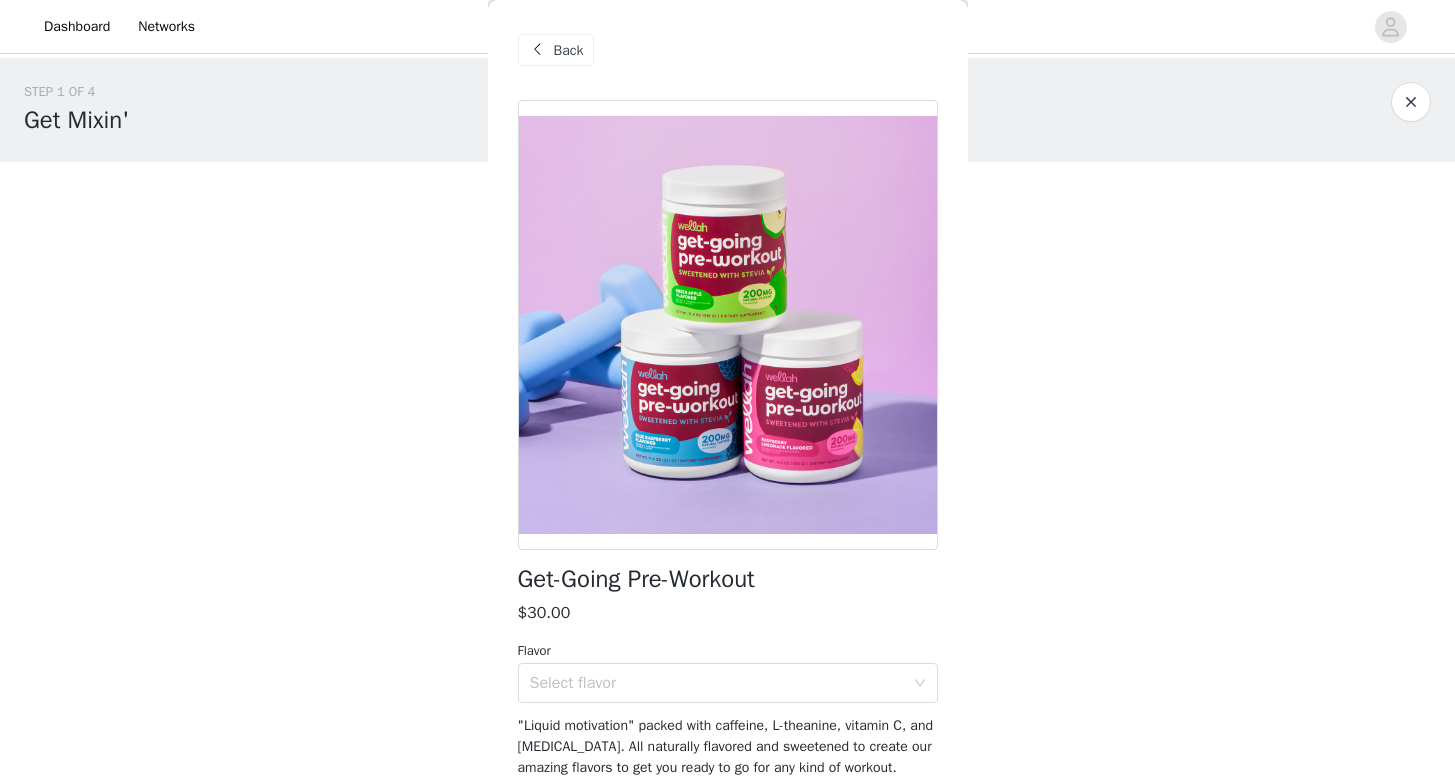 click on "Back" at bounding box center [569, 50] 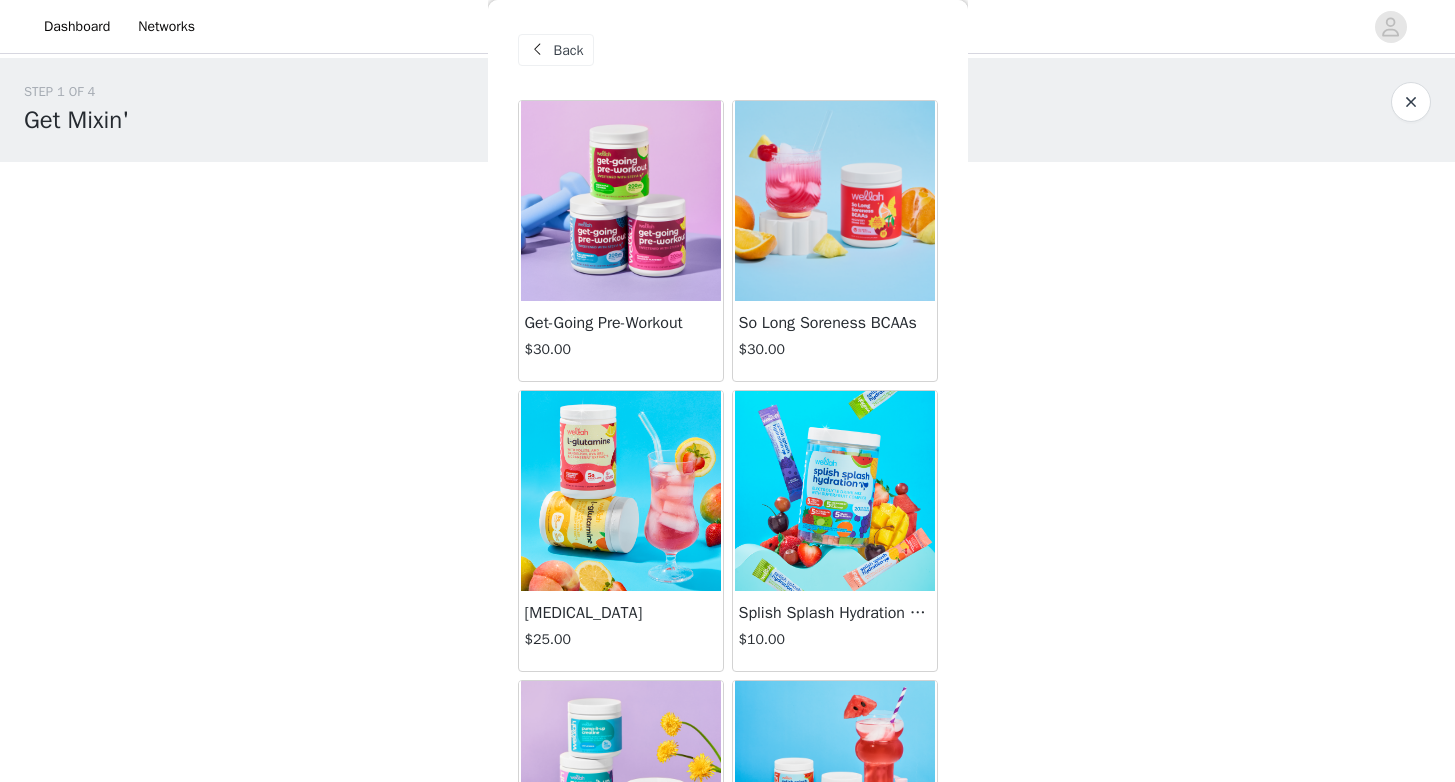 click at bounding box center (835, 201) 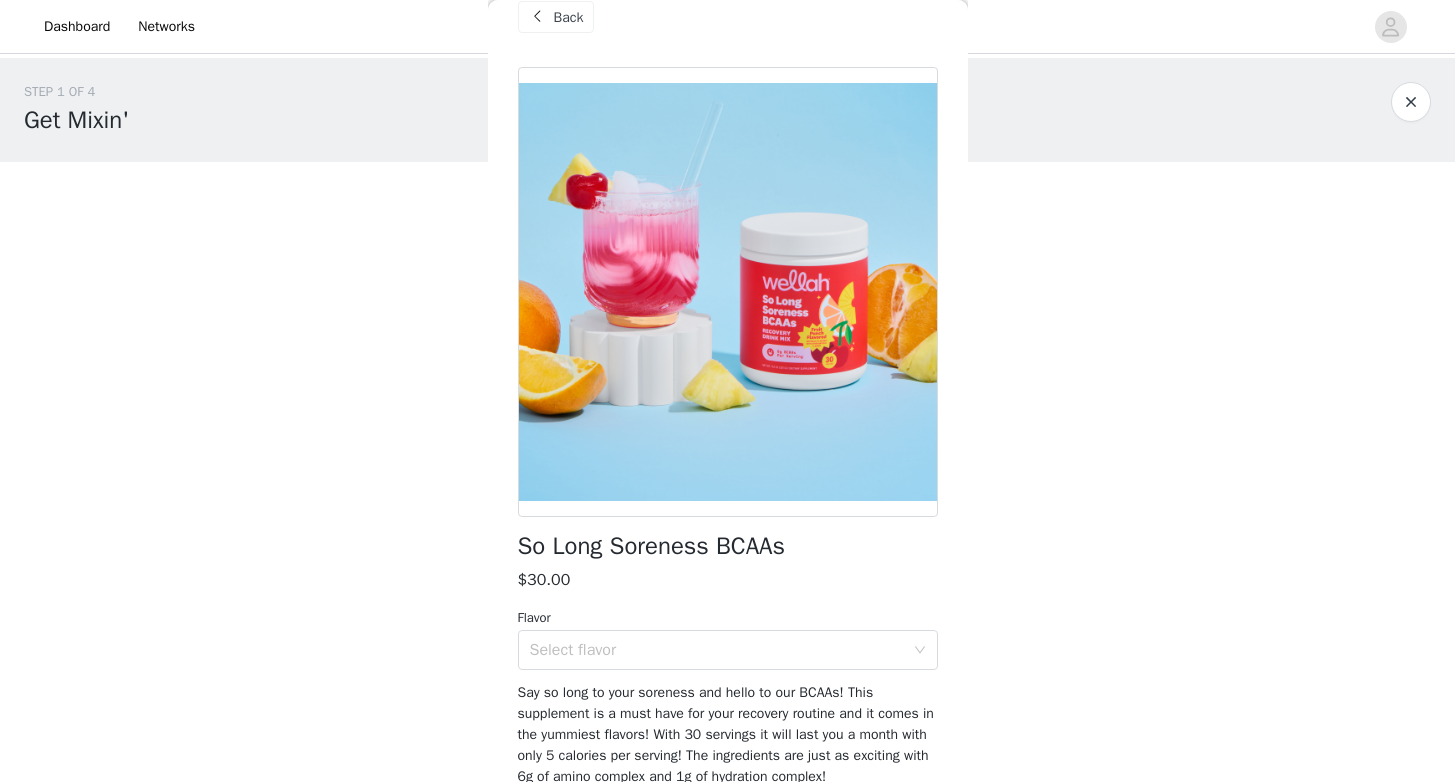 scroll, scrollTop: 0, scrollLeft: 0, axis: both 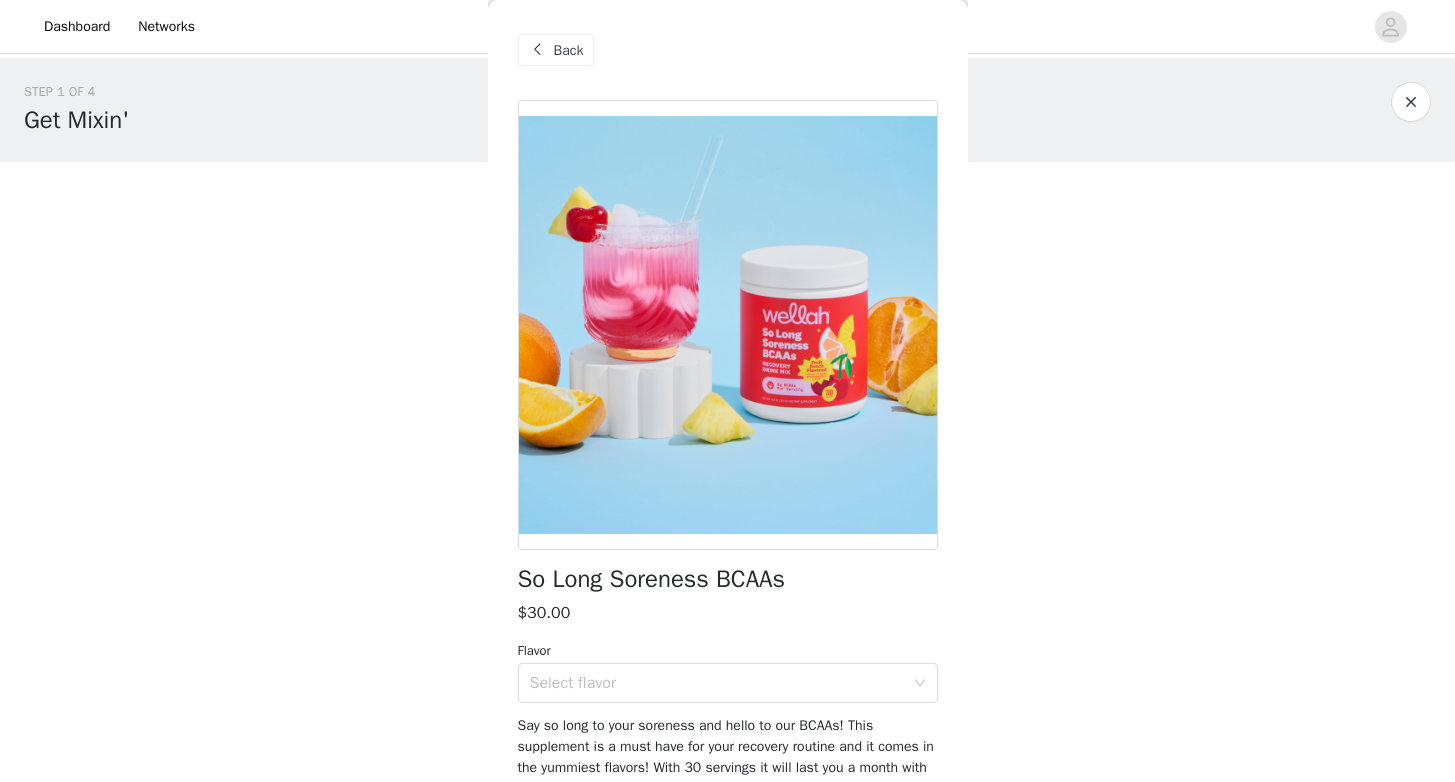 click on "Back" at bounding box center [569, 50] 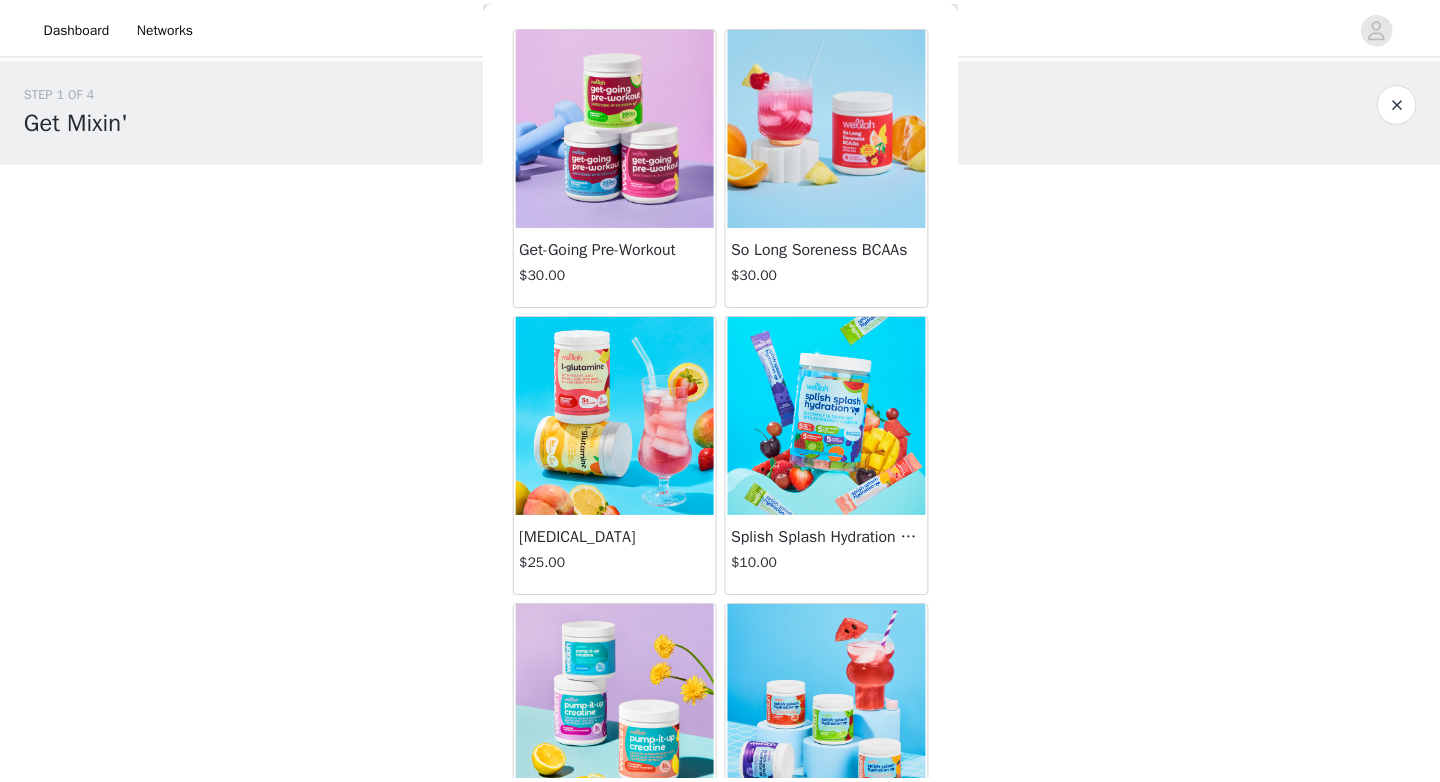 scroll, scrollTop: 85, scrollLeft: 0, axis: vertical 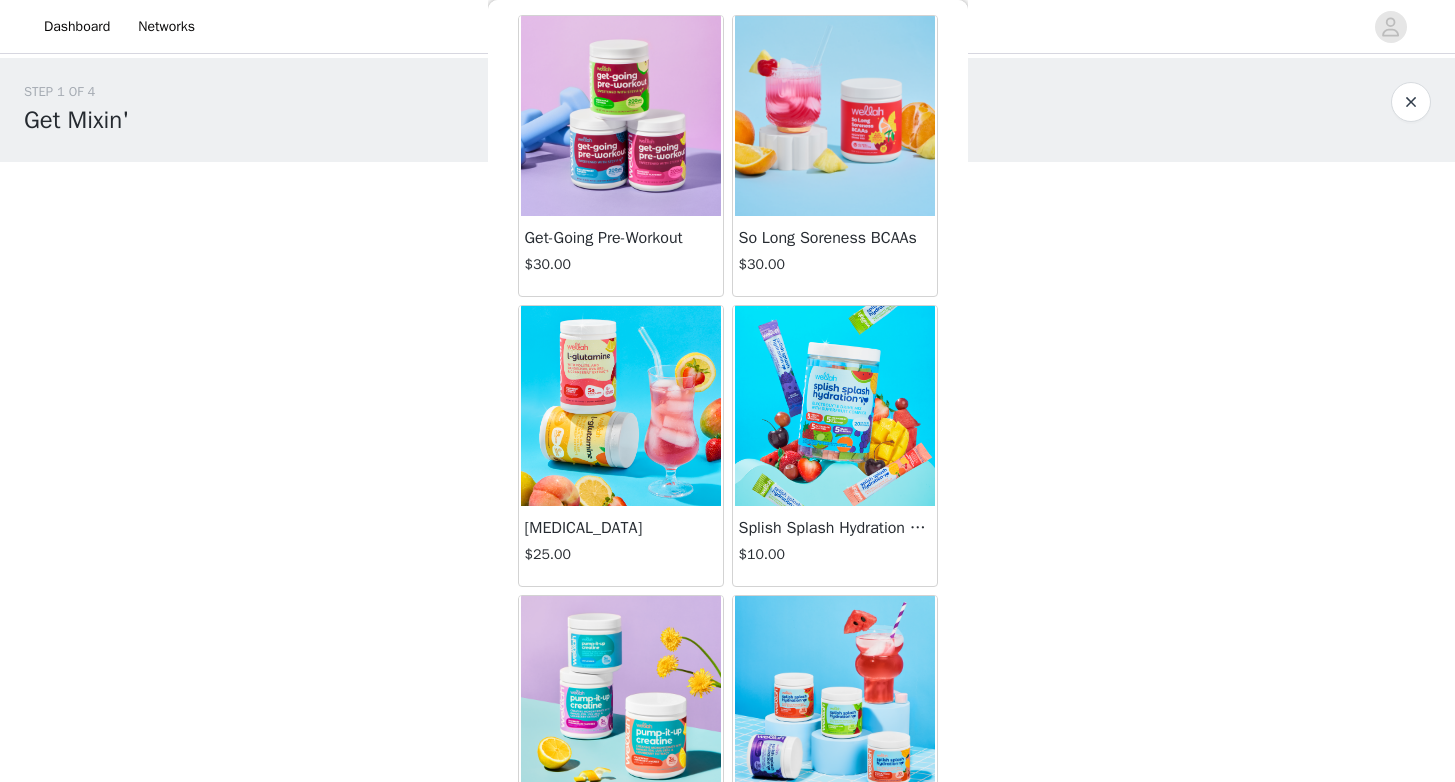 click at bounding box center (621, 406) 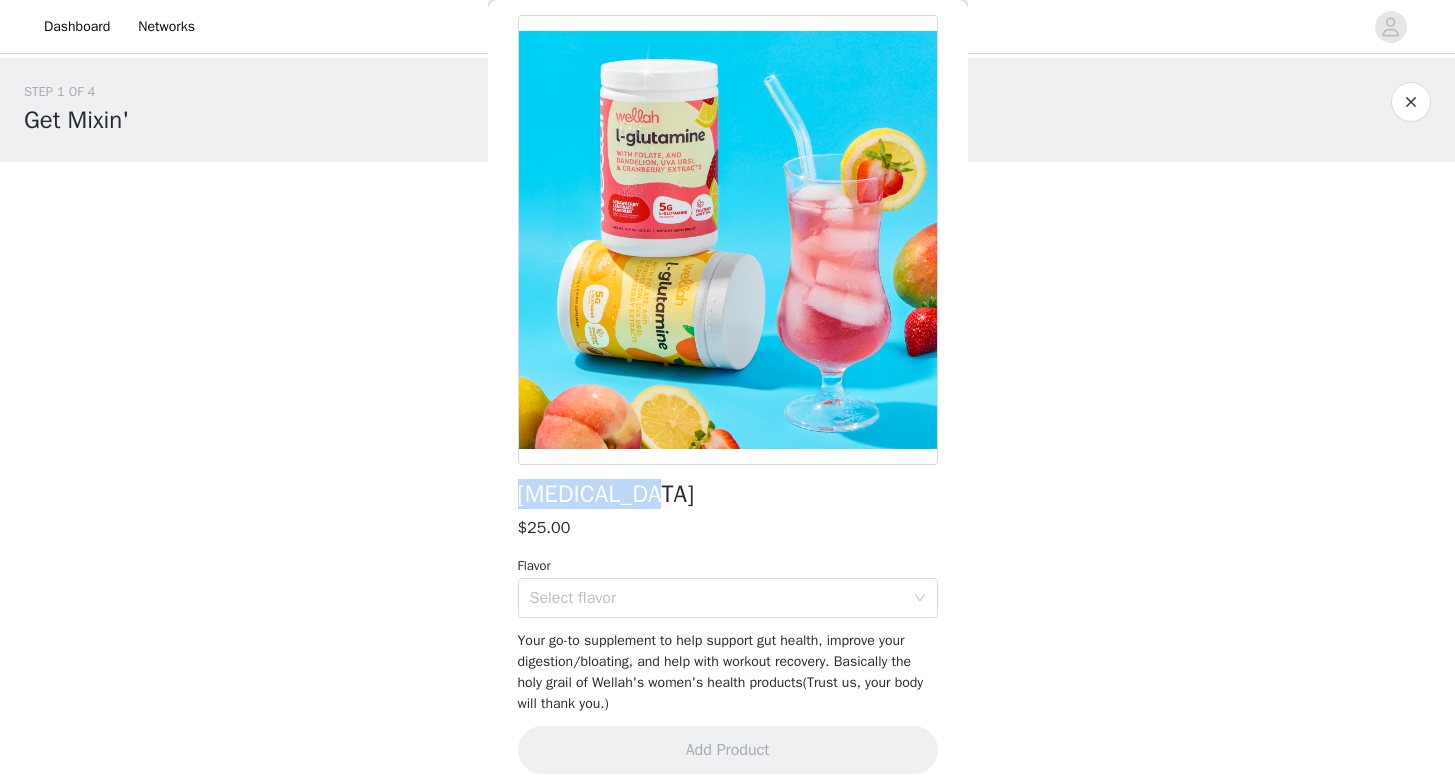 drag, startPoint x: 656, startPoint y: 500, endPoint x: 504, endPoint y: 498, distance: 152.01315 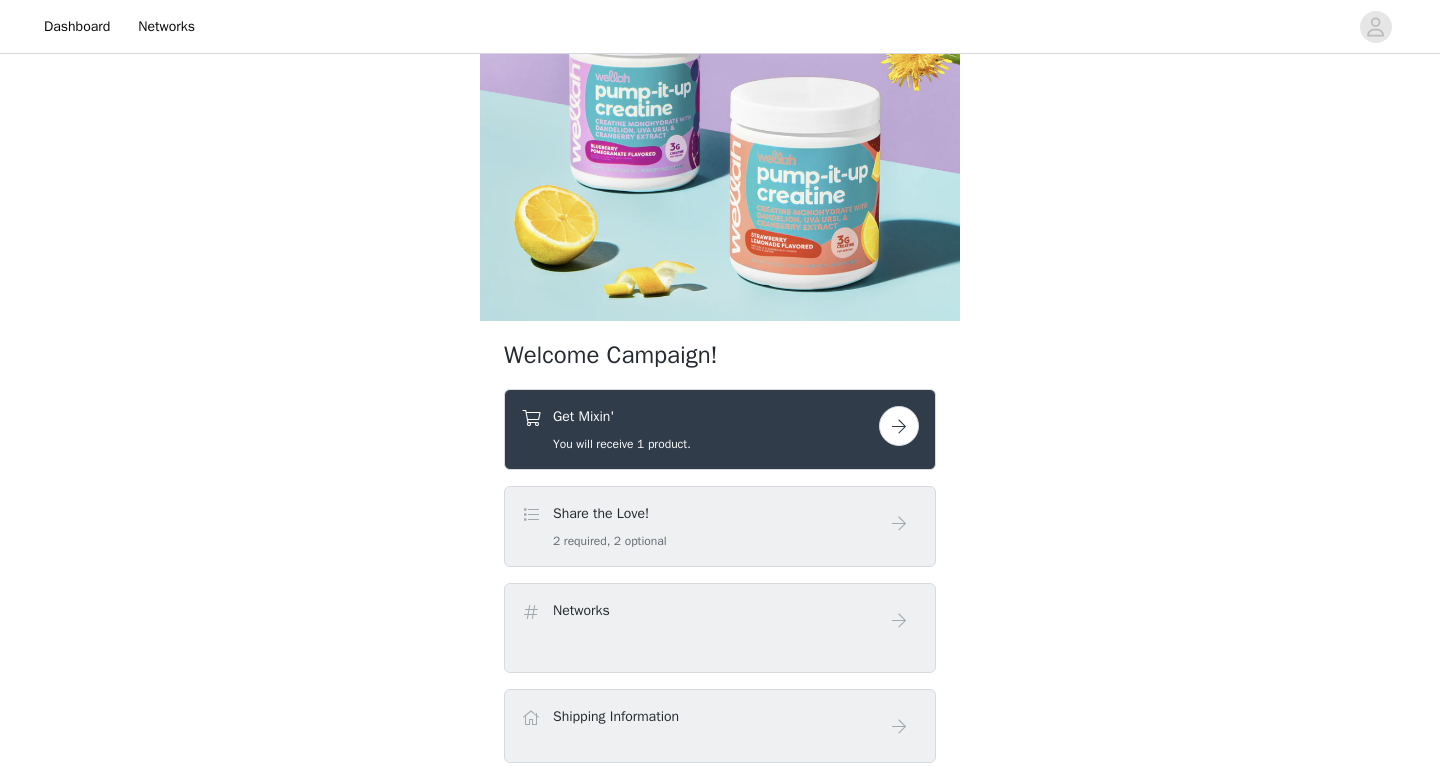scroll, scrollTop: 219, scrollLeft: 0, axis: vertical 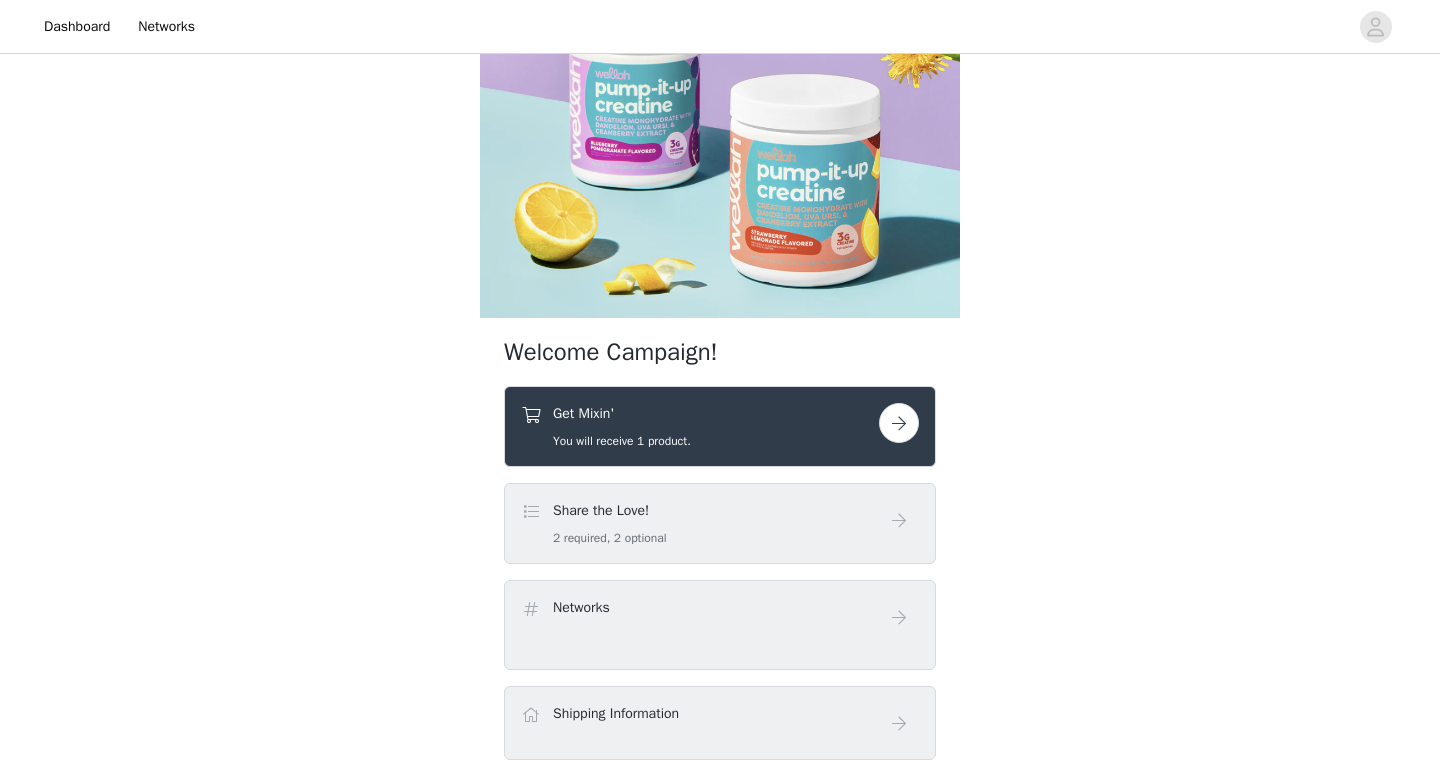 click at bounding box center [899, 423] 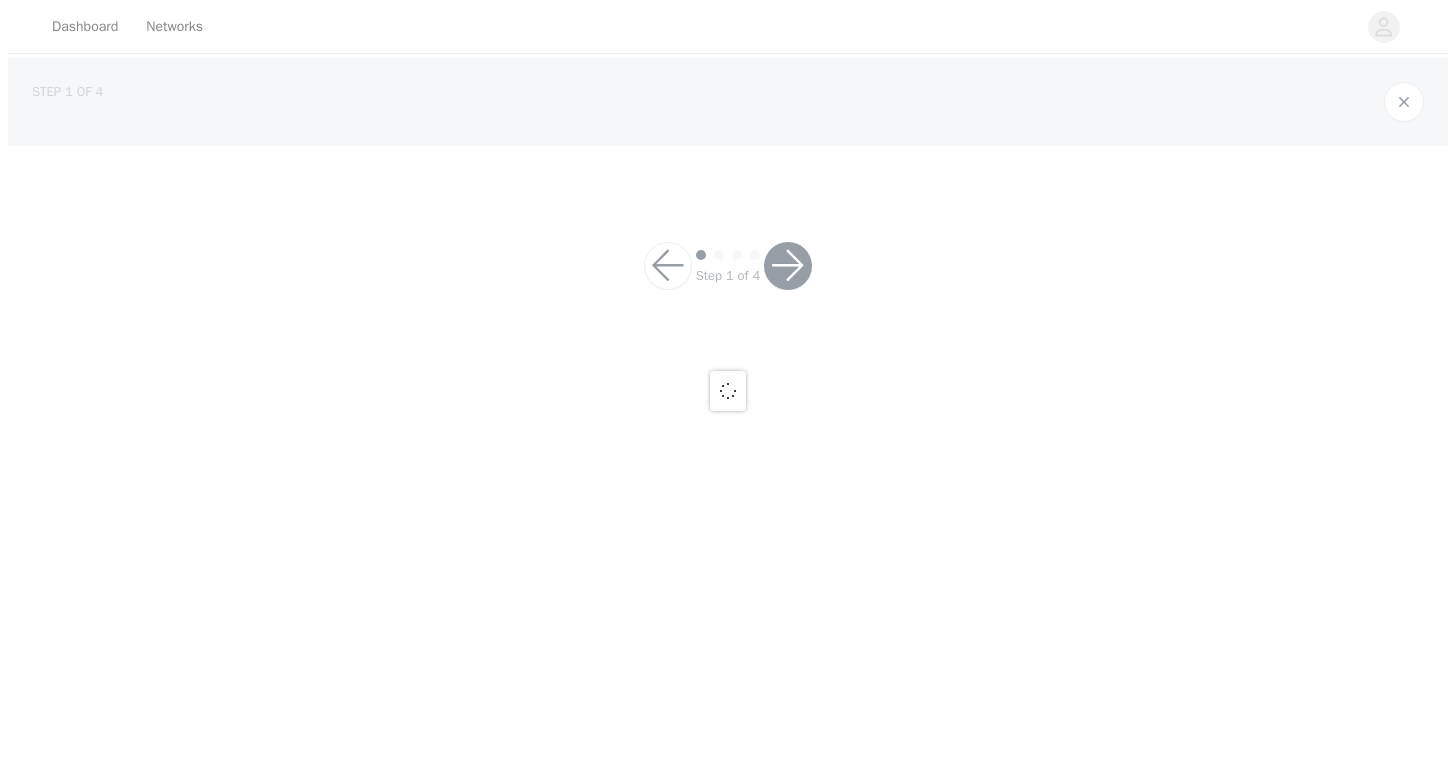 scroll, scrollTop: 0, scrollLeft: 0, axis: both 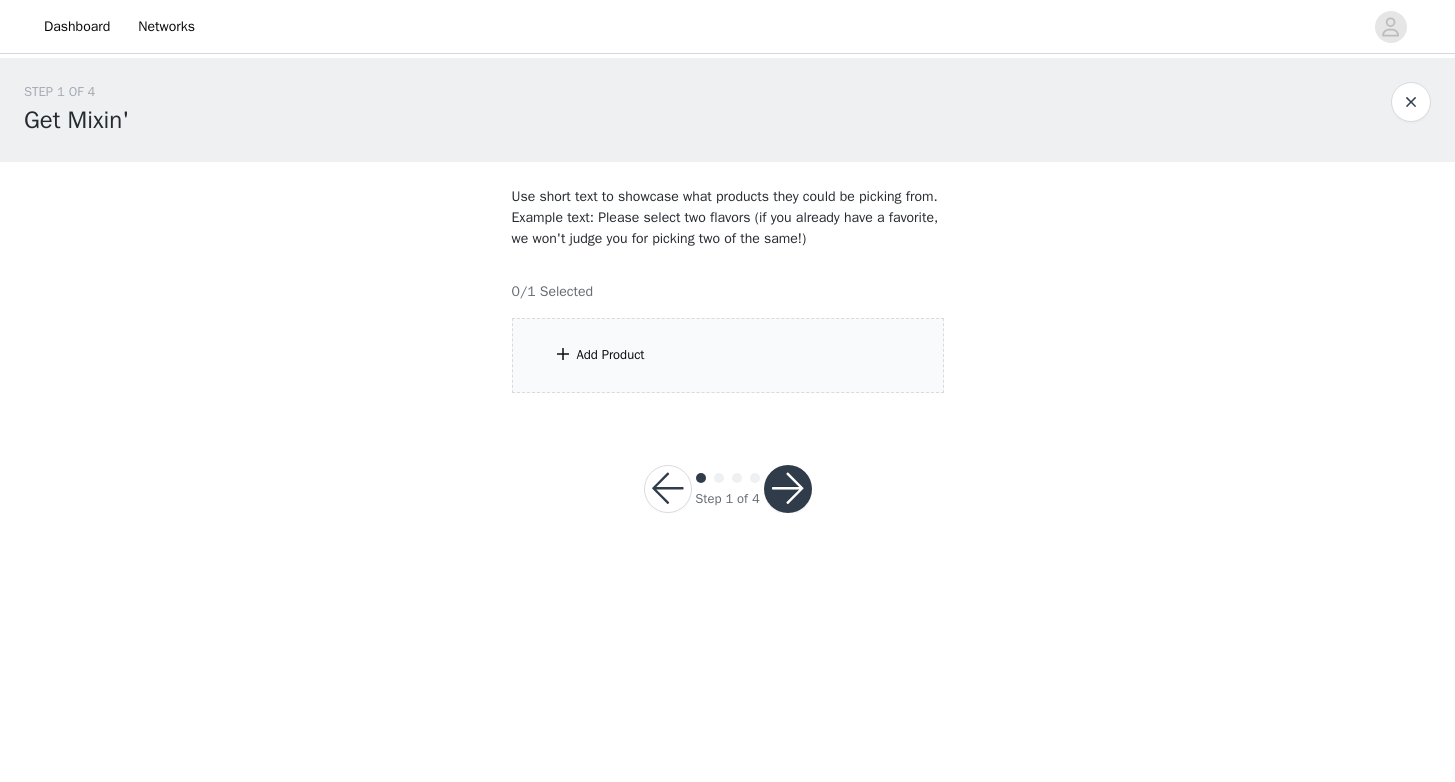 click on "Add Product" at bounding box center (728, 355) 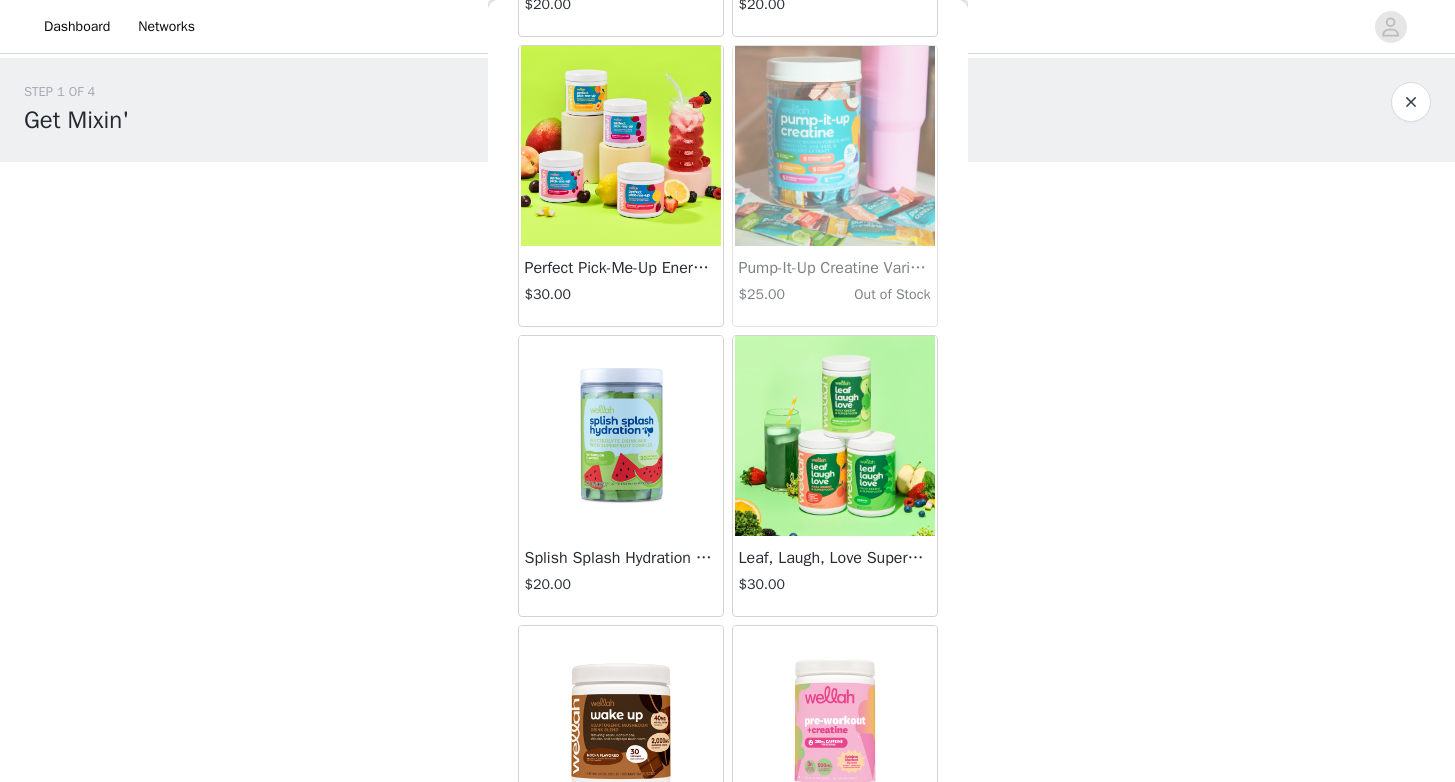scroll, scrollTop: 1054, scrollLeft: 0, axis: vertical 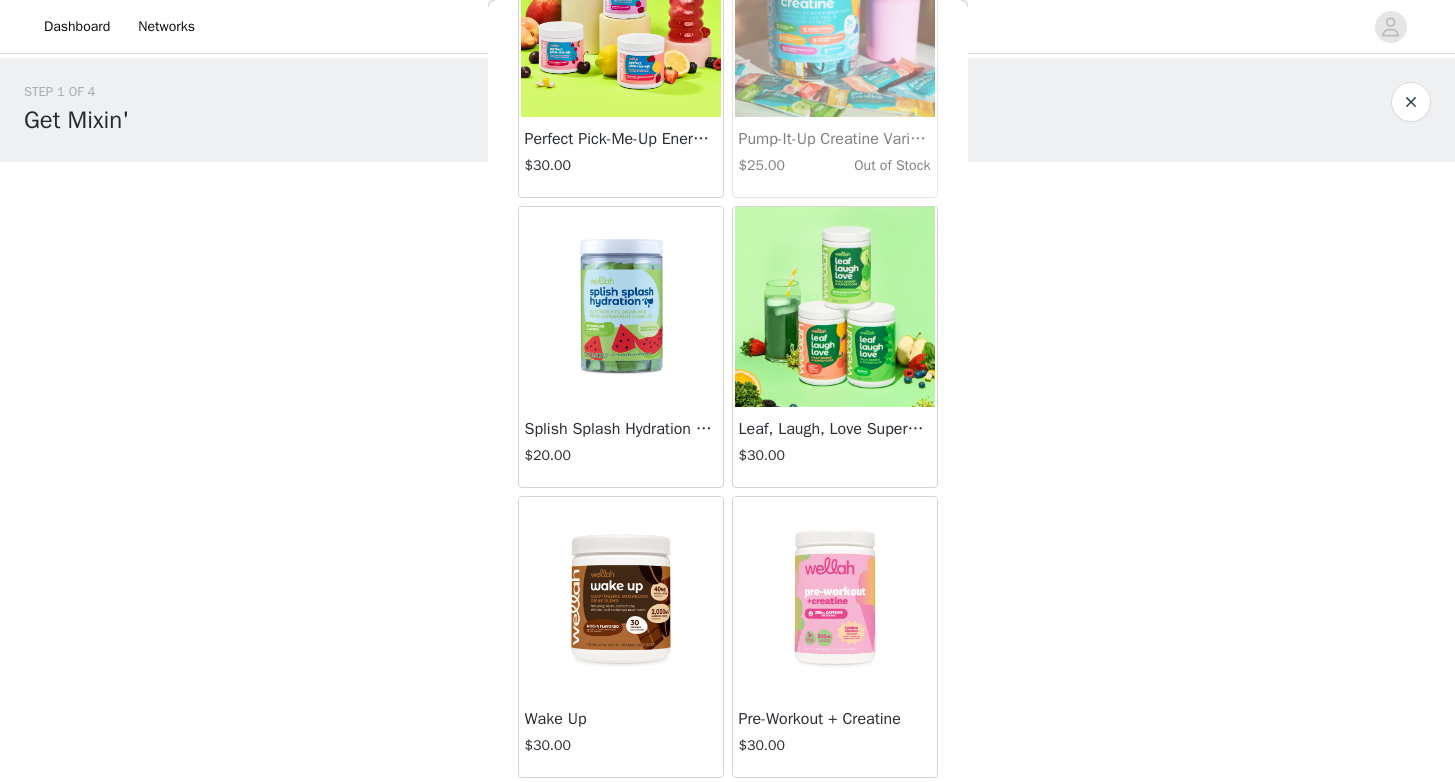 click at bounding box center (835, 307) 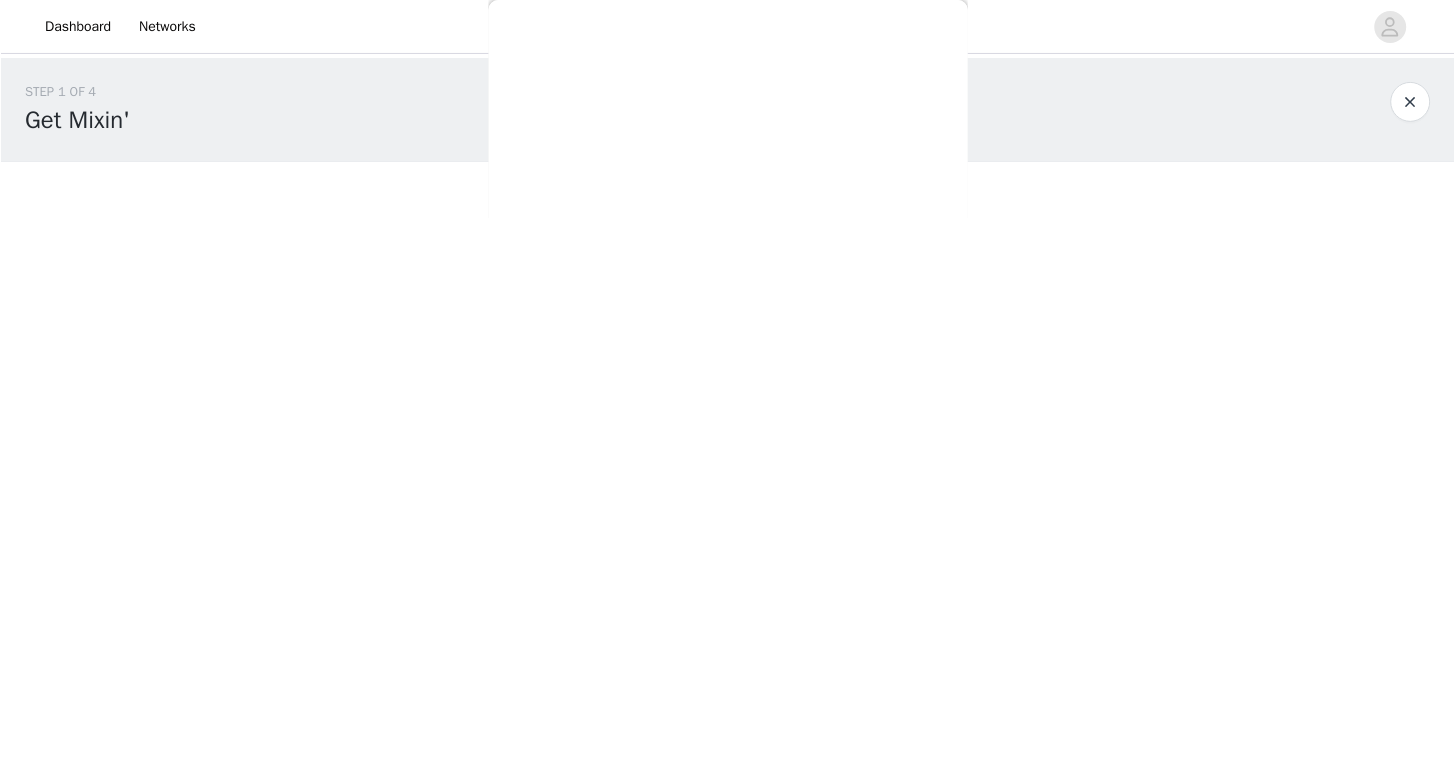 scroll, scrollTop: 100, scrollLeft: 0, axis: vertical 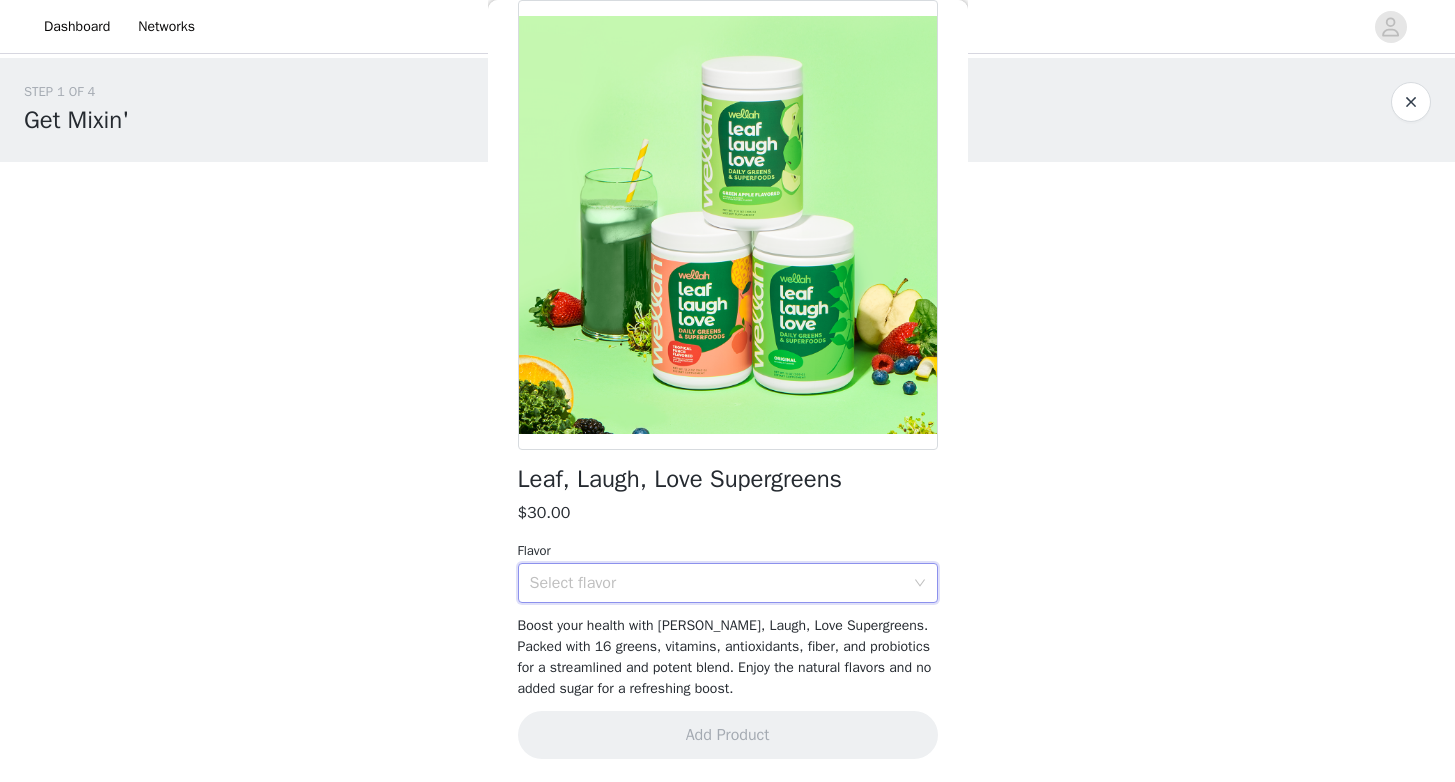 click on "Select flavor" at bounding box center [721, 583] 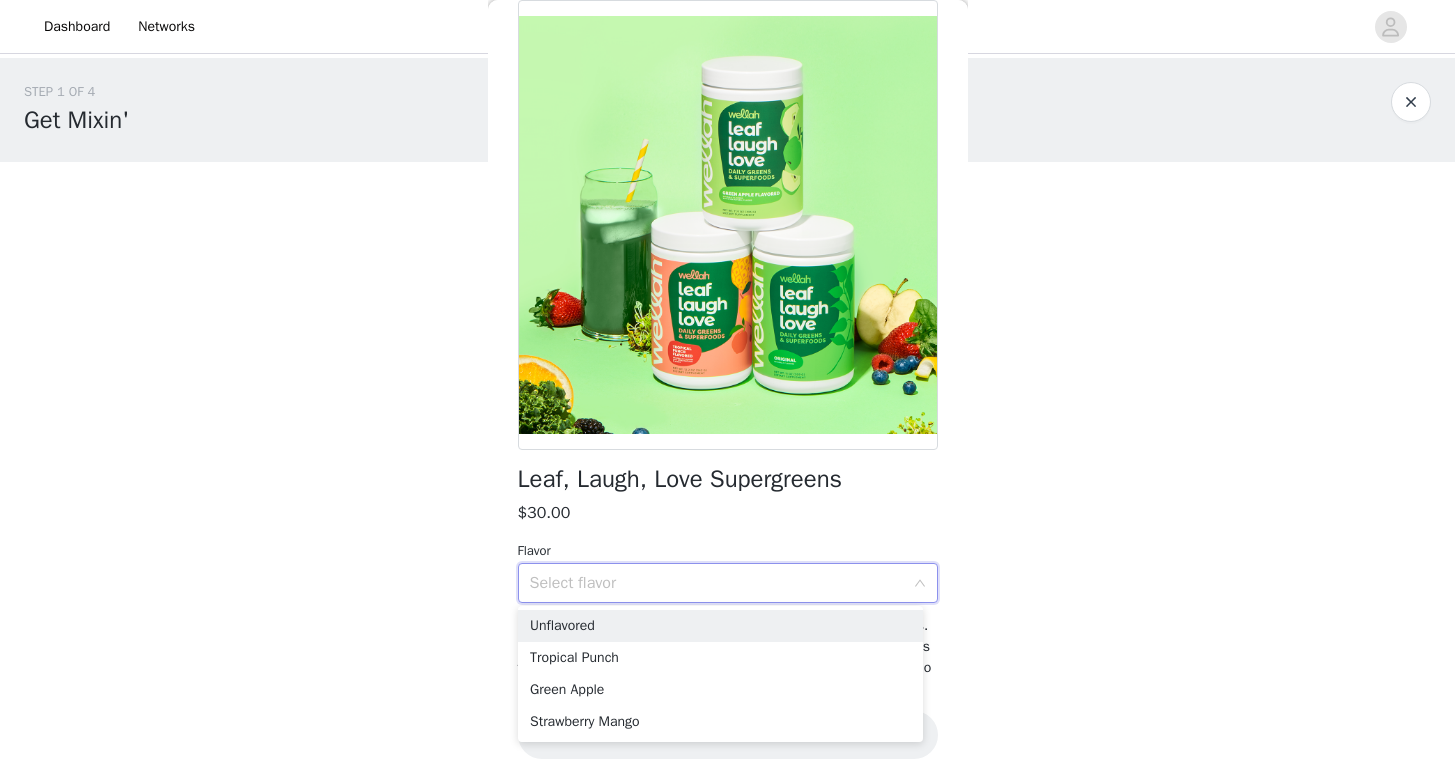 click on "Leaf, Laugh, Love Supergreens       $30.00         Flavor   Select flavor   Boost your health with Leaf, Laugh, Love Supergreens. Packed with 16 greens, vitamins, antioxidants, fiber, and probiotics for a streamlined and potent blend. Enjoy the natural flavors and no added sugar for a refreshing boost.   Add Product" at bounding box center (728, 391) 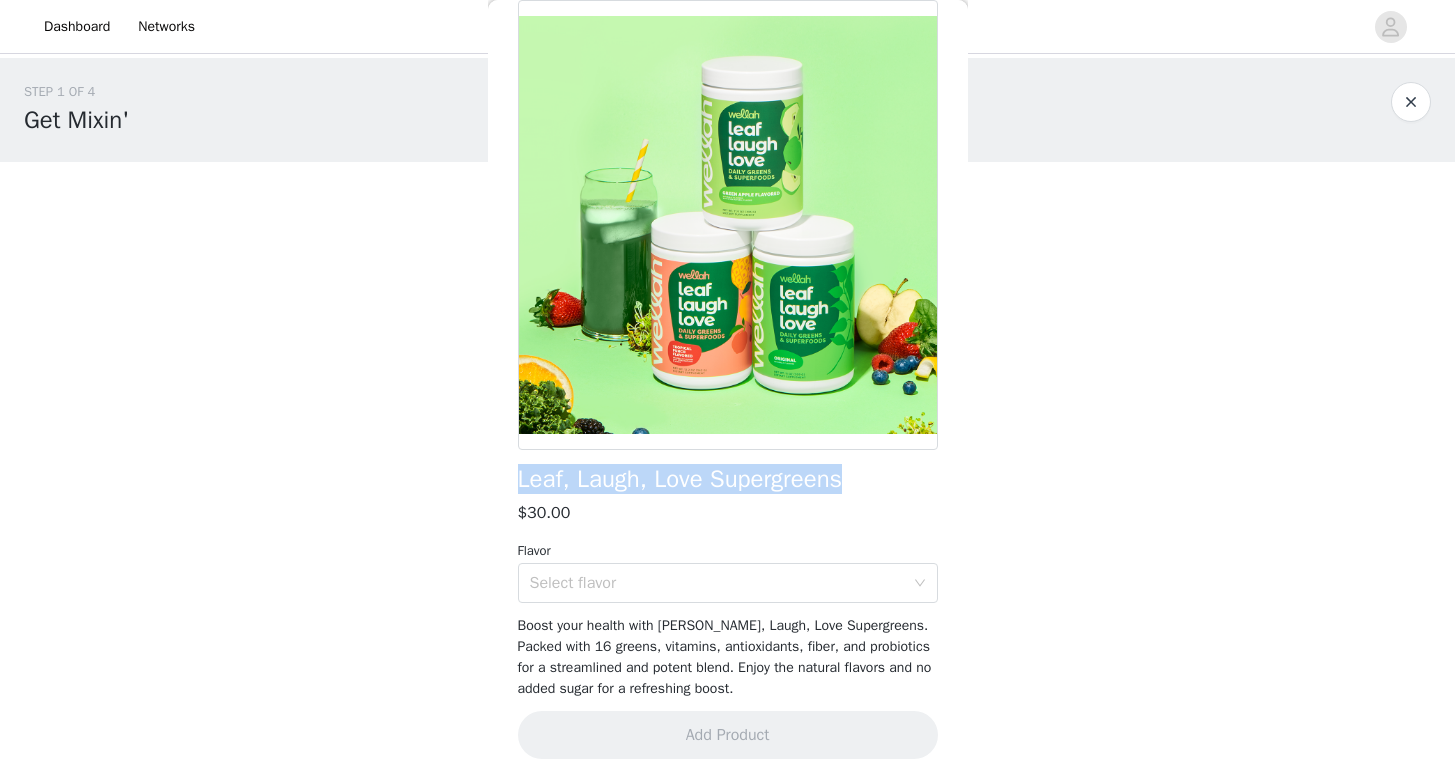 drag, startPoint x: 866, startPoint y: 480, endPoint x: 460, endPoint y: 487, distance: 406.06033 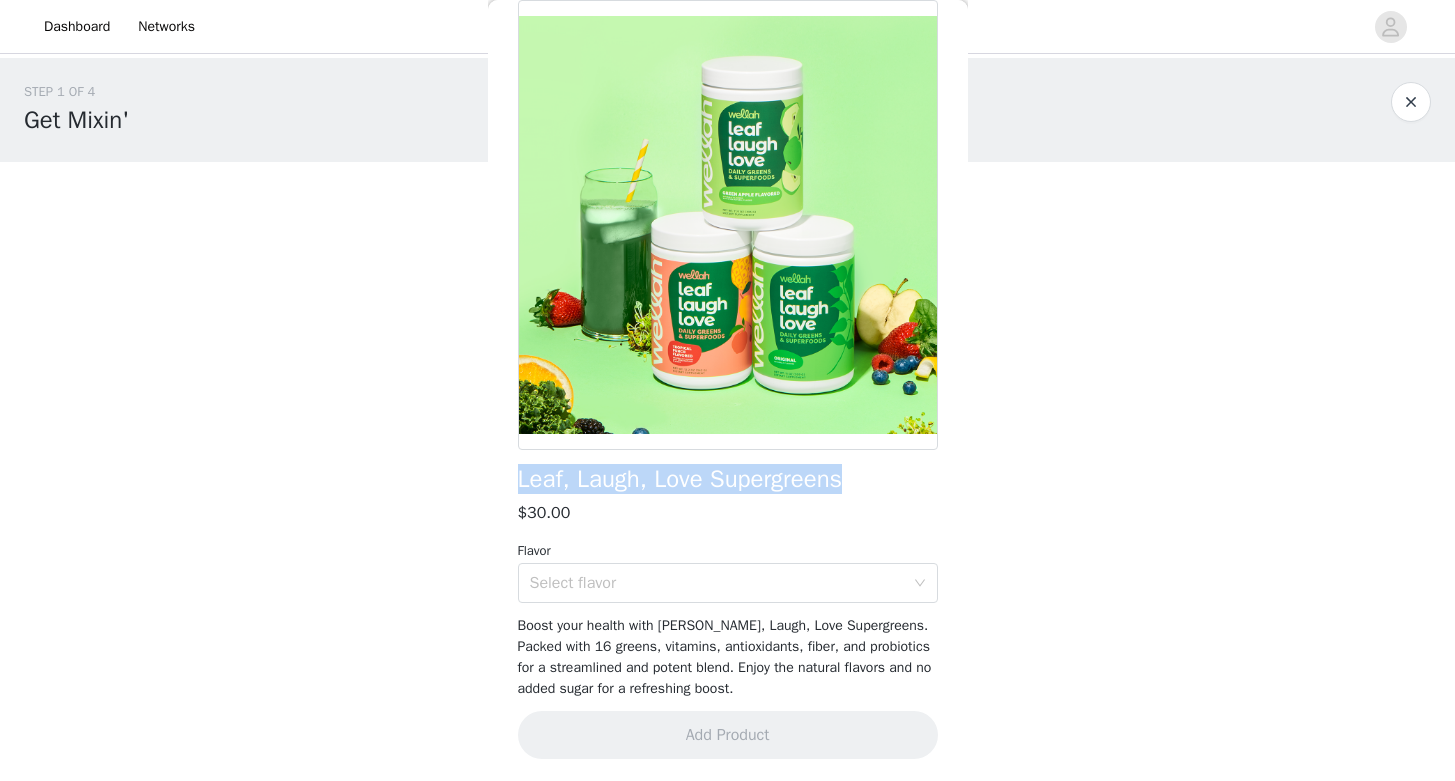 scroll, scrollTop: 0, scrollLeft: 0, axis: both 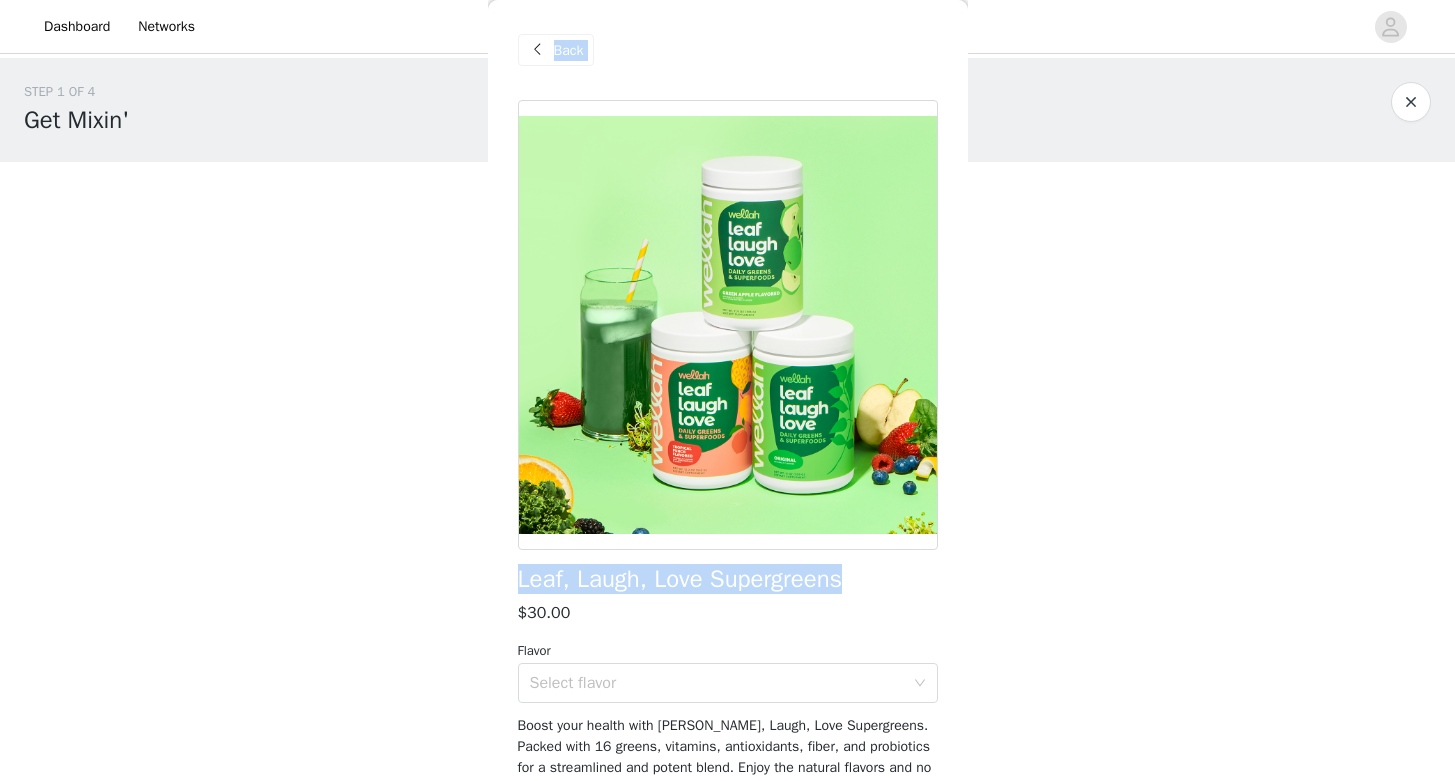 click on "Back" at bounding box center [569, 50] 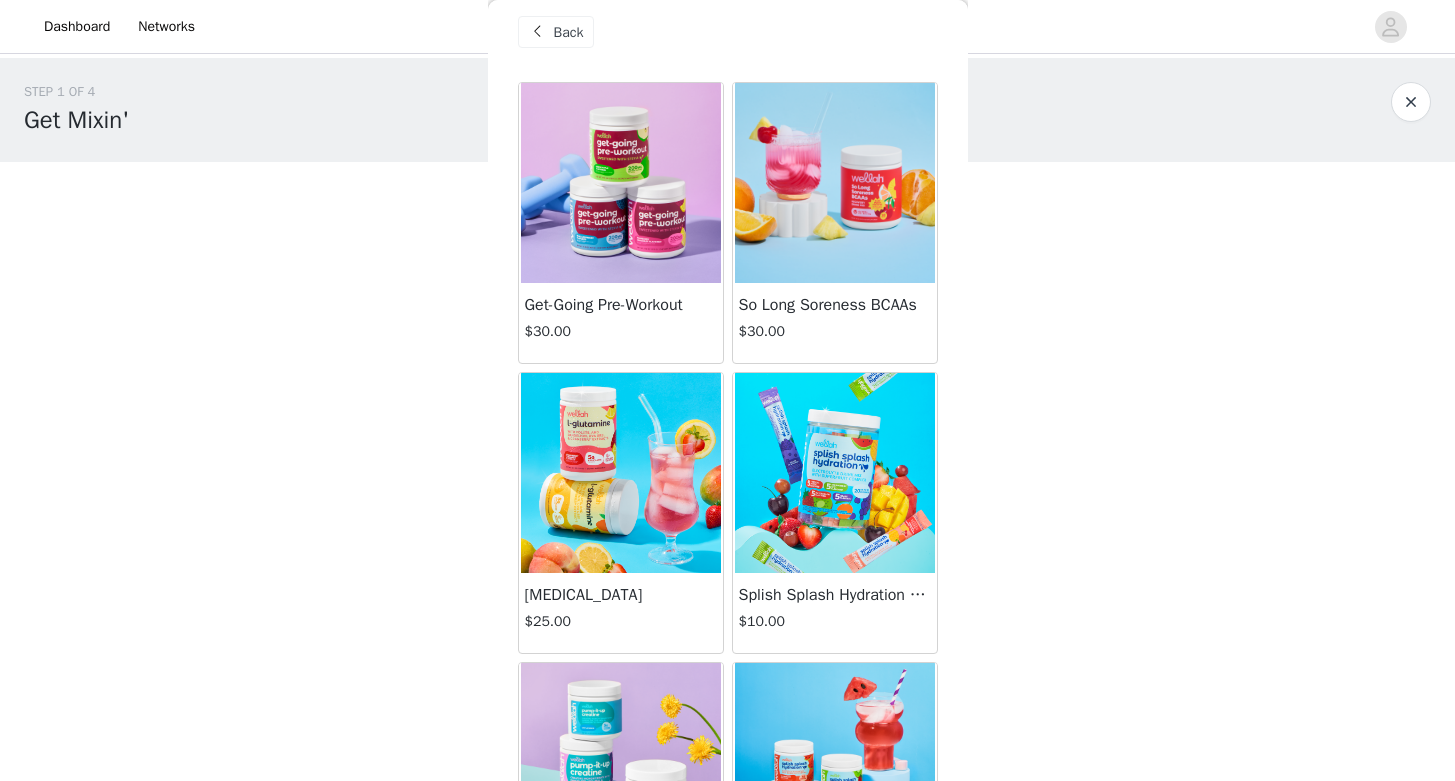 scroll, scrollTop: 0, scrollLeft: 0, axis: both 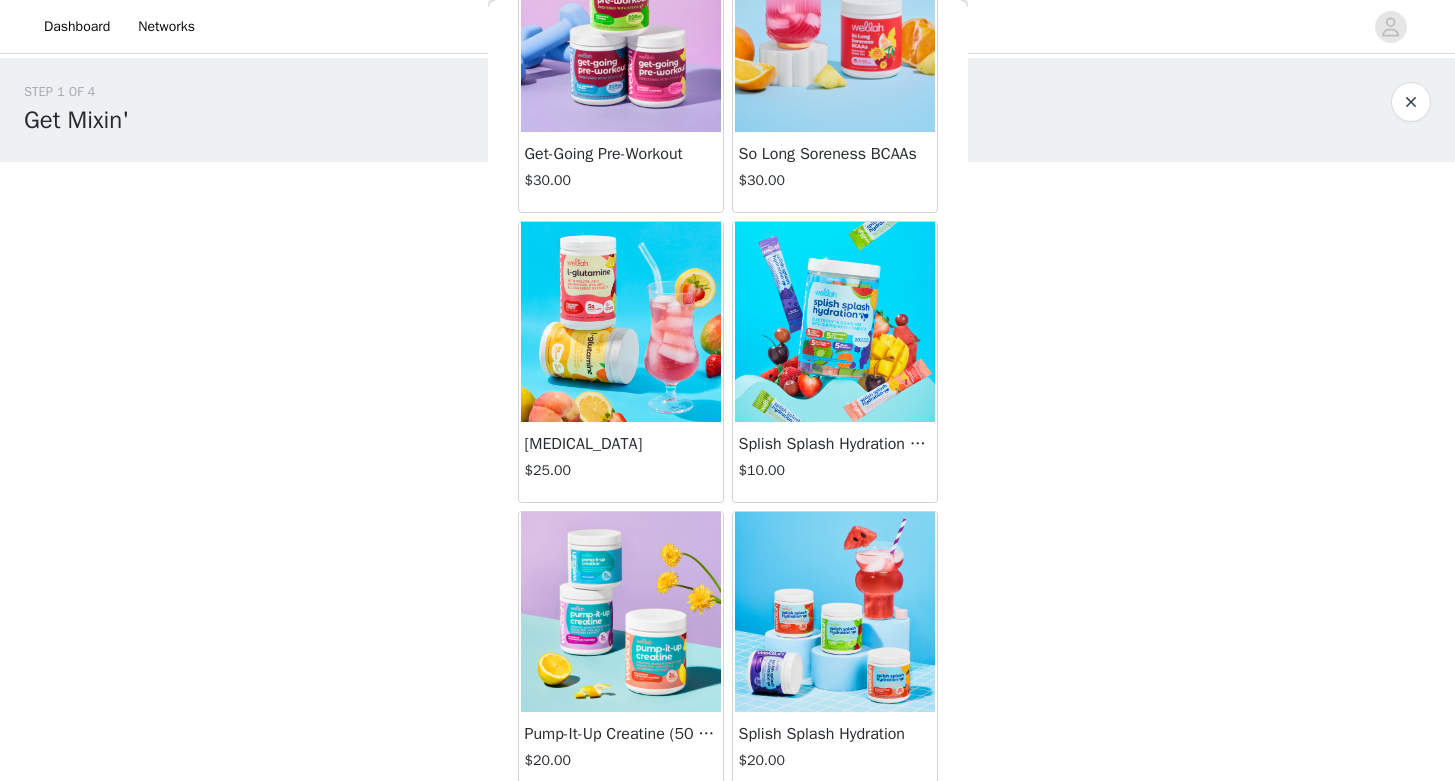 click at bounding box center [621, 322] 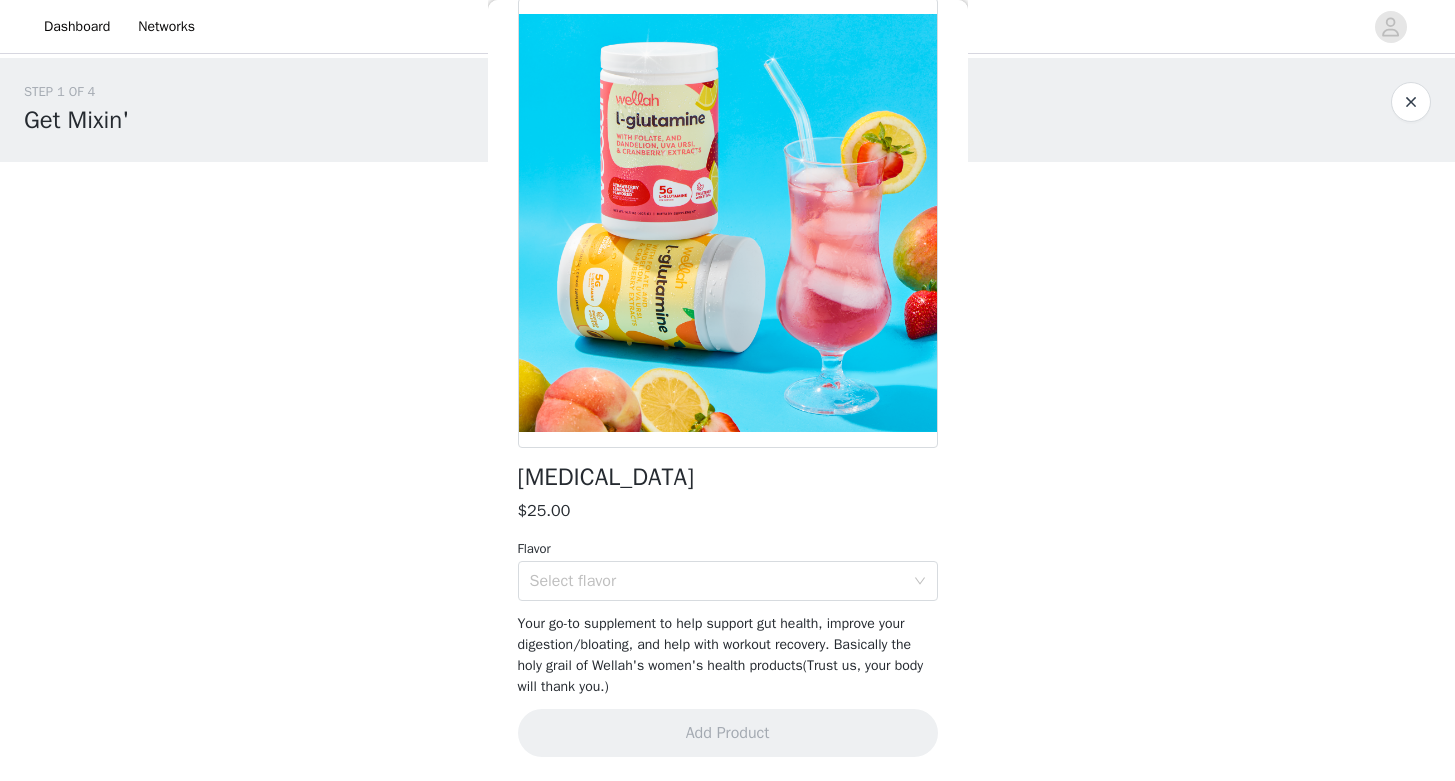 scroll, scrollTop: 101, scrollLeft: 0, axis: vertical 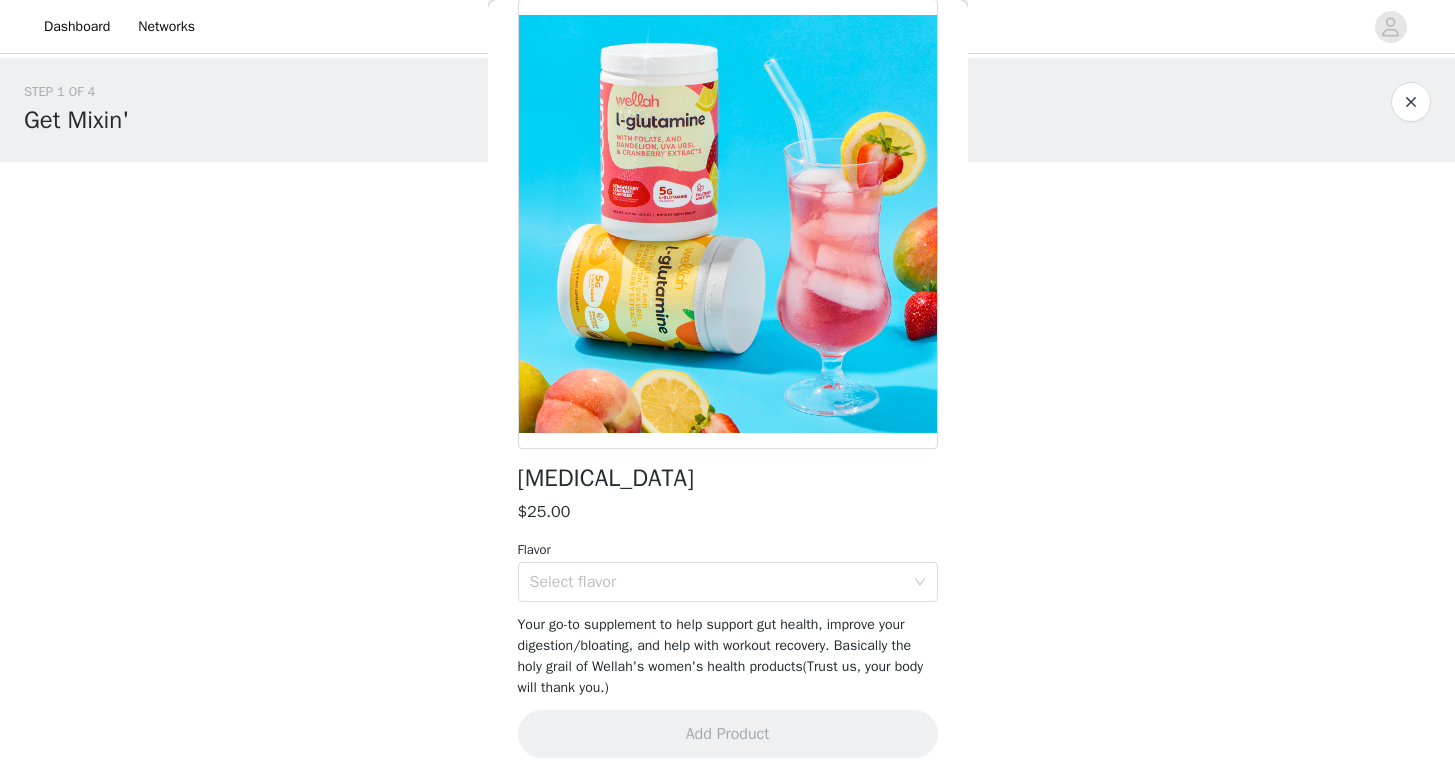 click at bounding box center (728, 224) 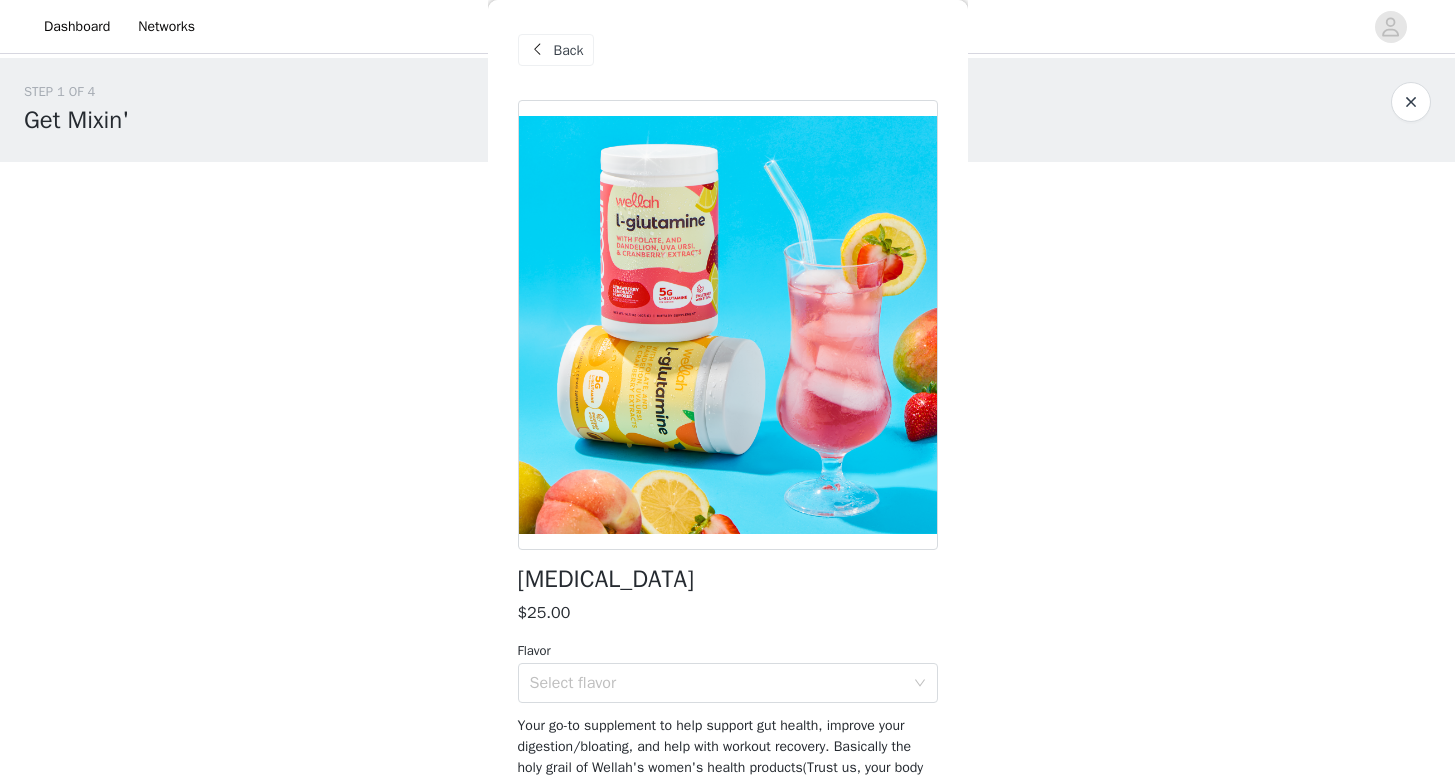 click on "Back" at bounding box center [569, 50] 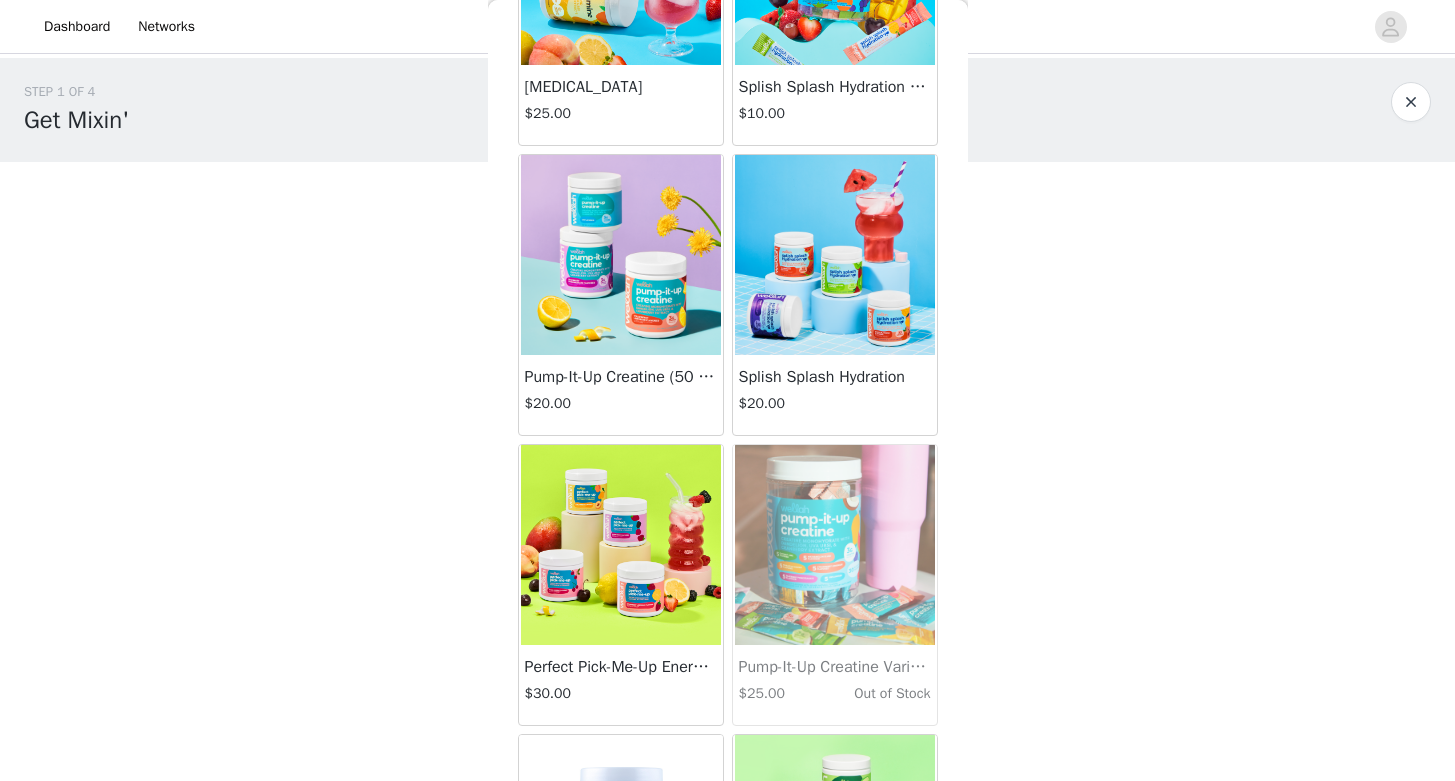 scroll, scrollTop: 672, scrollLeft: 0, axis: vertical 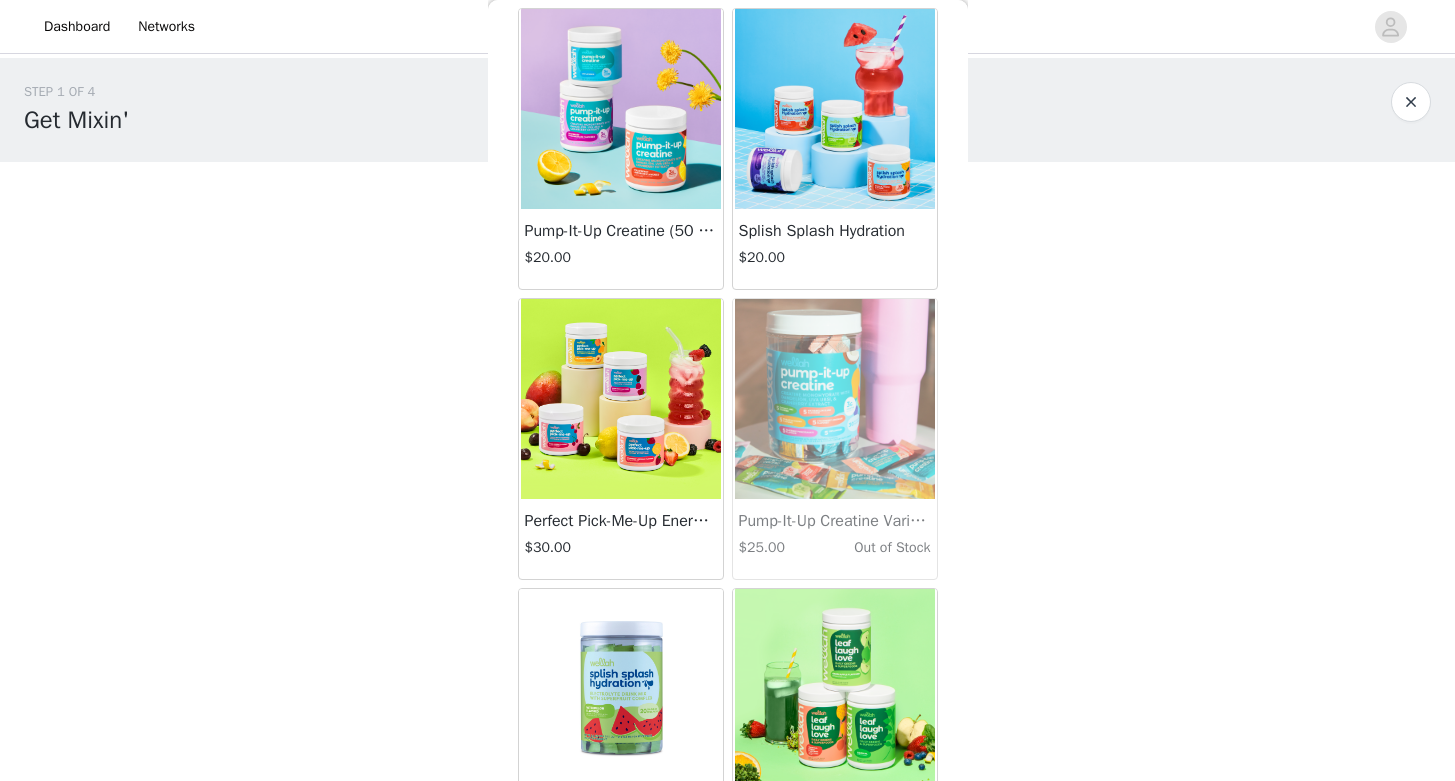 click at bounding box center [621, 399] 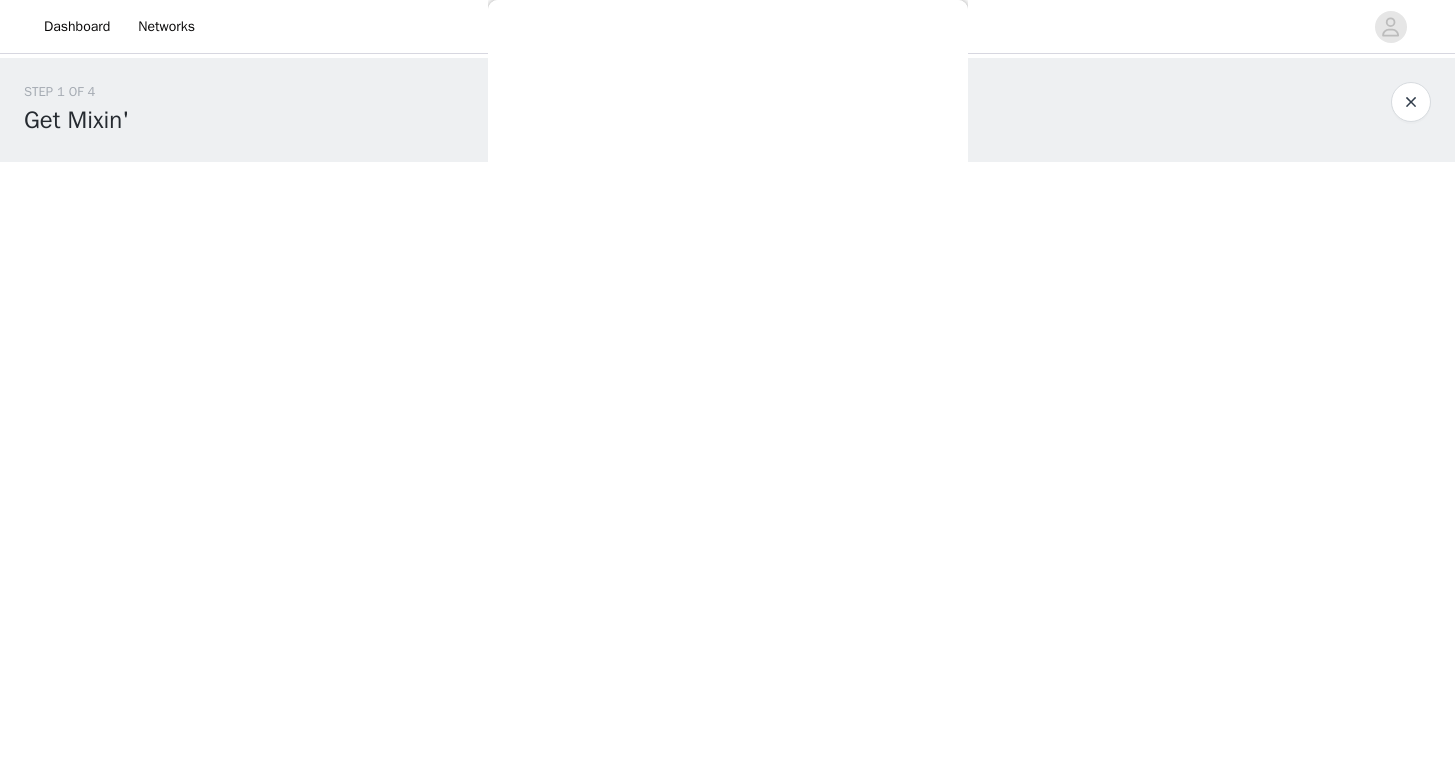 scroll, scrollTop: 101, scrollLeft: 0, axis: vertical 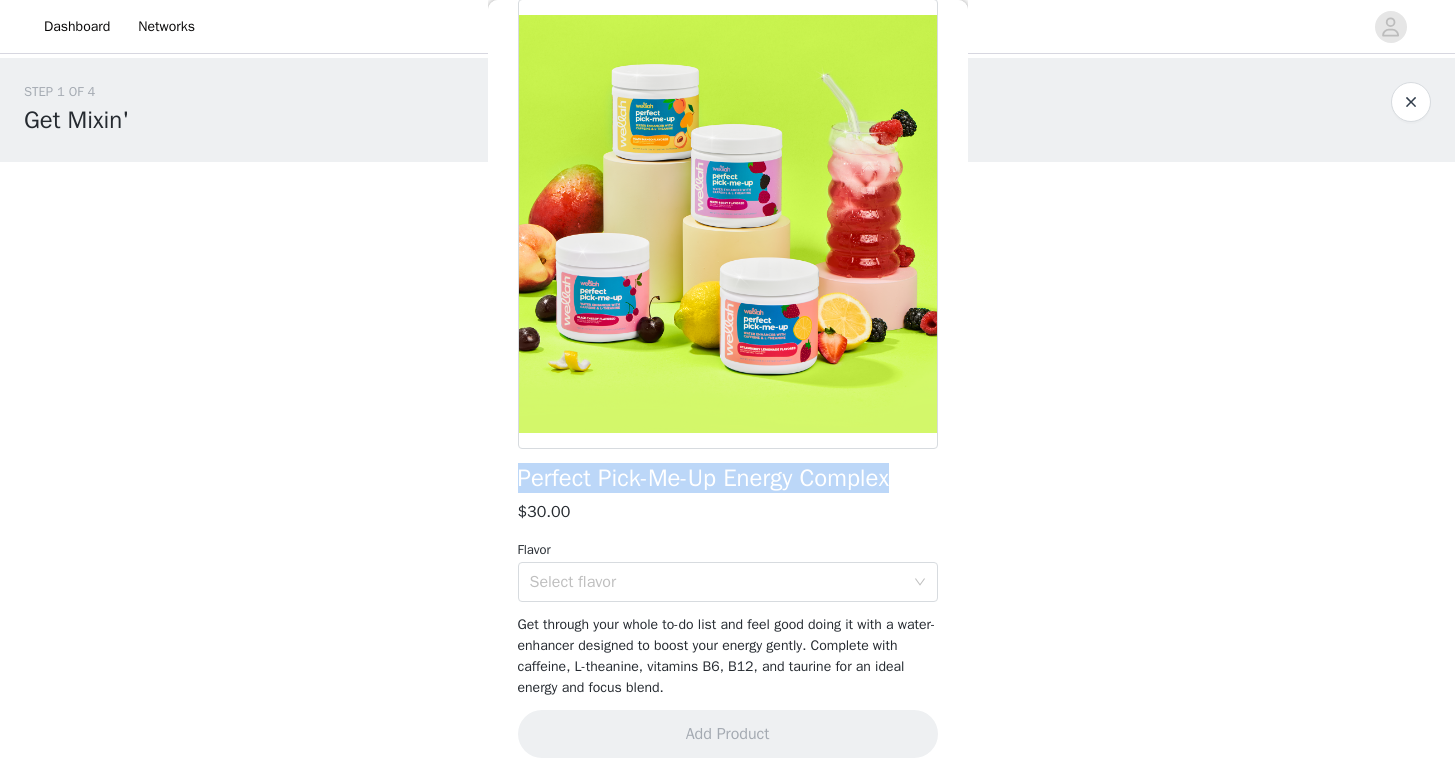 drag, startPoint x: 520, startPoint y: 479, endPoint x: 927, endPoint y: 477, distance: 407.0049 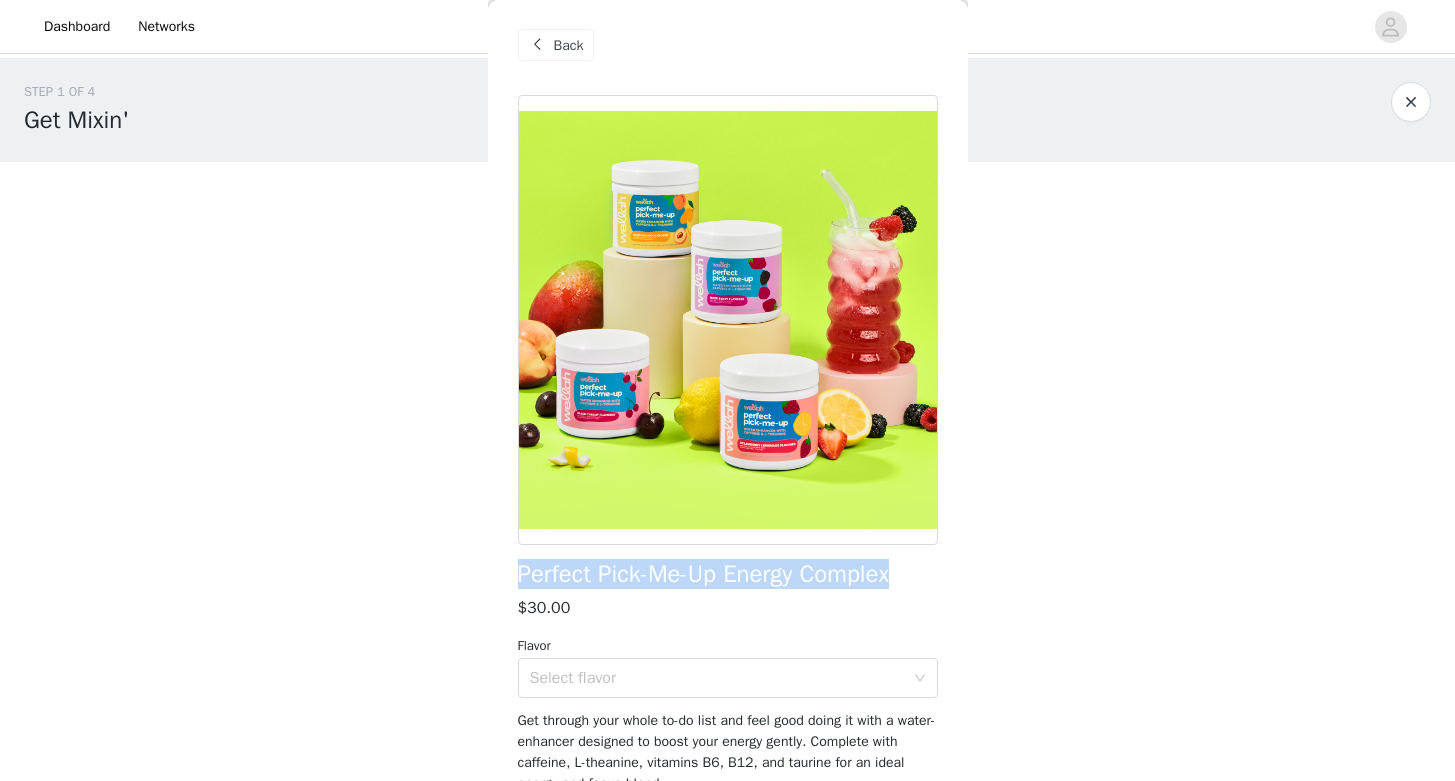 scroll, scrollTop: 0, scrollLeft: 0, axis: both 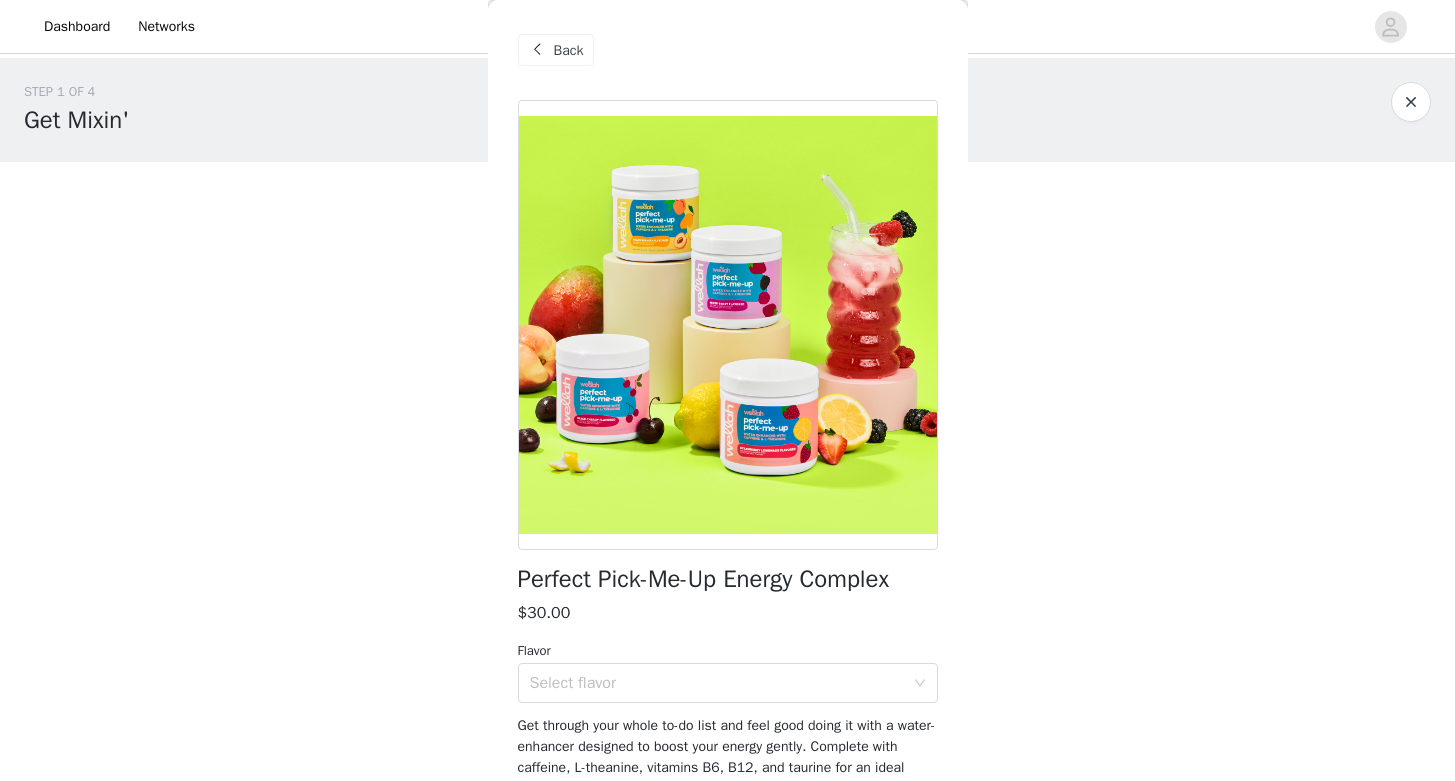 click on "Back" at bounding box center (569, 50) 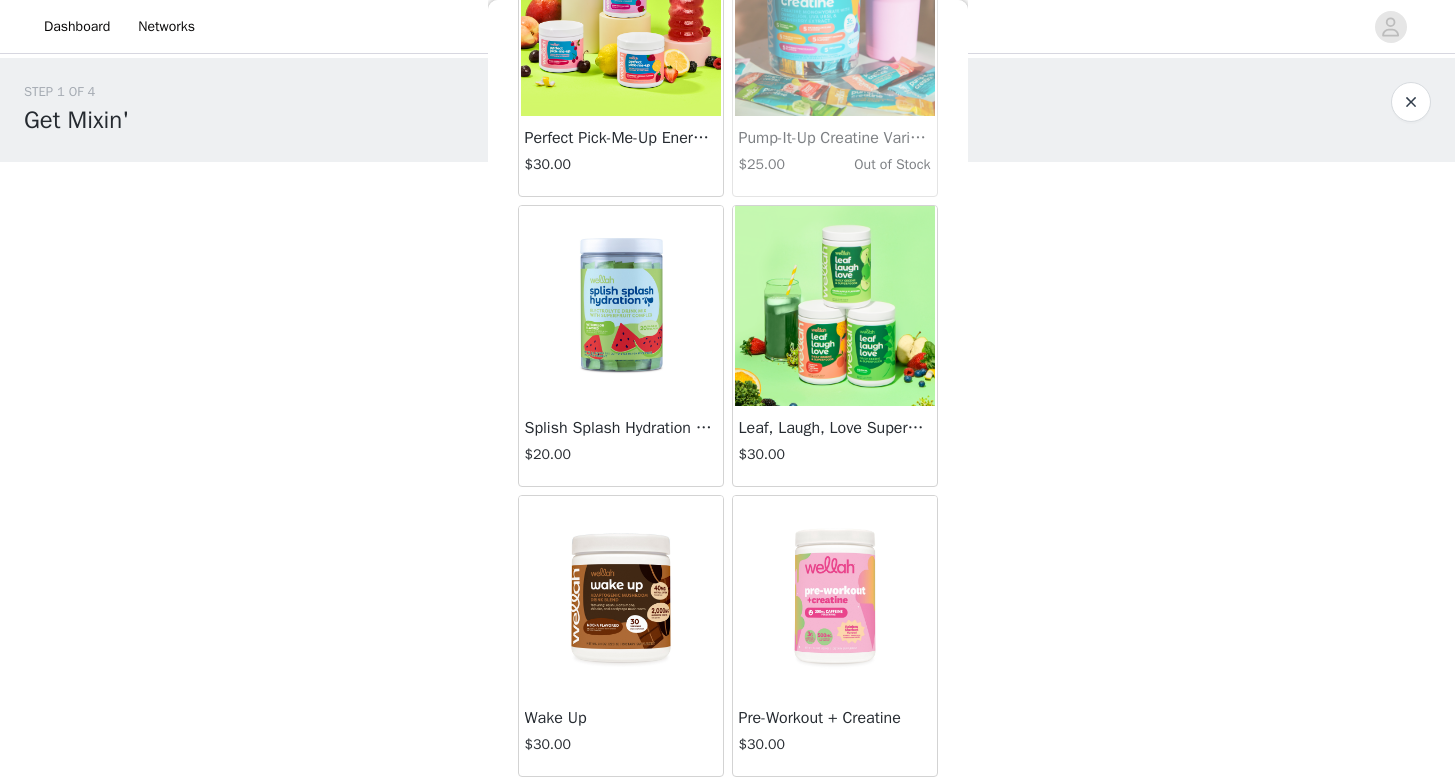 scroll, scrollTop: 0, scrollLeft: 0, axis: both 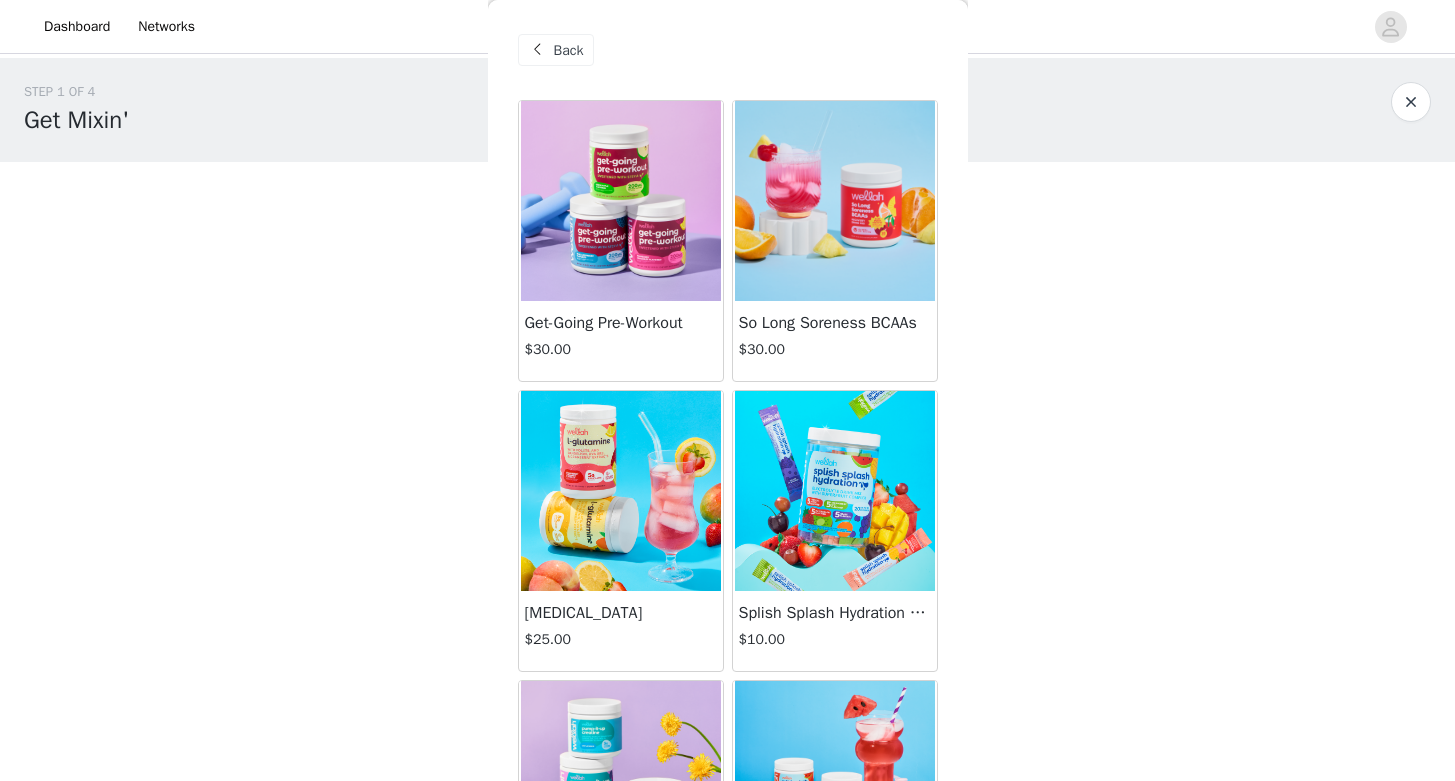 click at bounding box center [621, 201] 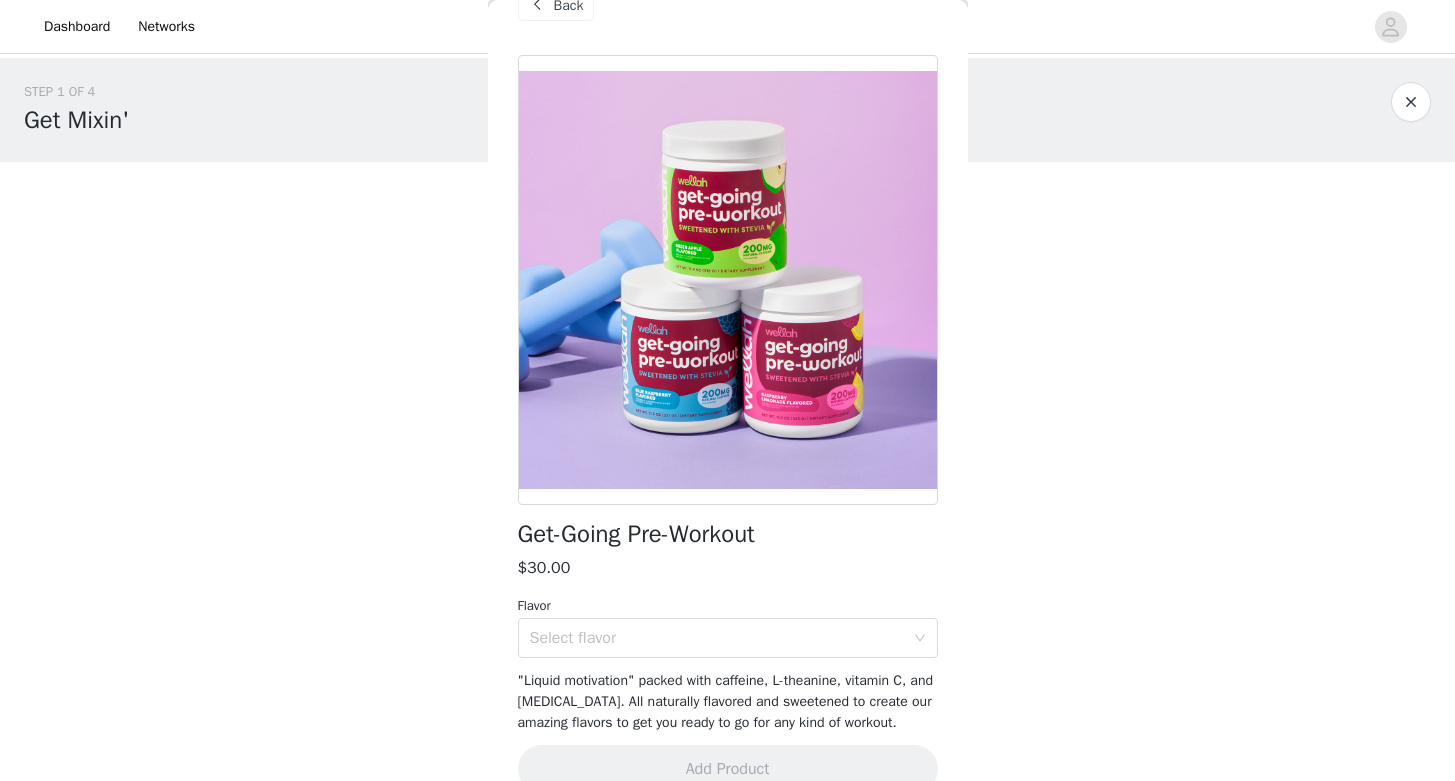 scroll, scrollTop: 28, scrollLeft: 0, axis: vertical 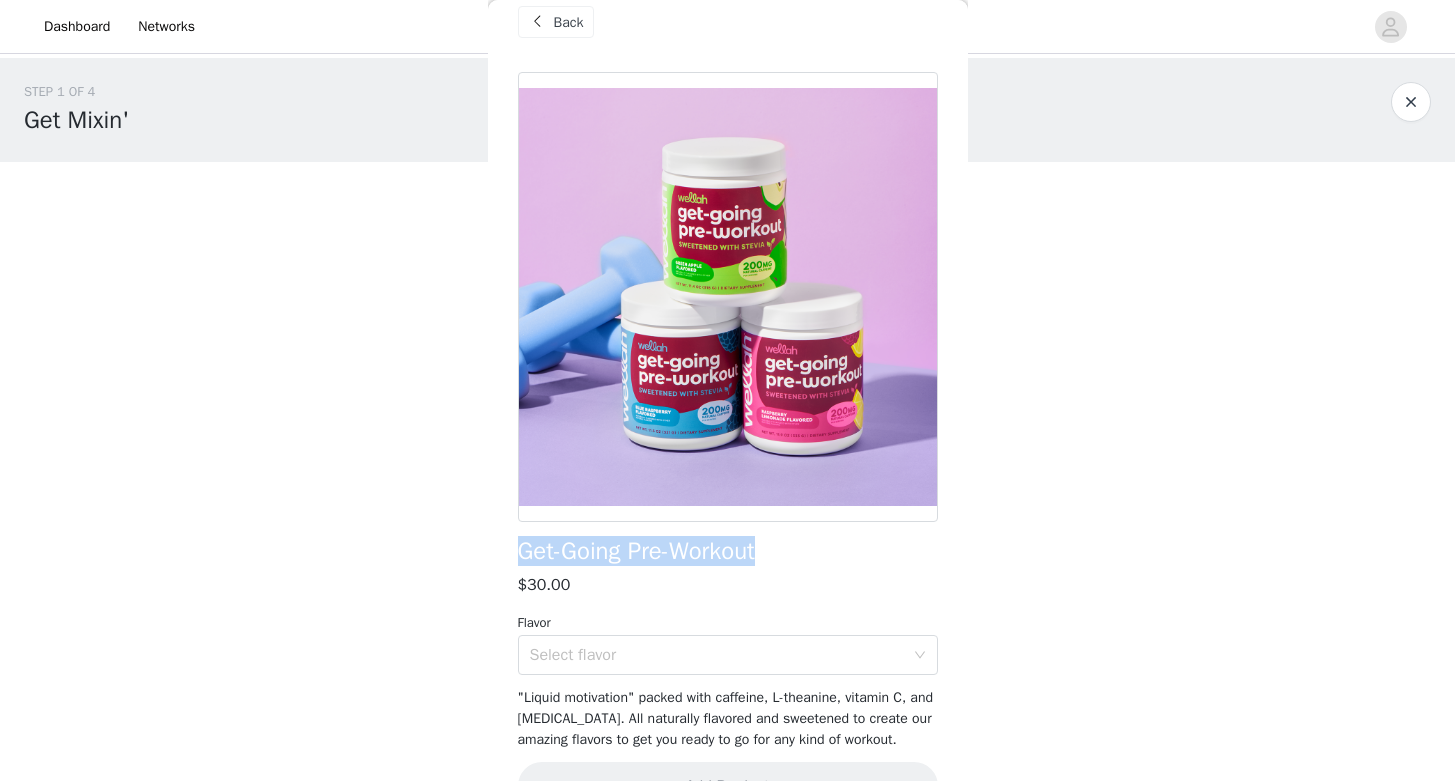 drag, startPoint x: 780, startPoint y: 561, endPoint x: 503, endPoint y: 534, distance: 278.31277 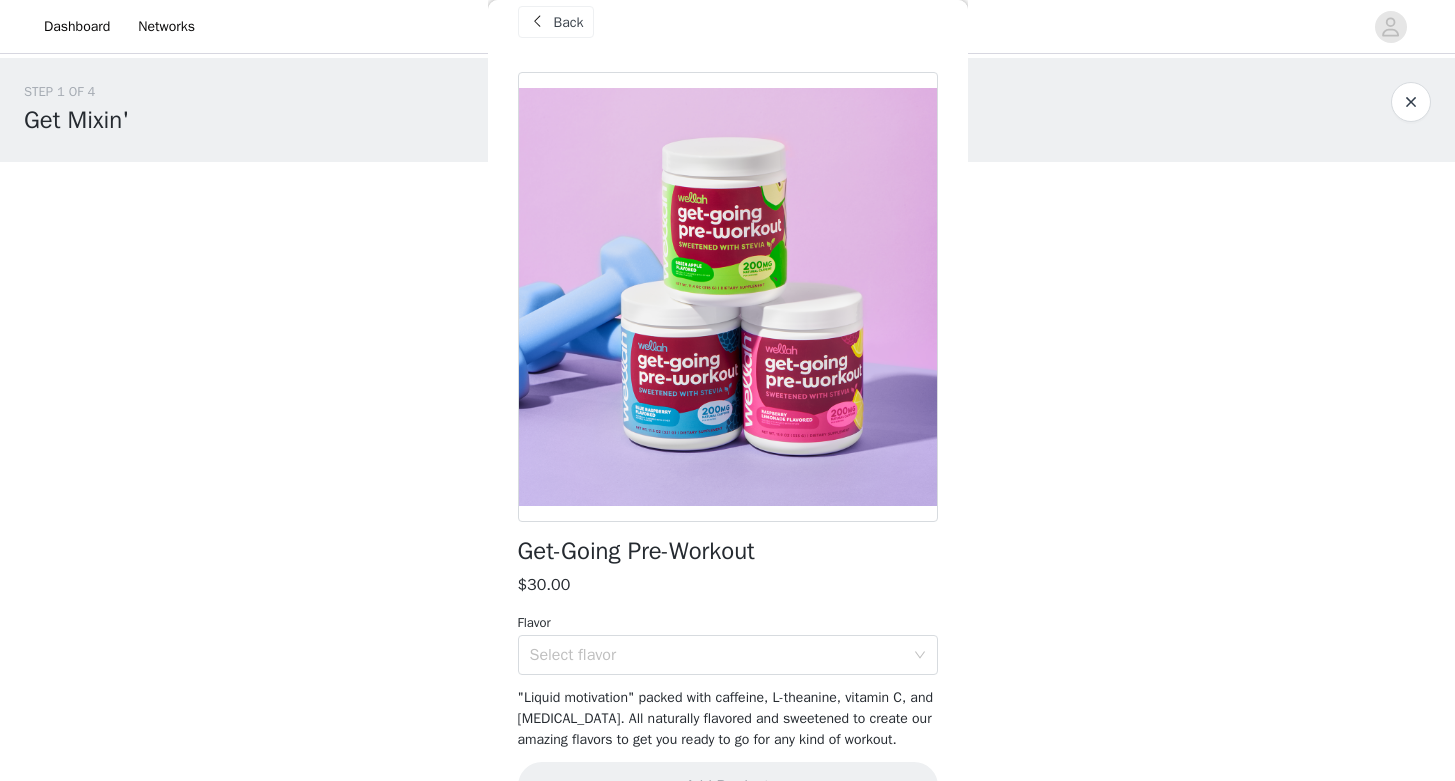 click on "Back" at bounding box center [569, 22] 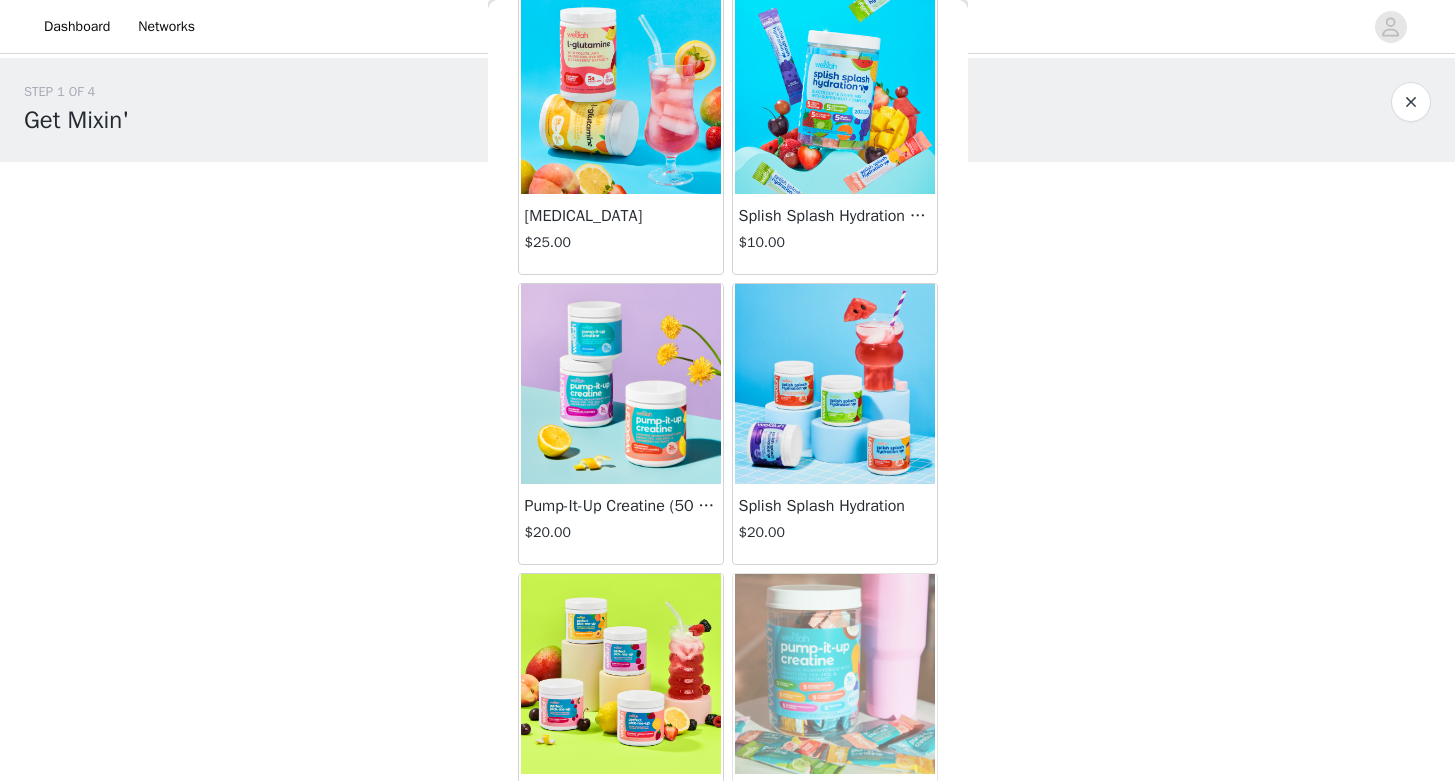 scroll, scrollTop: 393, scrollLeft: 0, axis: vertical 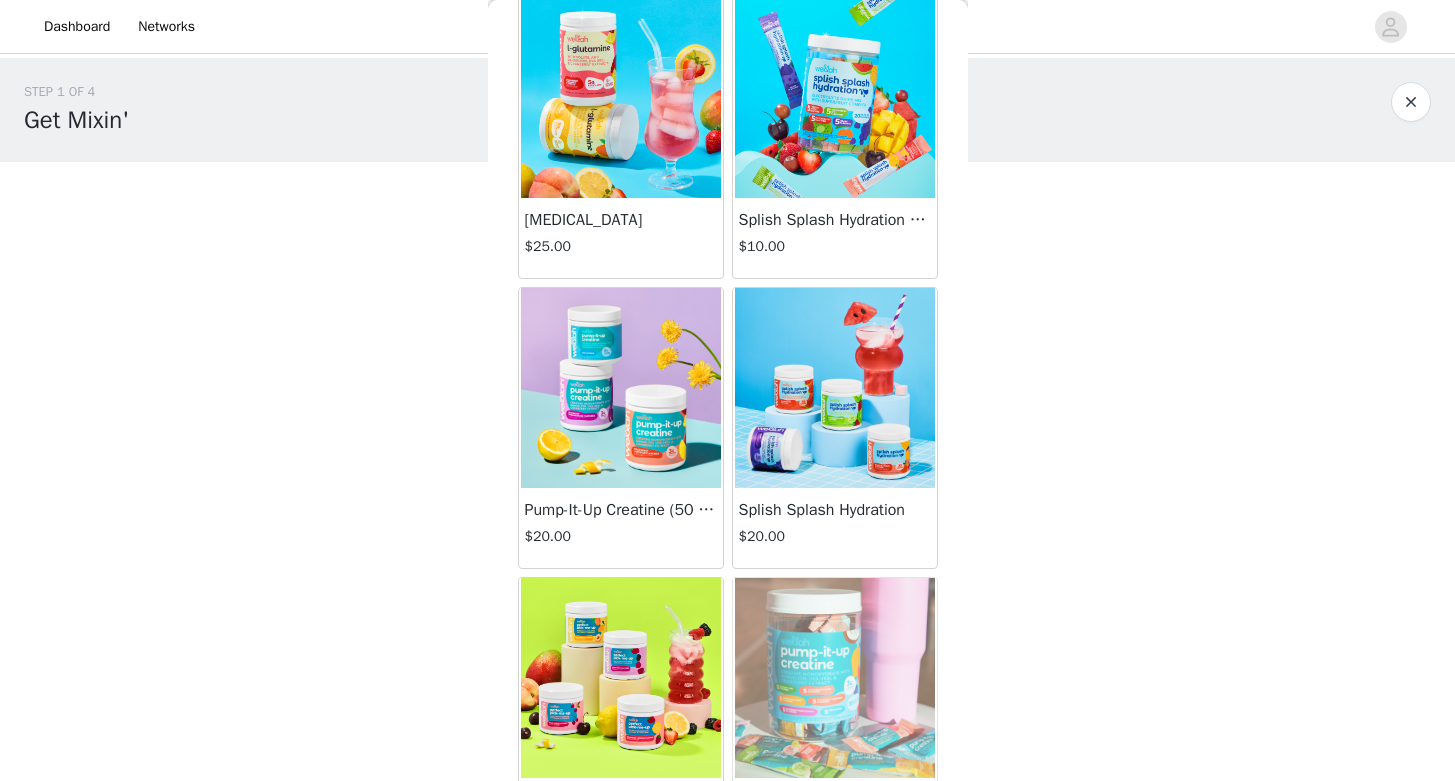 click at bounding box center [835, 98] 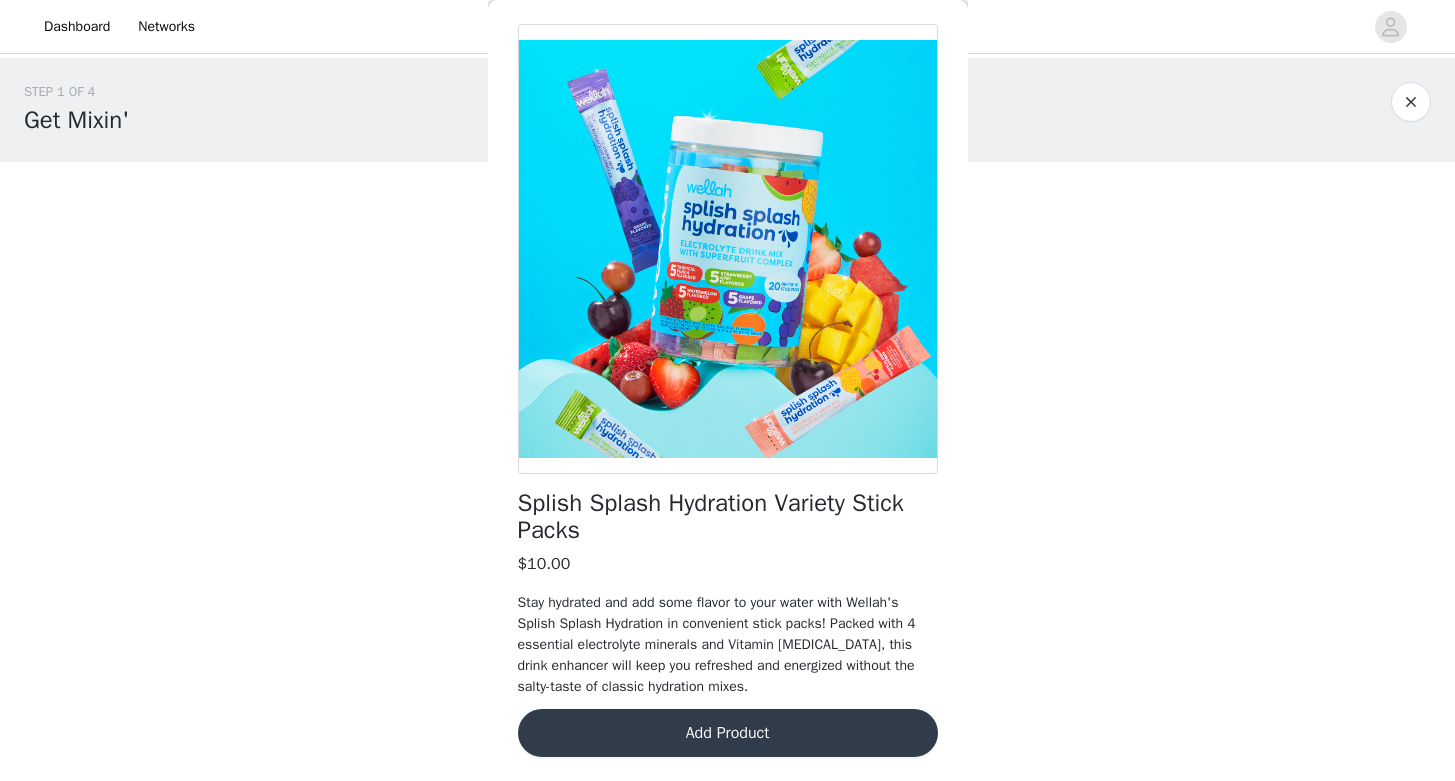 scroll, scrollTop: 0, scrollLeft: 0, axis: both 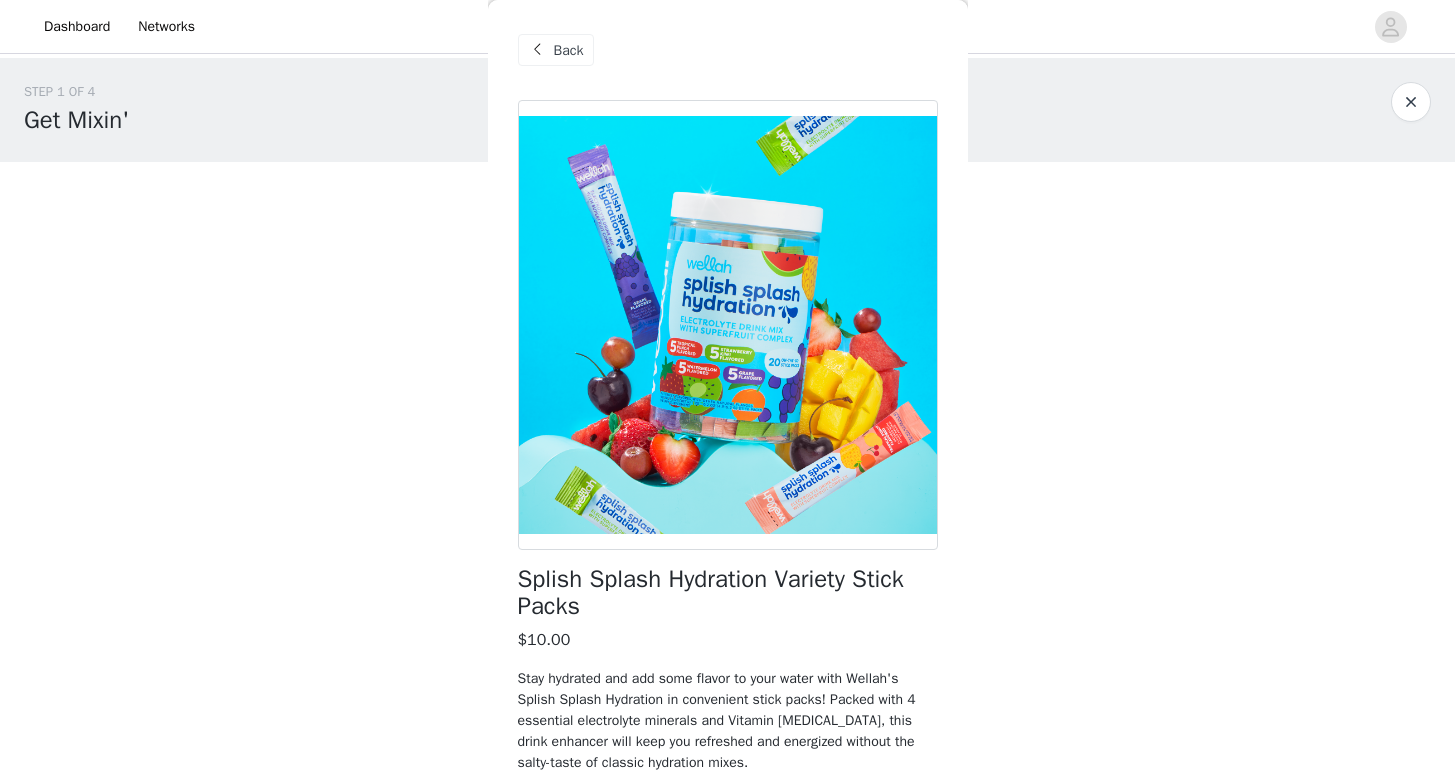click on "Back" at bounding box center (569, 50) 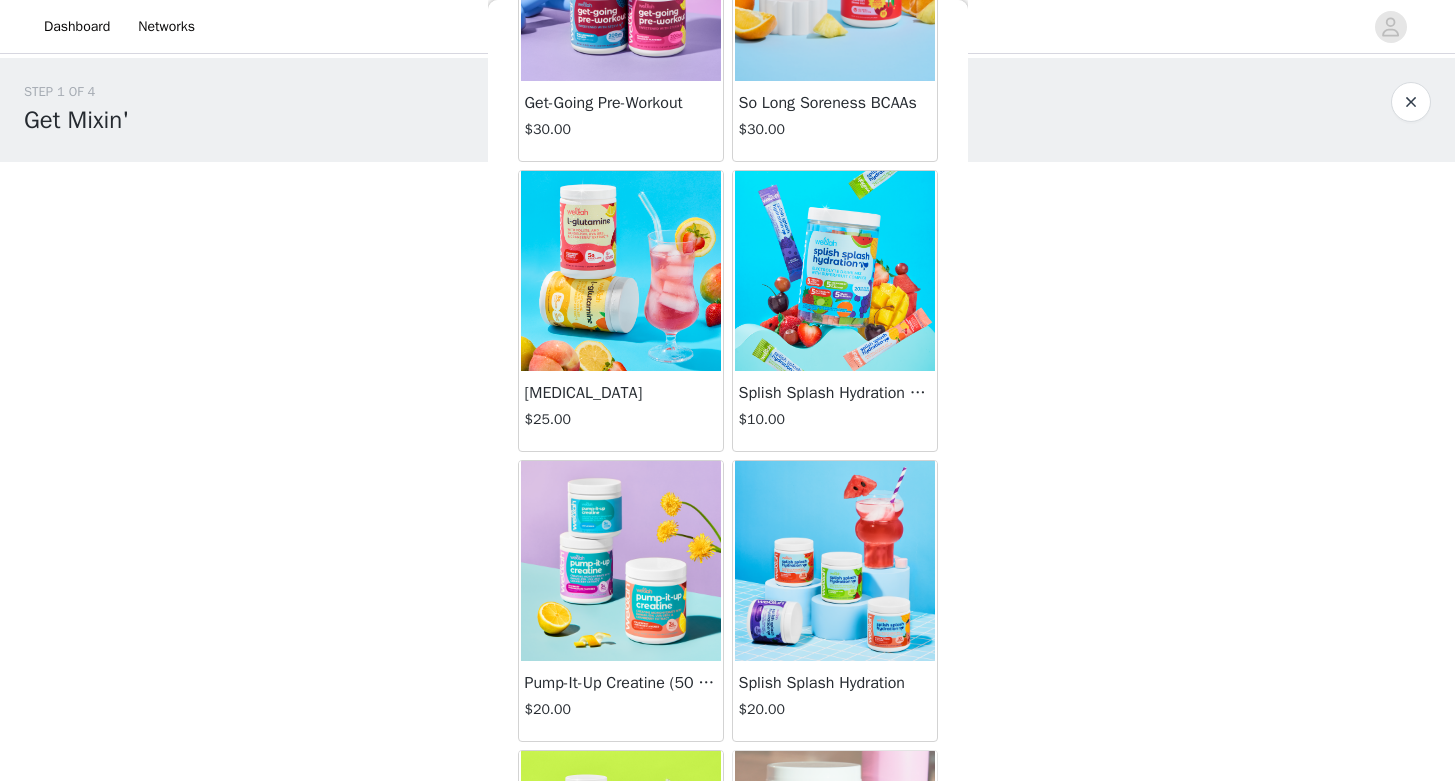 scroll, scrollTop: 399, scrollLeft: 0, axis: vertical 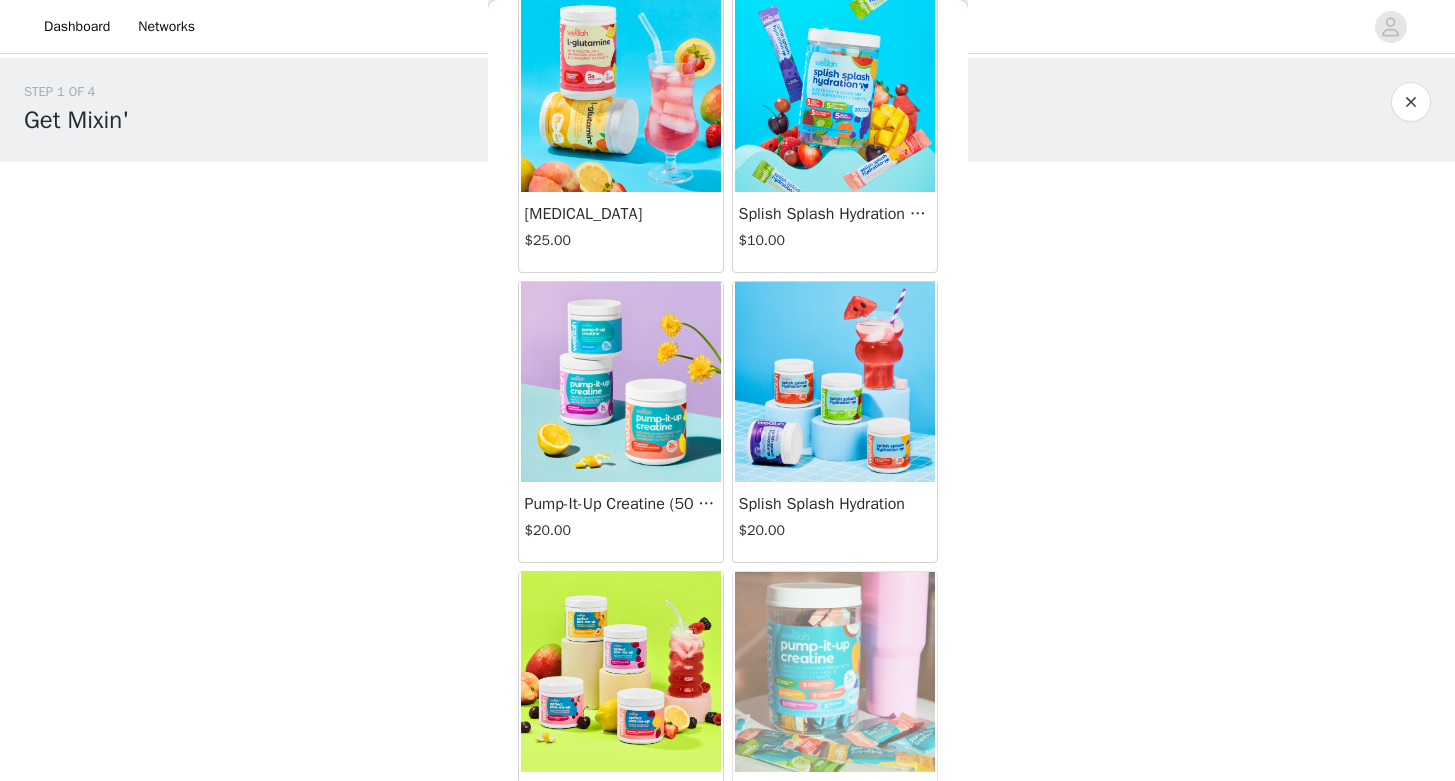 click at bounding box center [835, 382] 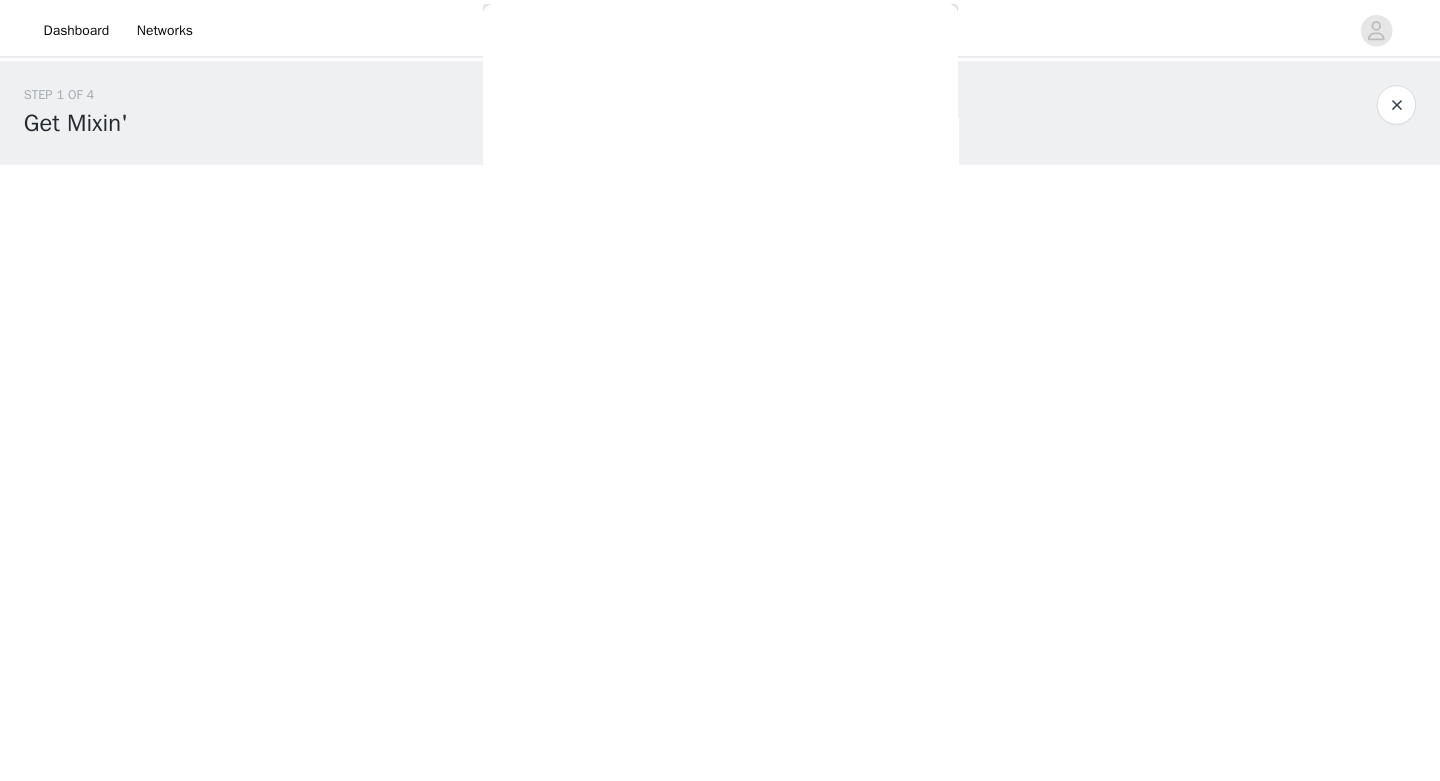 scroll, scrollTop: 122, scrollLeft: 0, axis: vertical 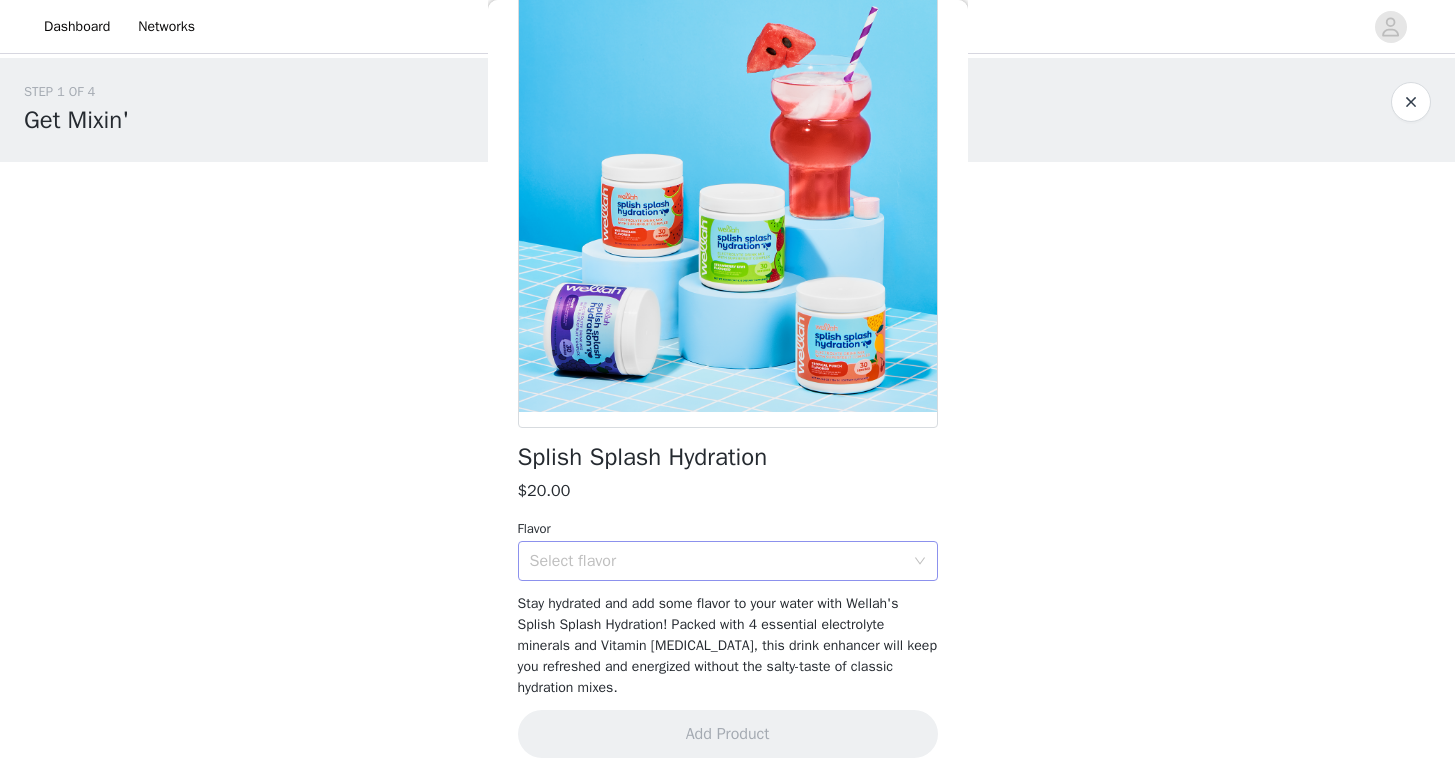 click on "Select flavor" at bounding box center [717, 561] 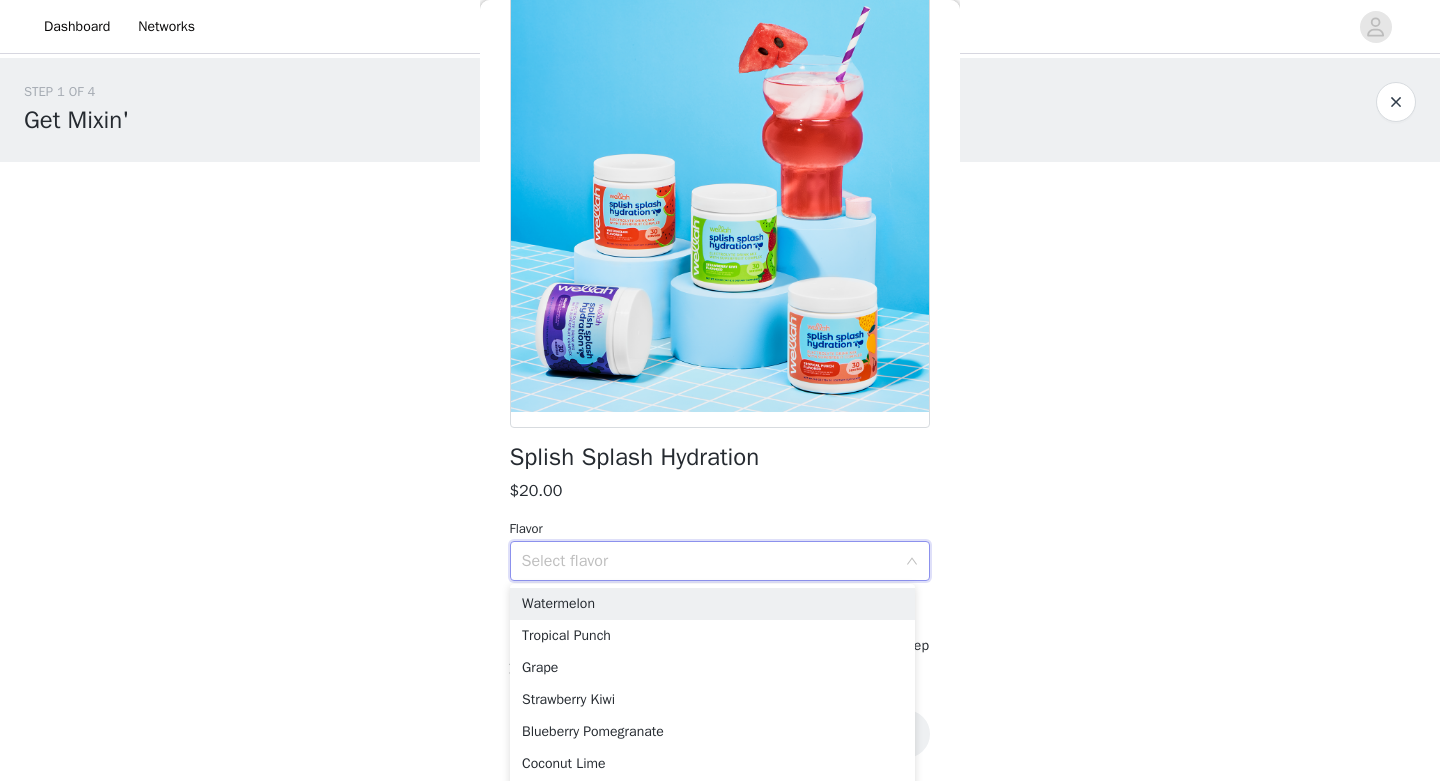scroll, scrollTop: 53, scrollLeft: 0, axis: vertical 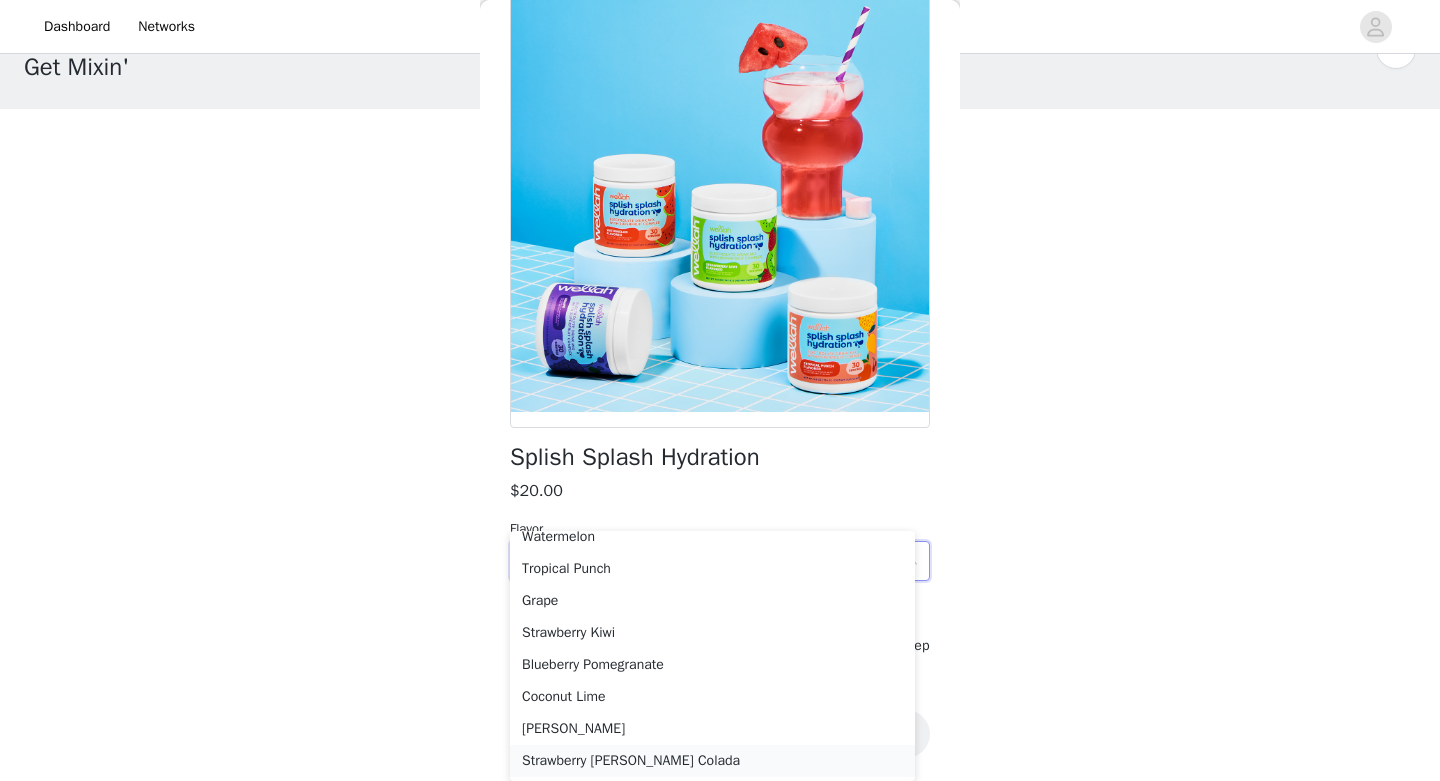 click on "Strawberry [PERSON_NAME] Colada" at bounding box center [712, 761] 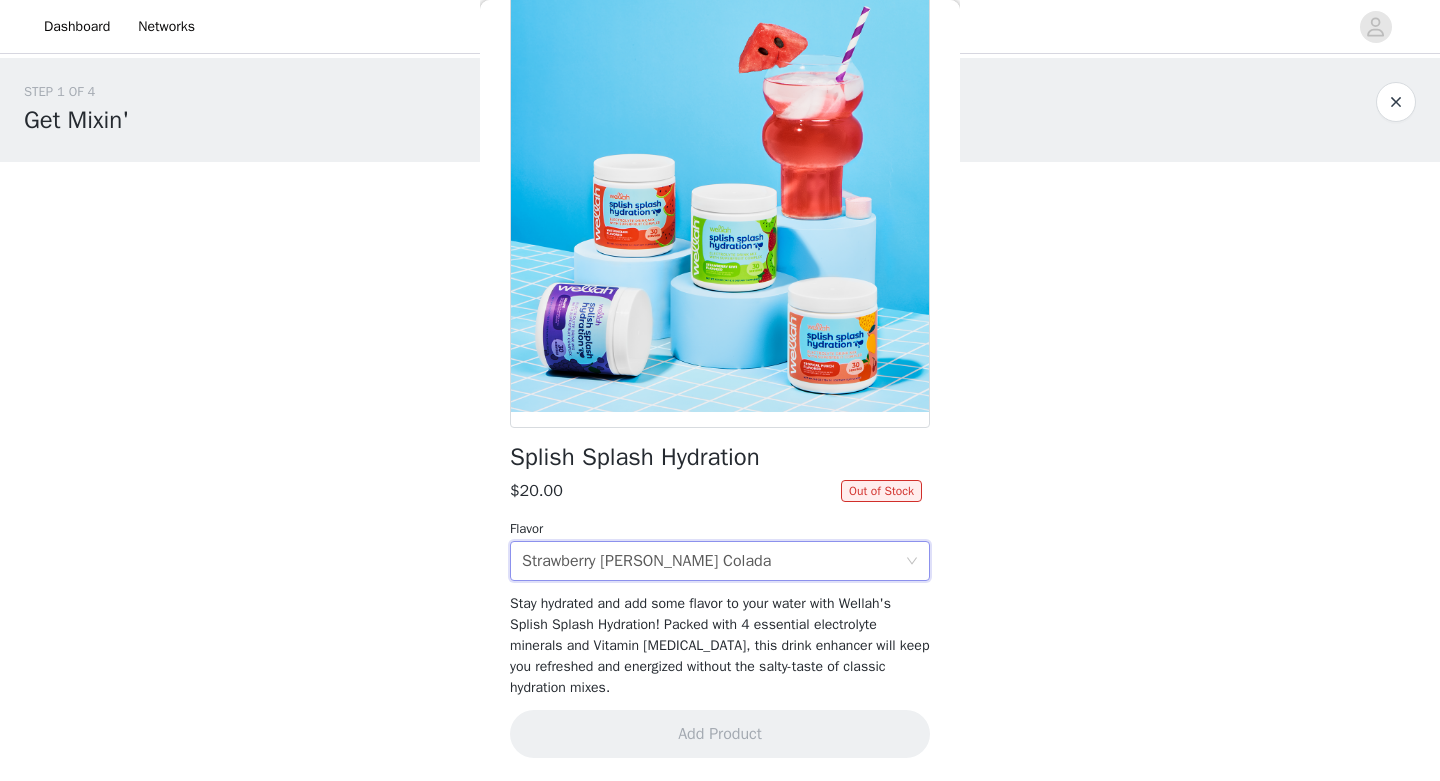 scroll, scrollTop: 0, scrollLeft: 0, axis: both 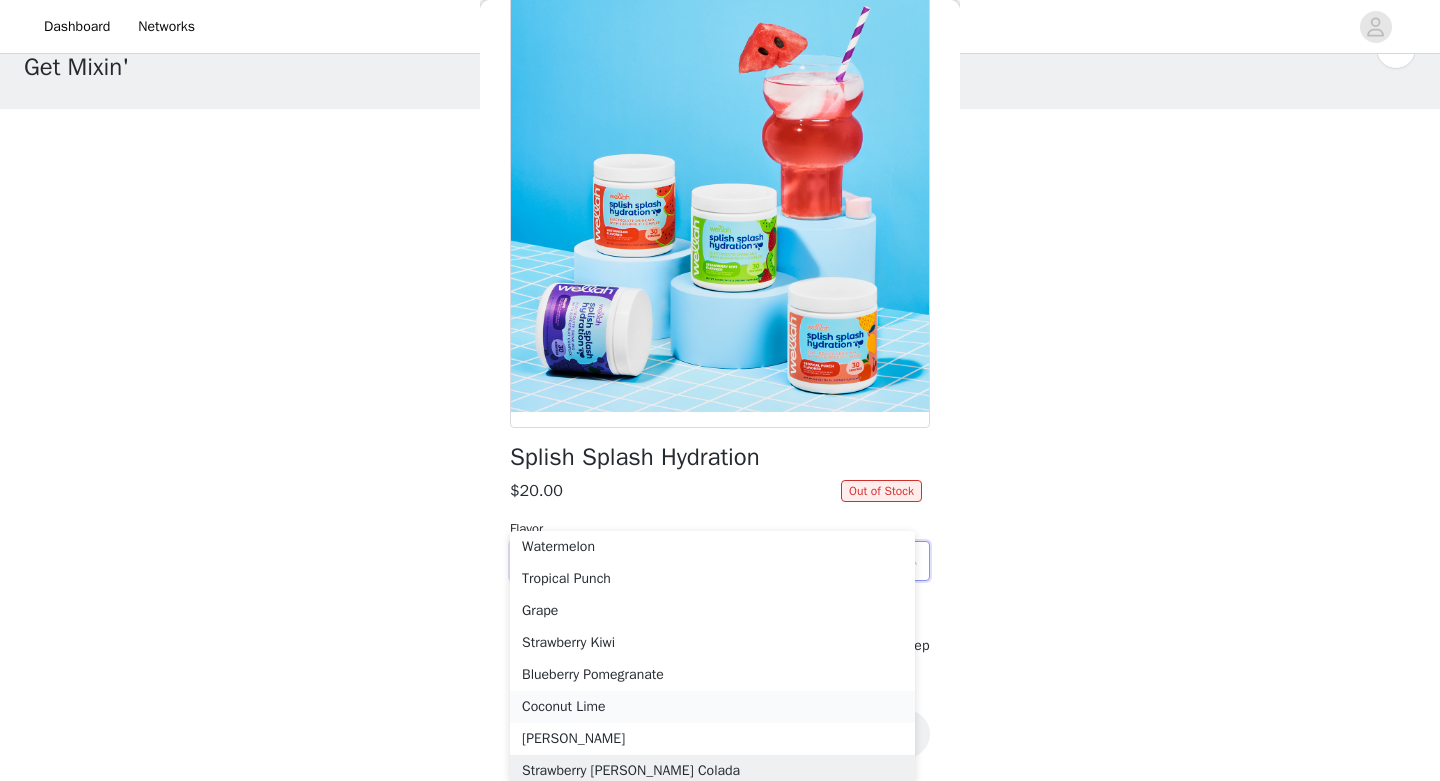 click on "Coconut Lime" at bounding box center (712, 707) 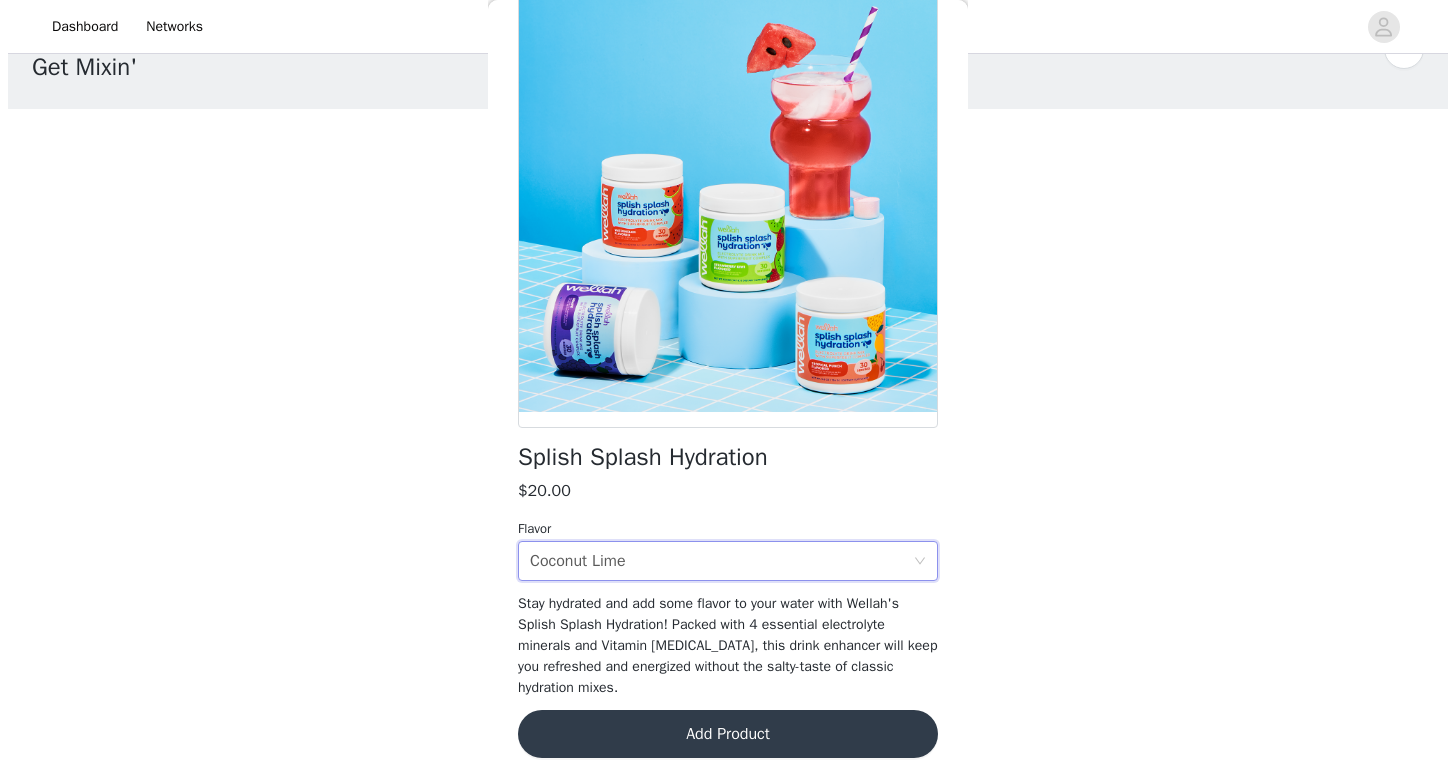 scroll, scrollTop: 0, scrollLeft: 0, axis: both 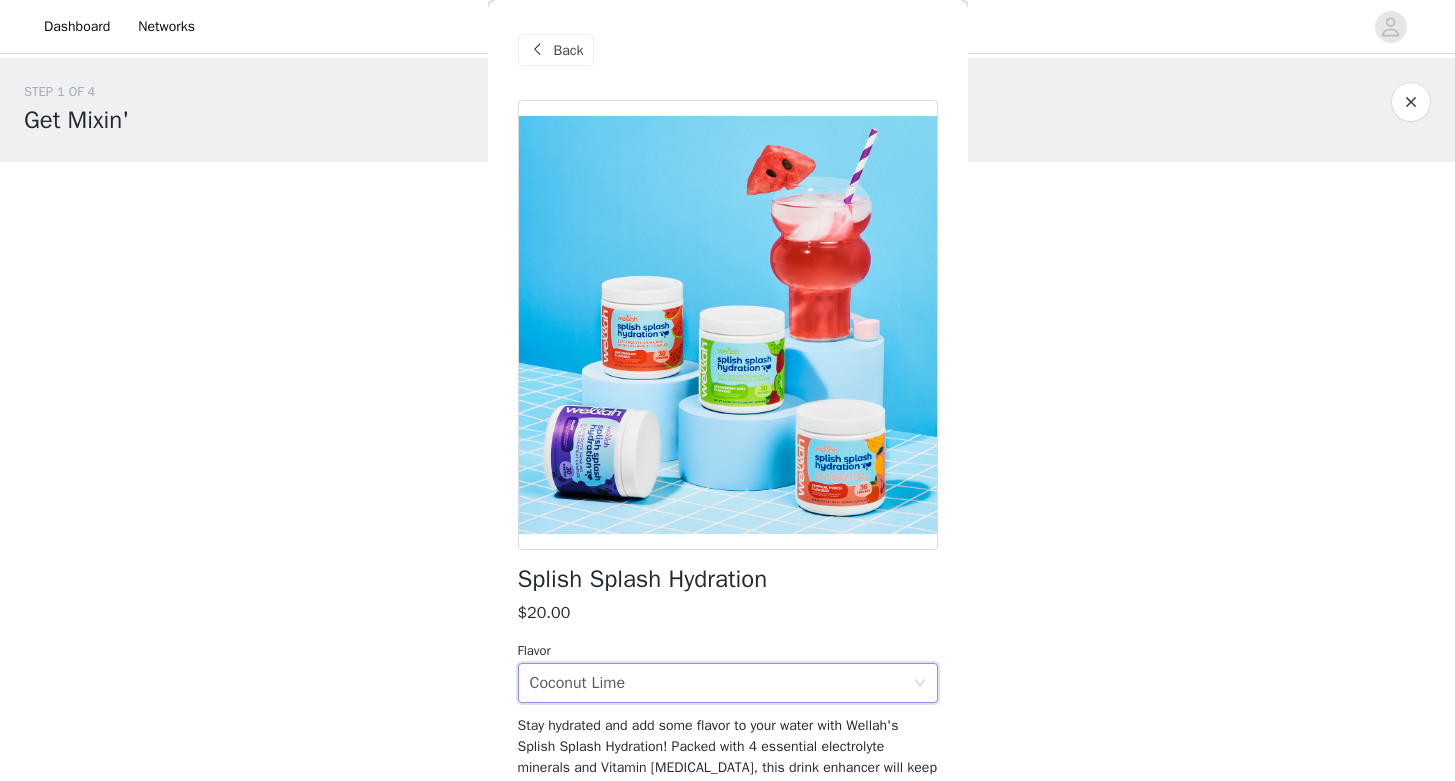 click on "Back" at bounding box center (569, 50) 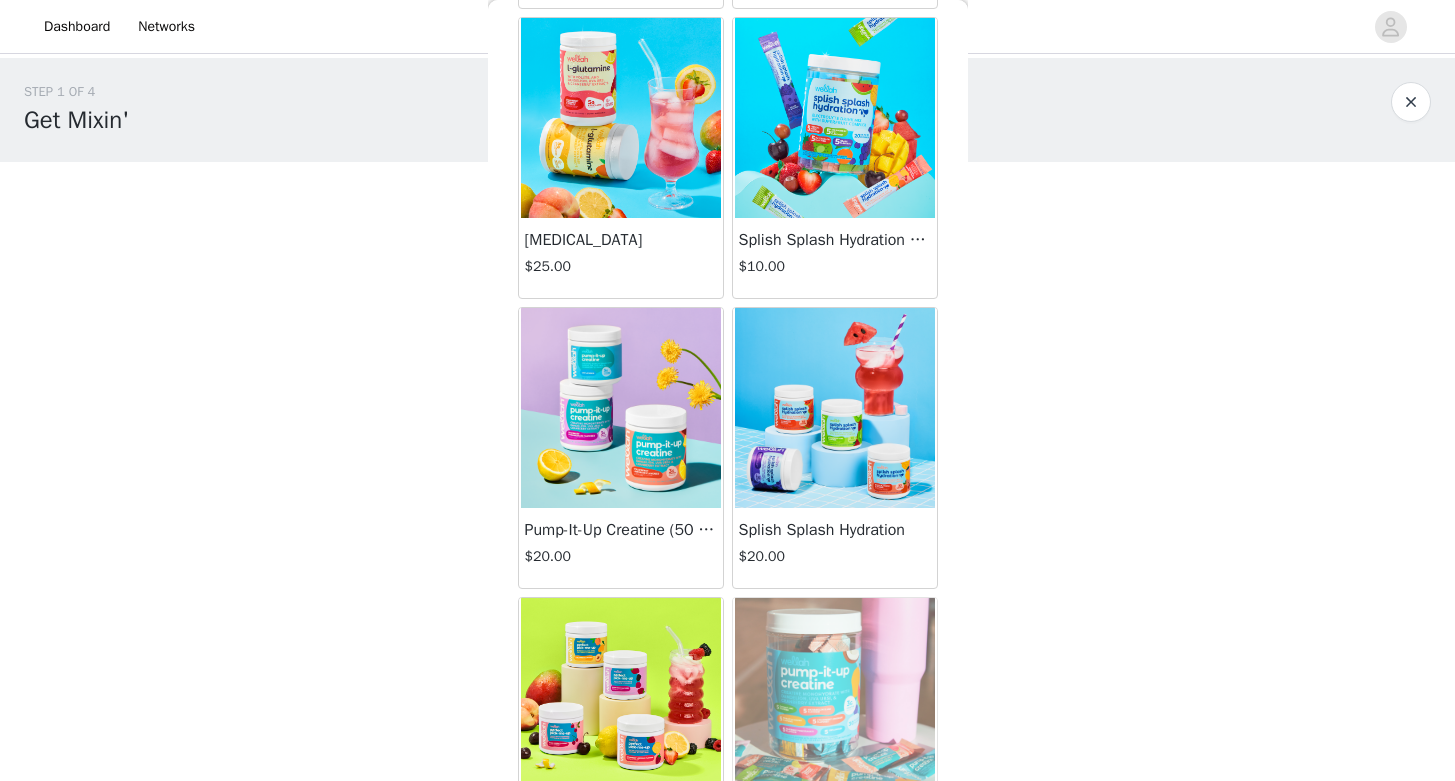 scroll, scrollTop: 374, scrollLeft: 0, axis: vertical 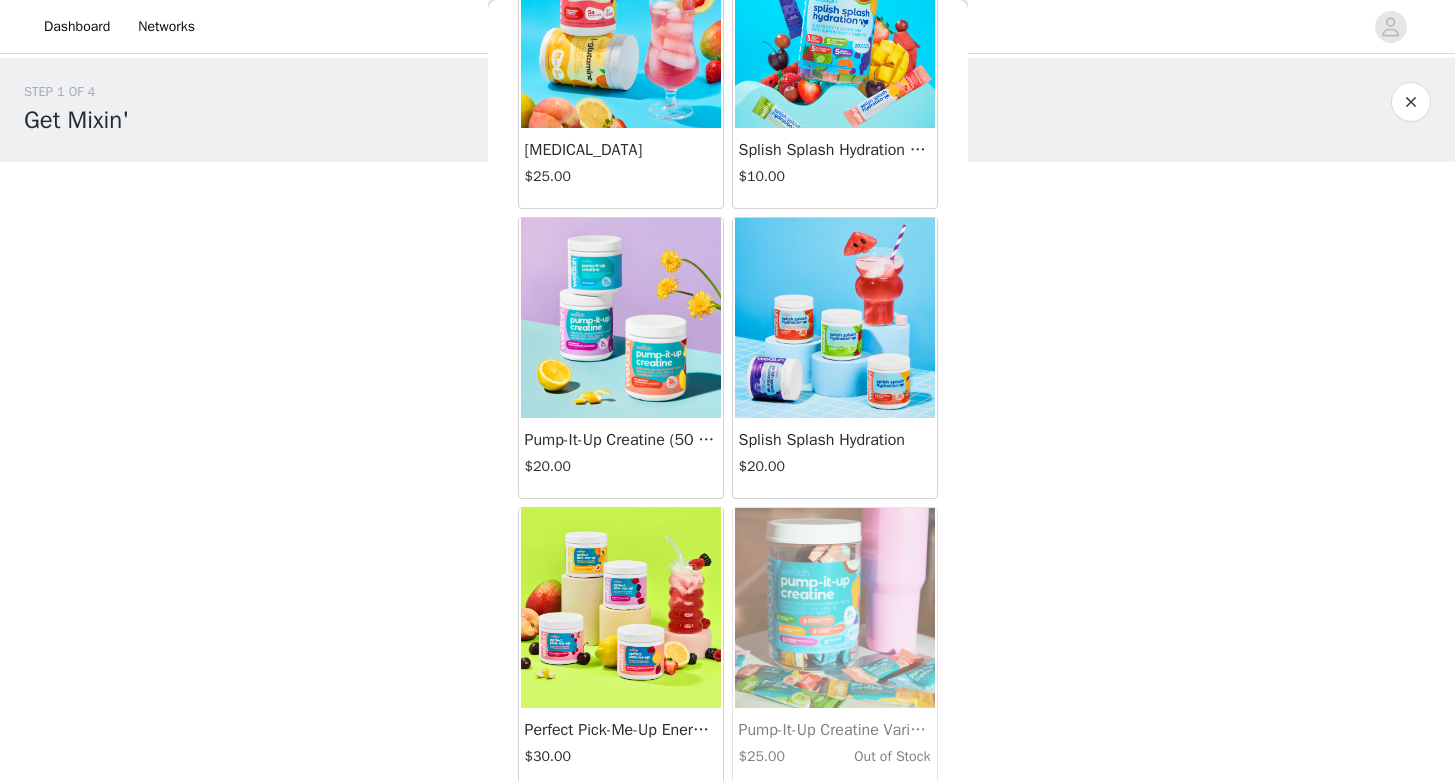 click at bounding box center (621, 318) 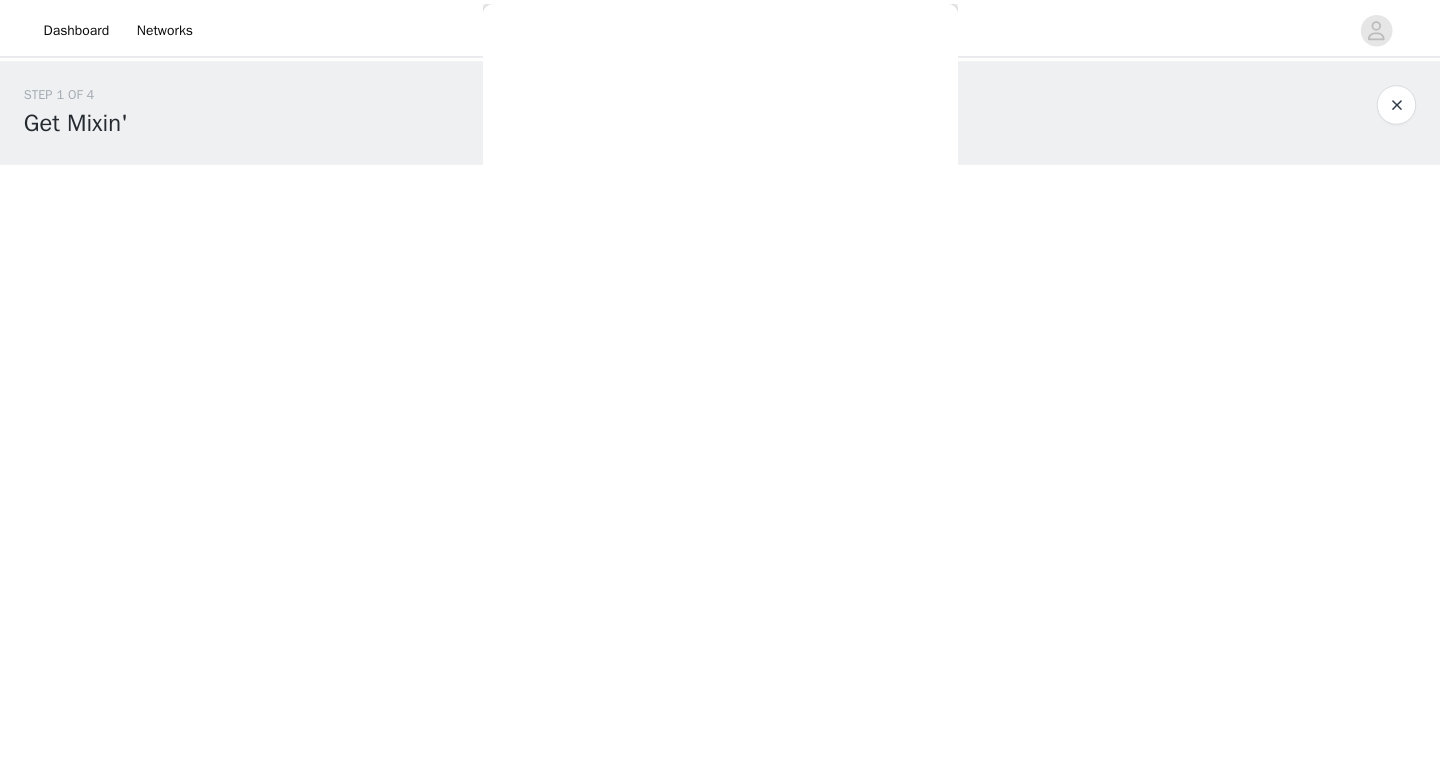 scroll, scrollTop: 80, scrollLeft: 0, axis: vertical 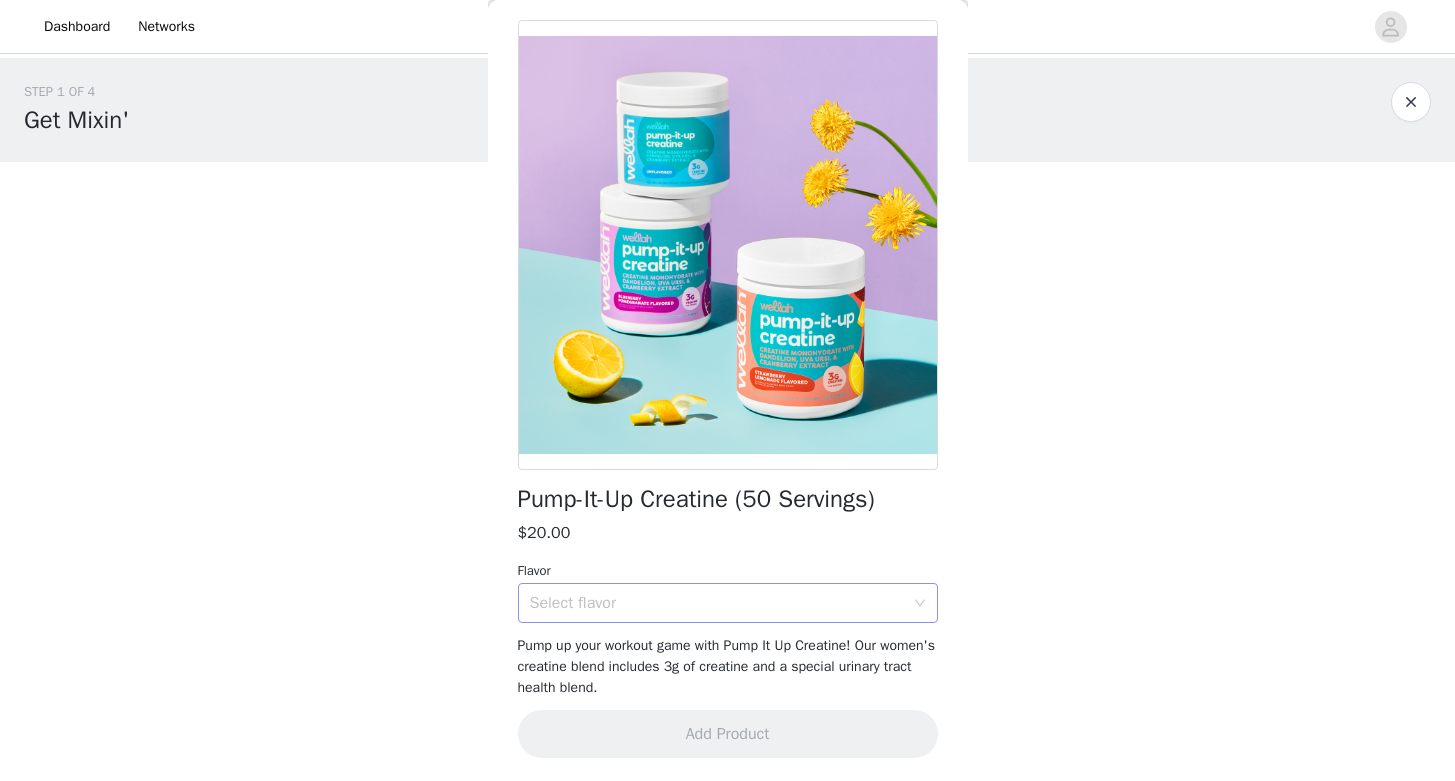 click on "Select flavor" at bounding box center (717, 603) 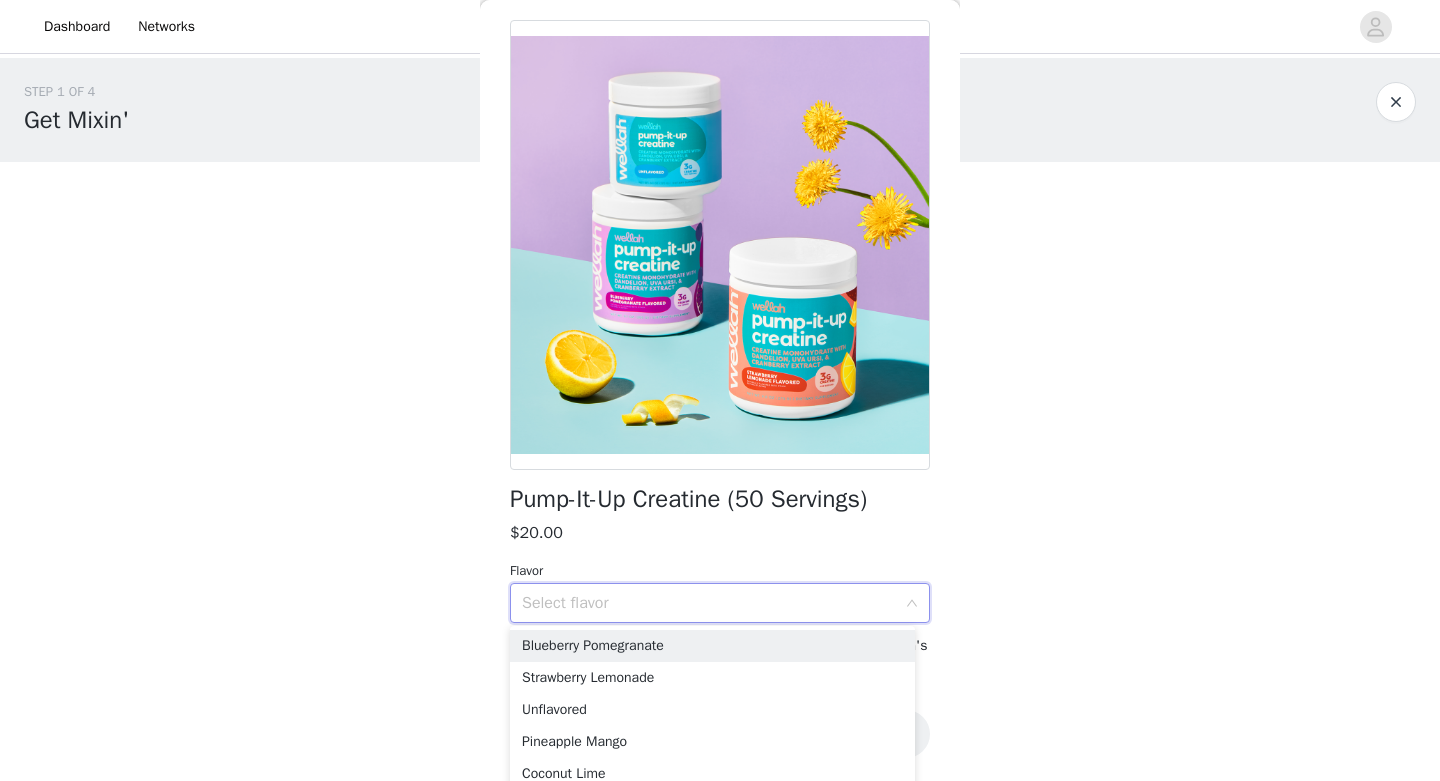 scroll, scrollTop: 95, scrollLeft: 0, axis: vertical 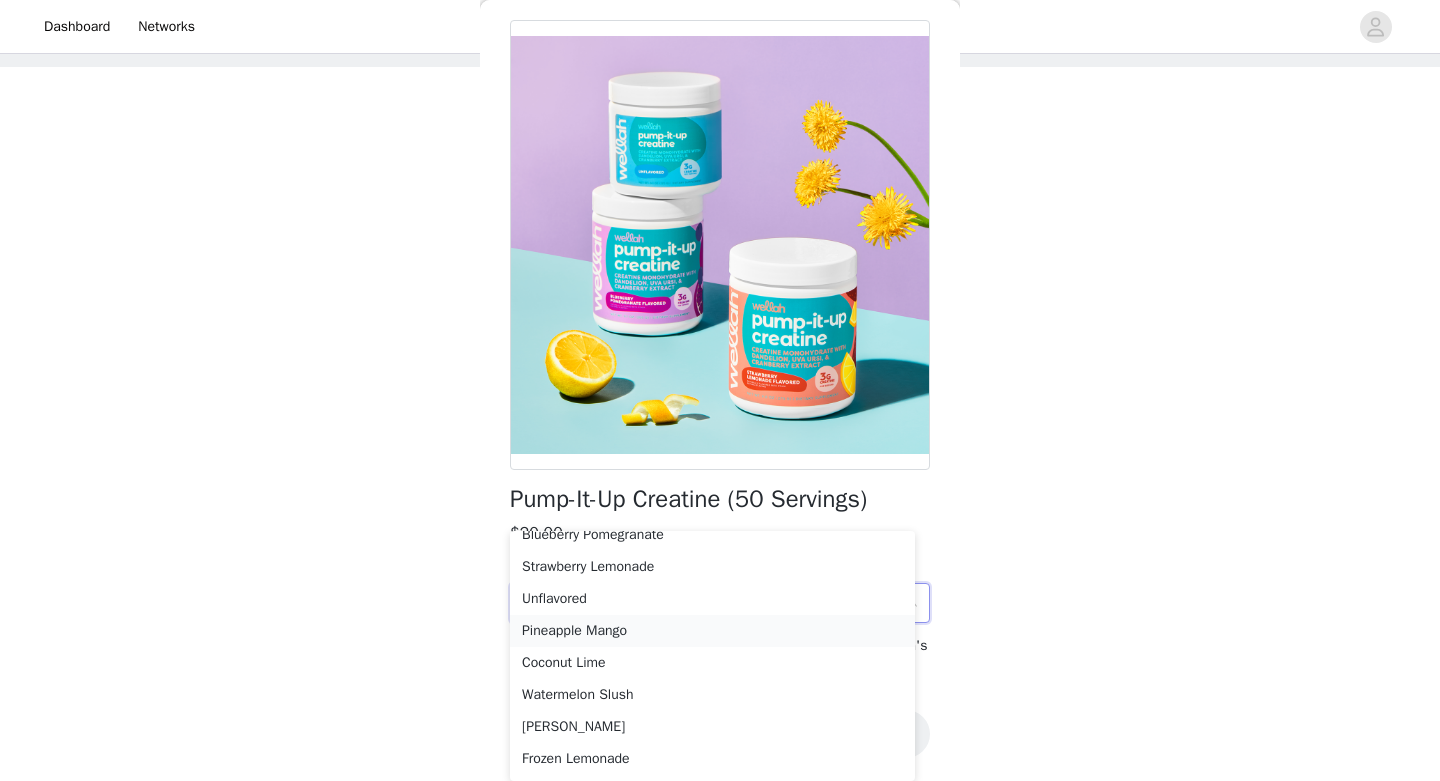 click on "Pineapple Mango" at bounding box center [712, 631] 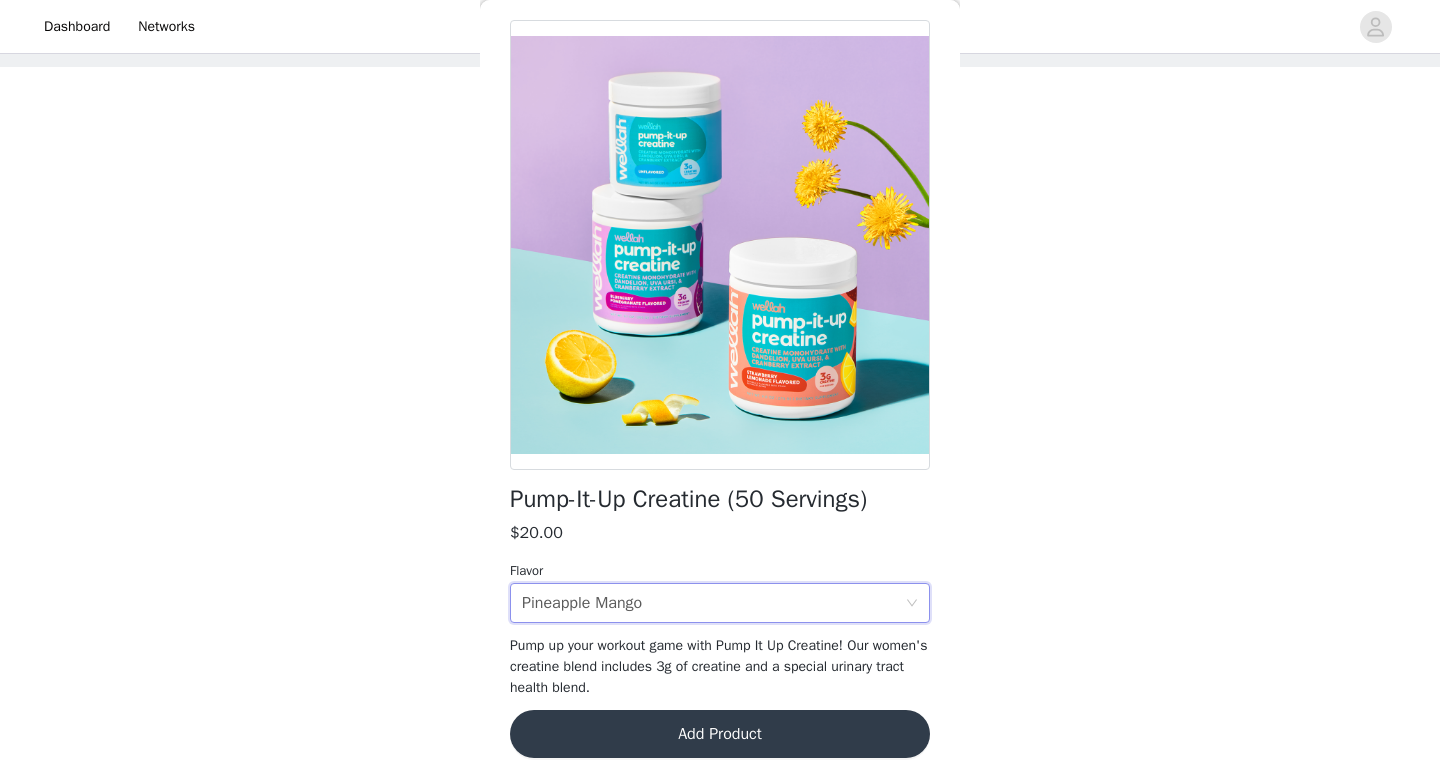 scroll, scrollTop: 0, scrollLeft: 0, axis: both 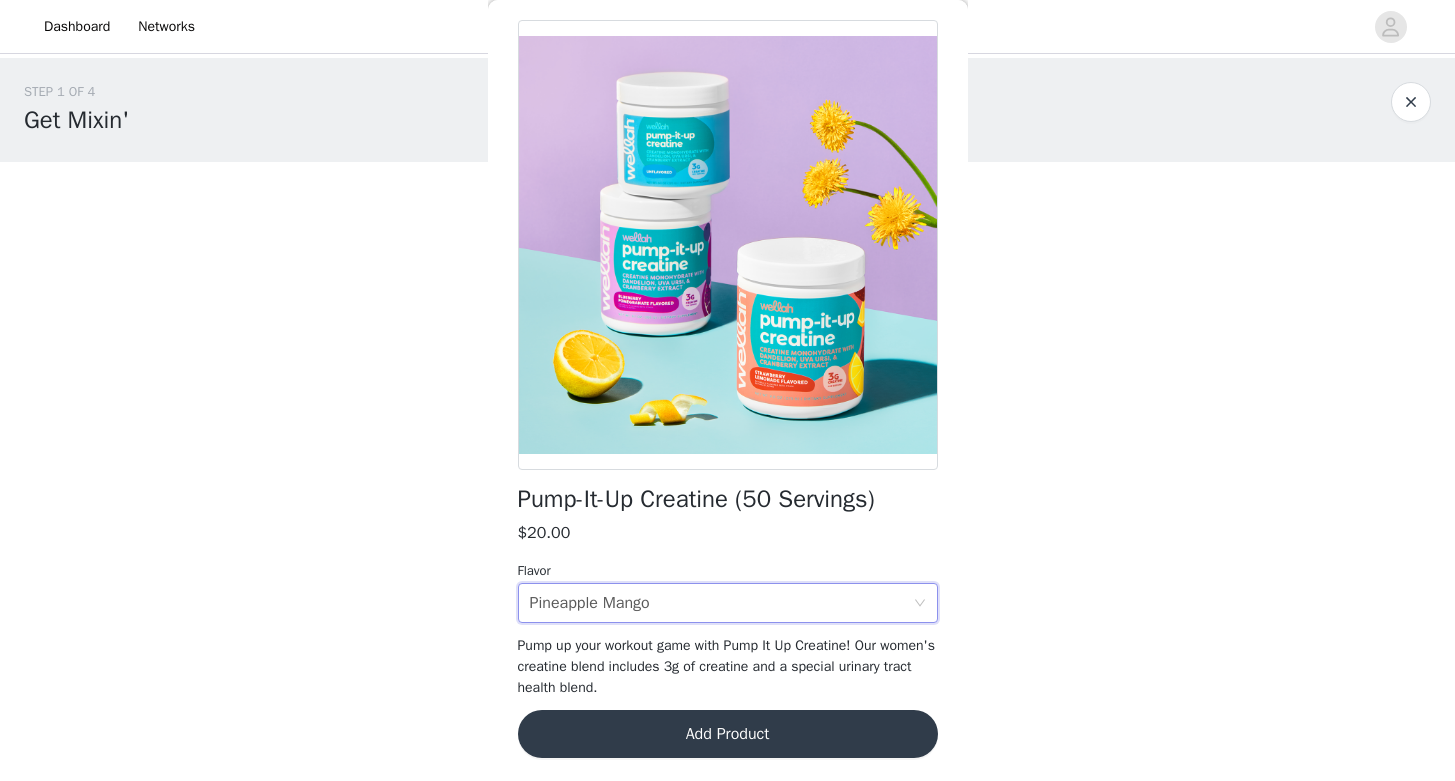 click on "Add Product" at bounding box center (728, 734) 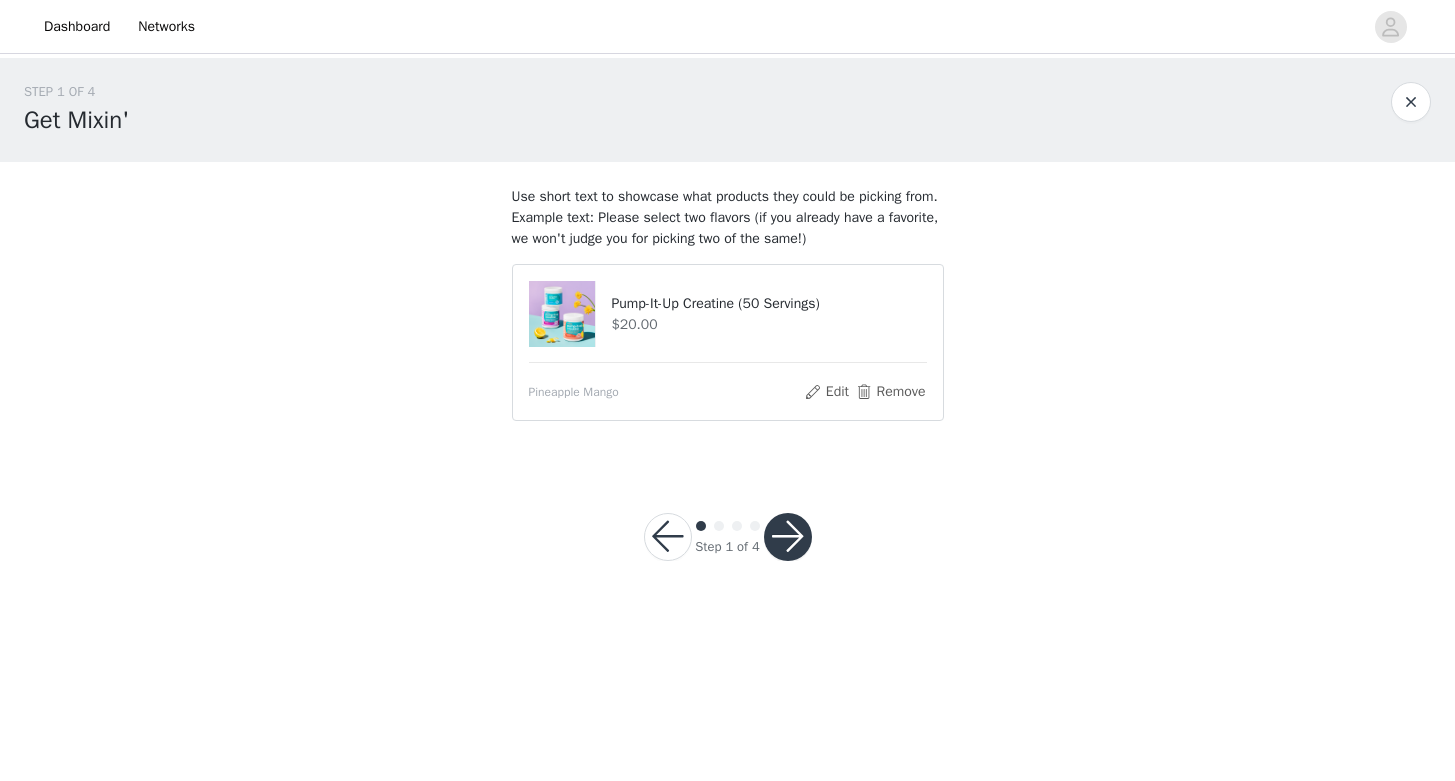 click at bounding box center (788, 537) 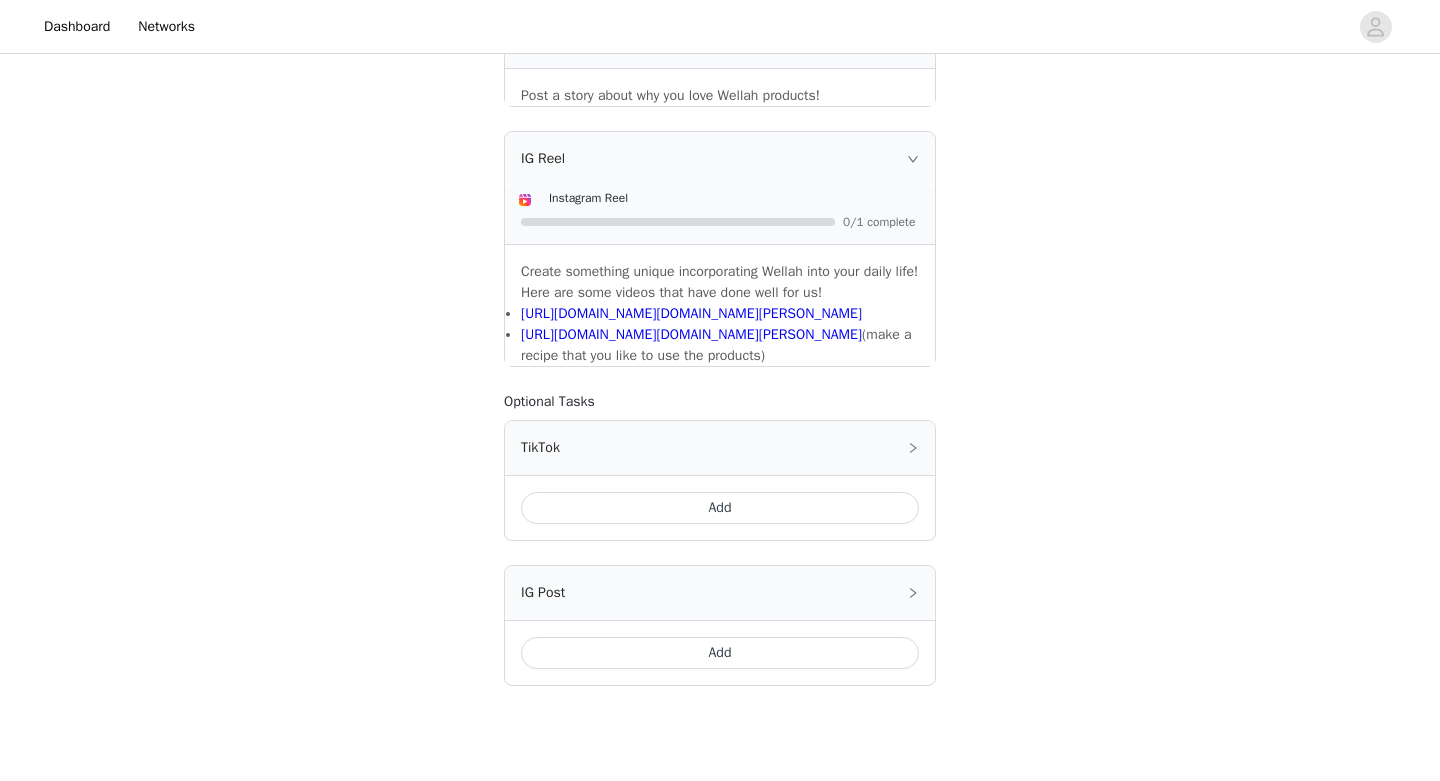 scroll, scrollTop: 478, scrollLeft: 0, axis: vertical 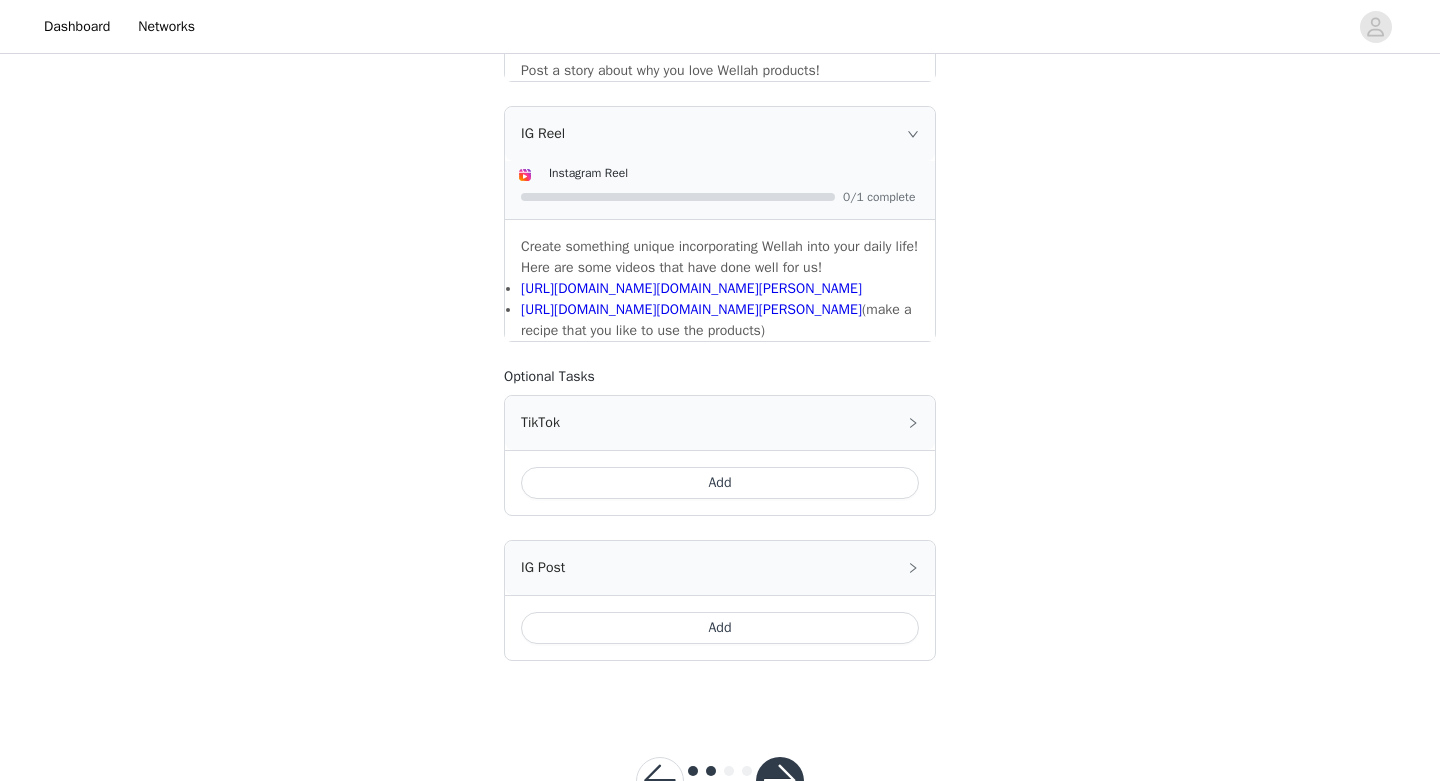 click on "Add" at bounding box center [720, 483] 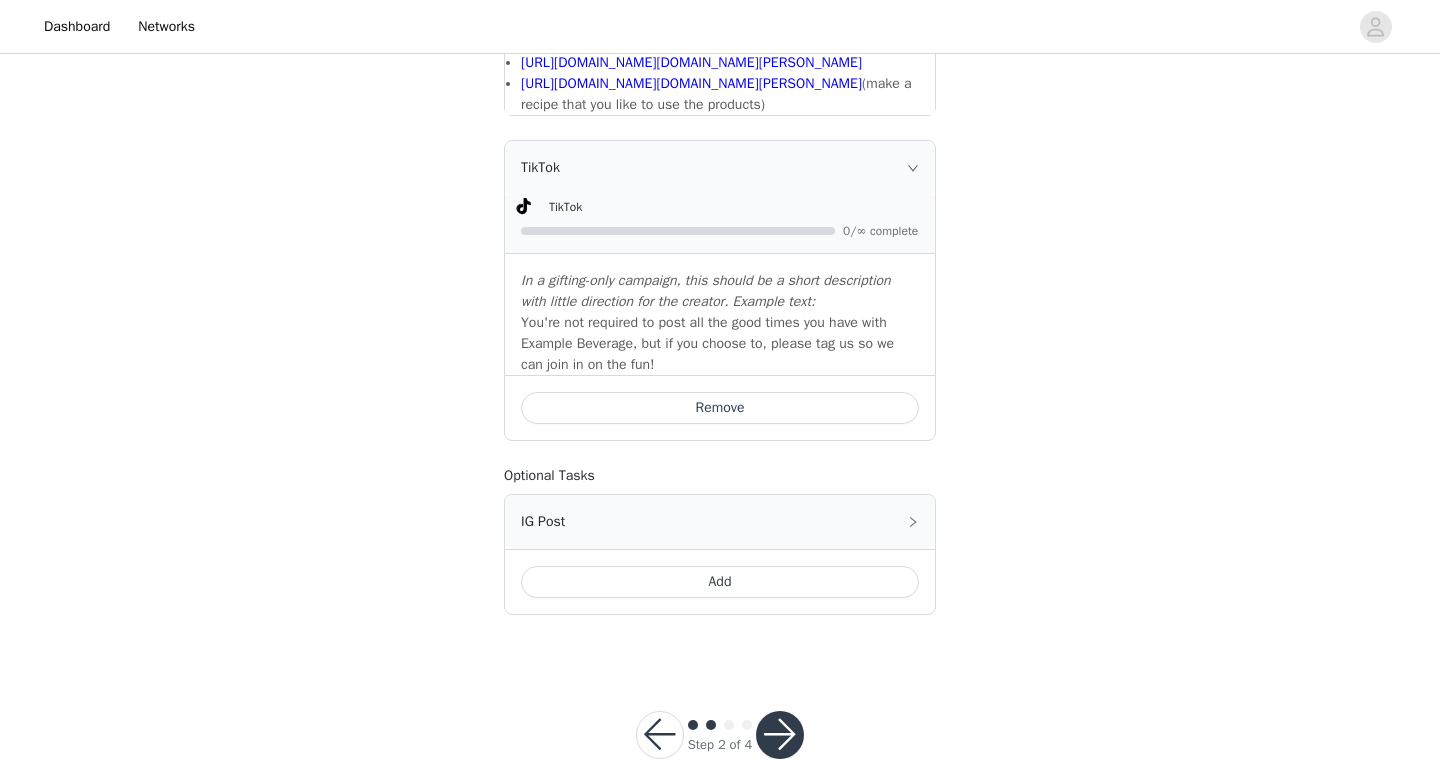 scroll, scrollTop: 708, scrollLeft: 0, axis: vertical 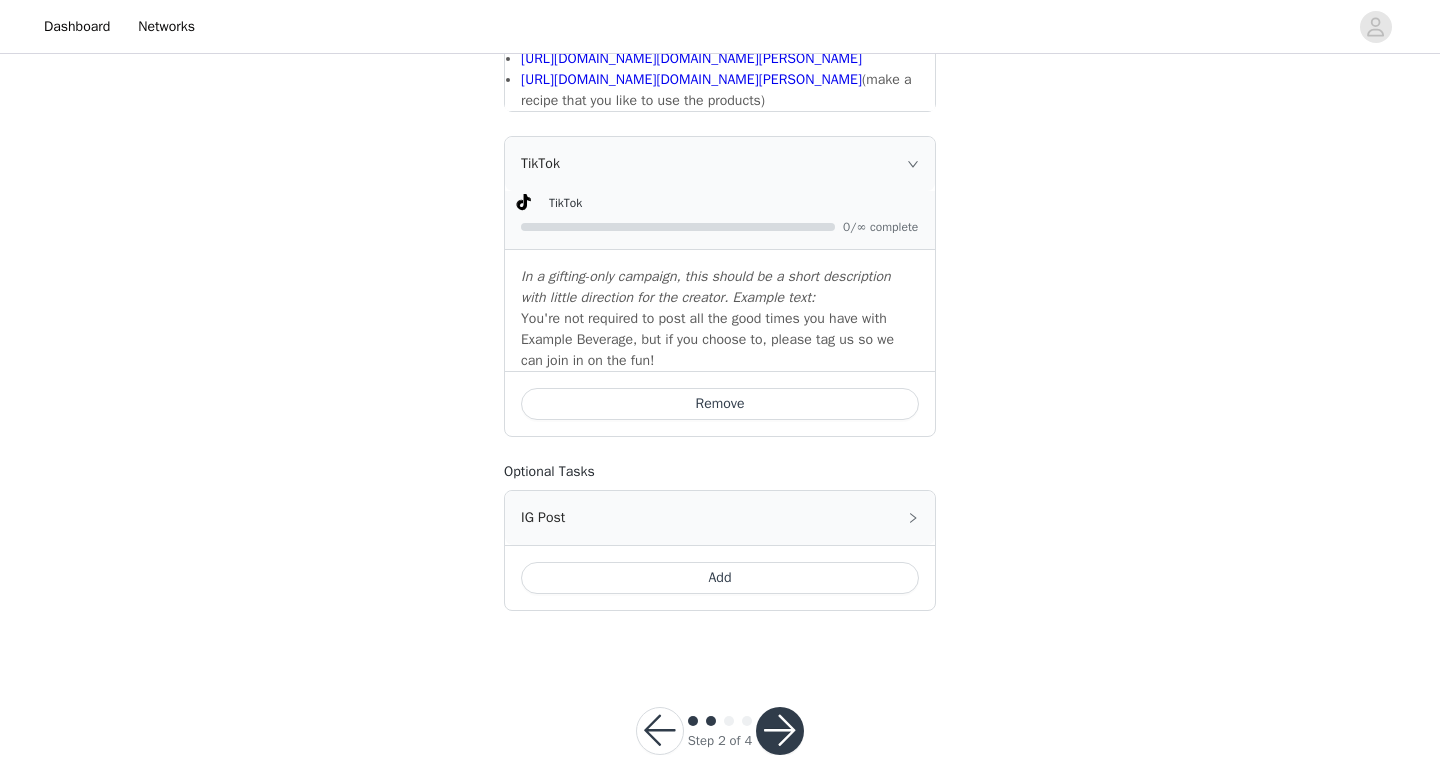 click on "Add" at bounding box center (720, 578) 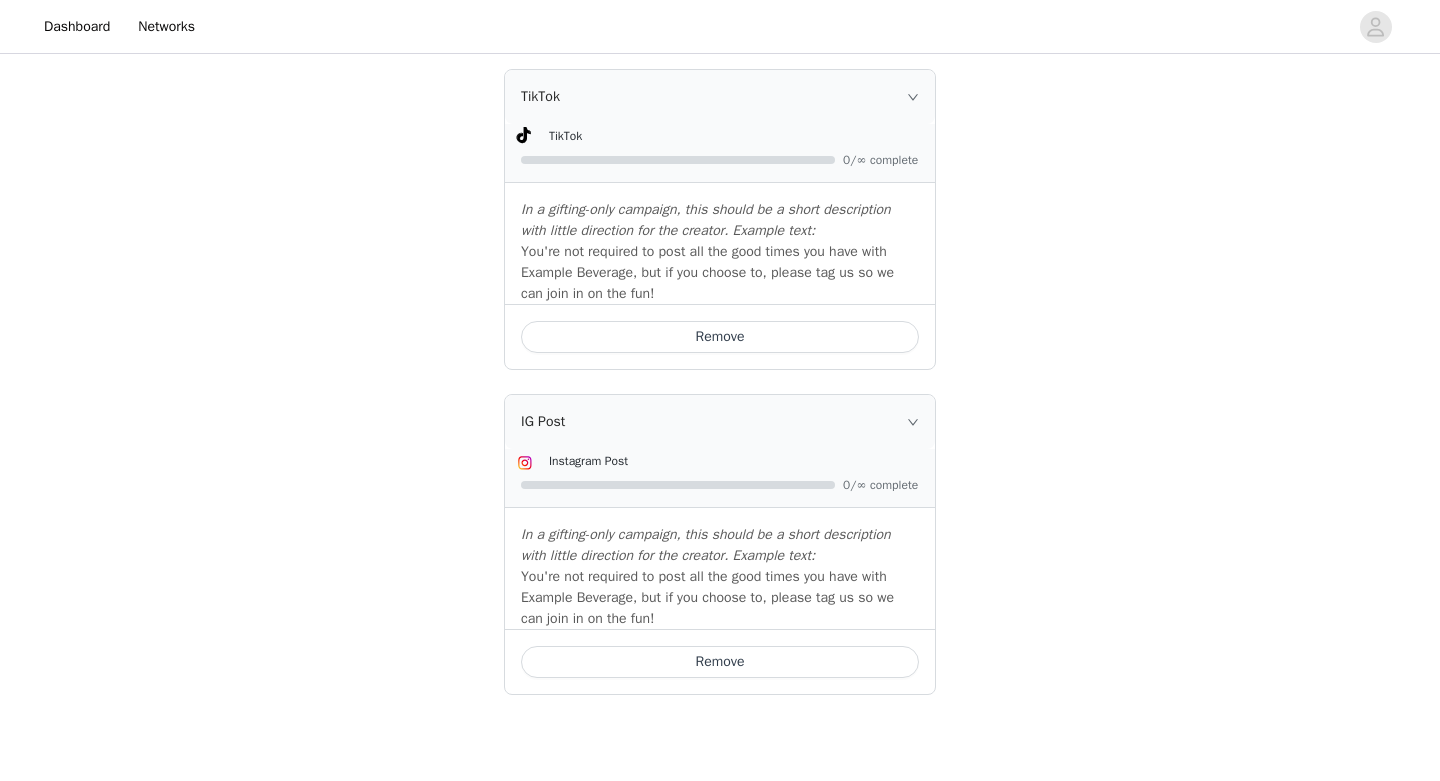 scroll, scrollTop: 902, scrollLeft: 0, axis: vertical 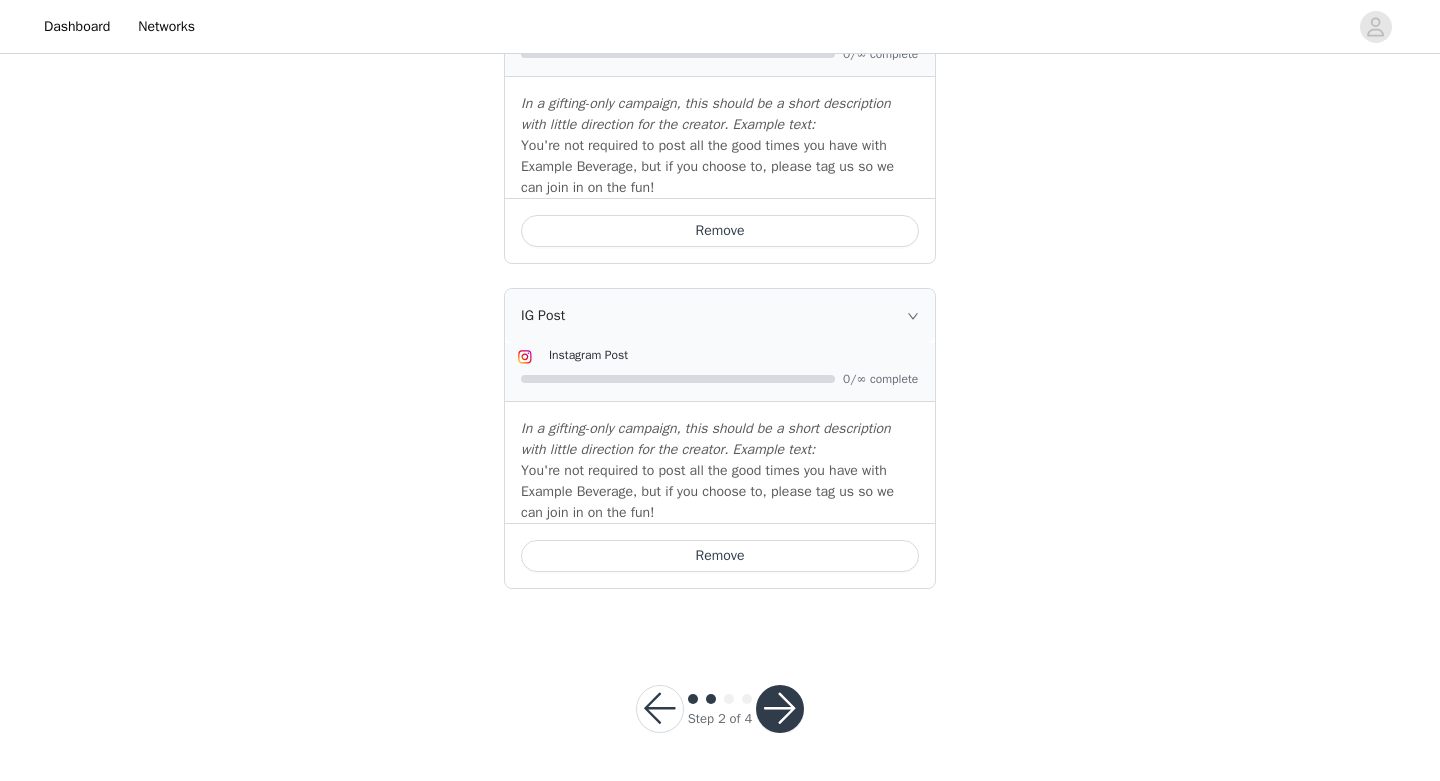 click at bounding box center [780, 709] 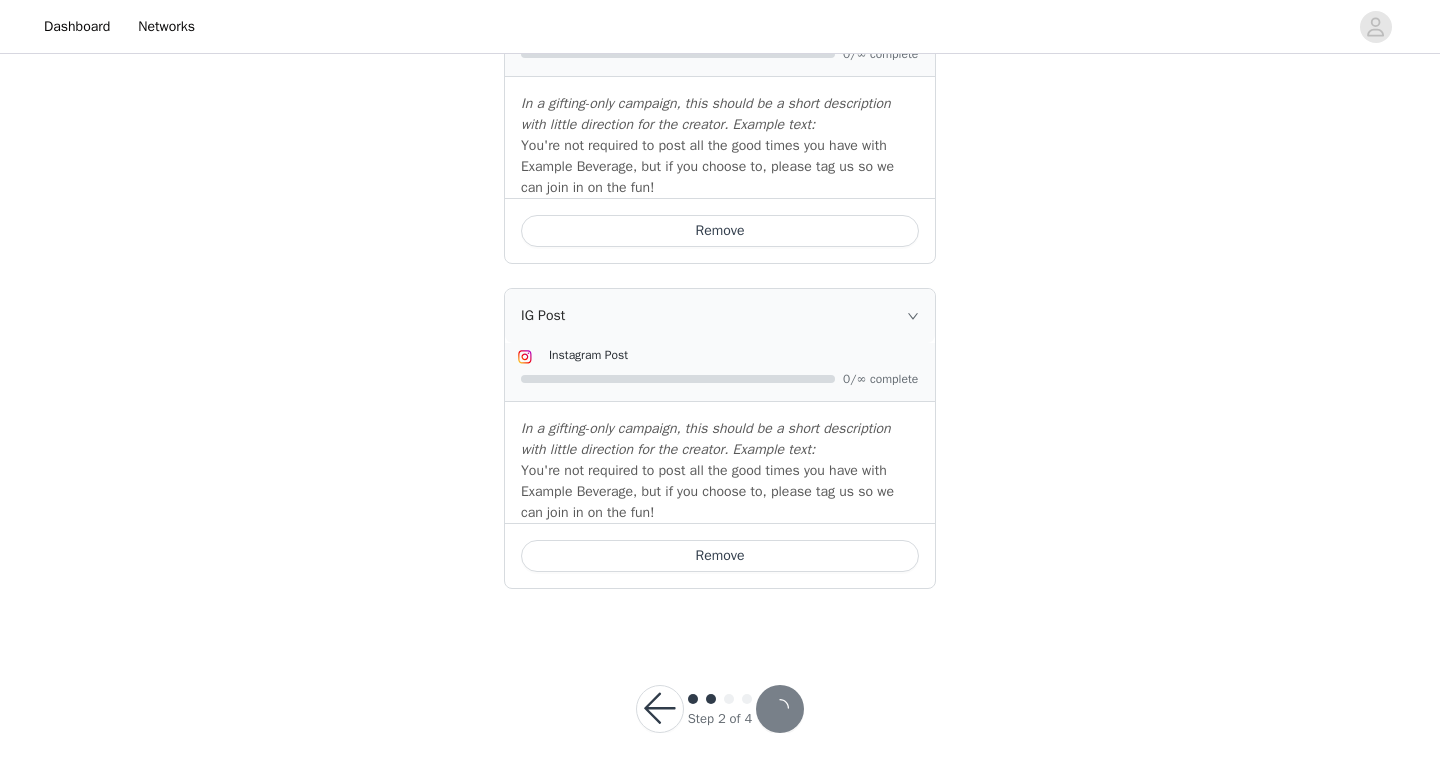 scroll, scrollTop: 0, scrollLeft: 0, axis: both 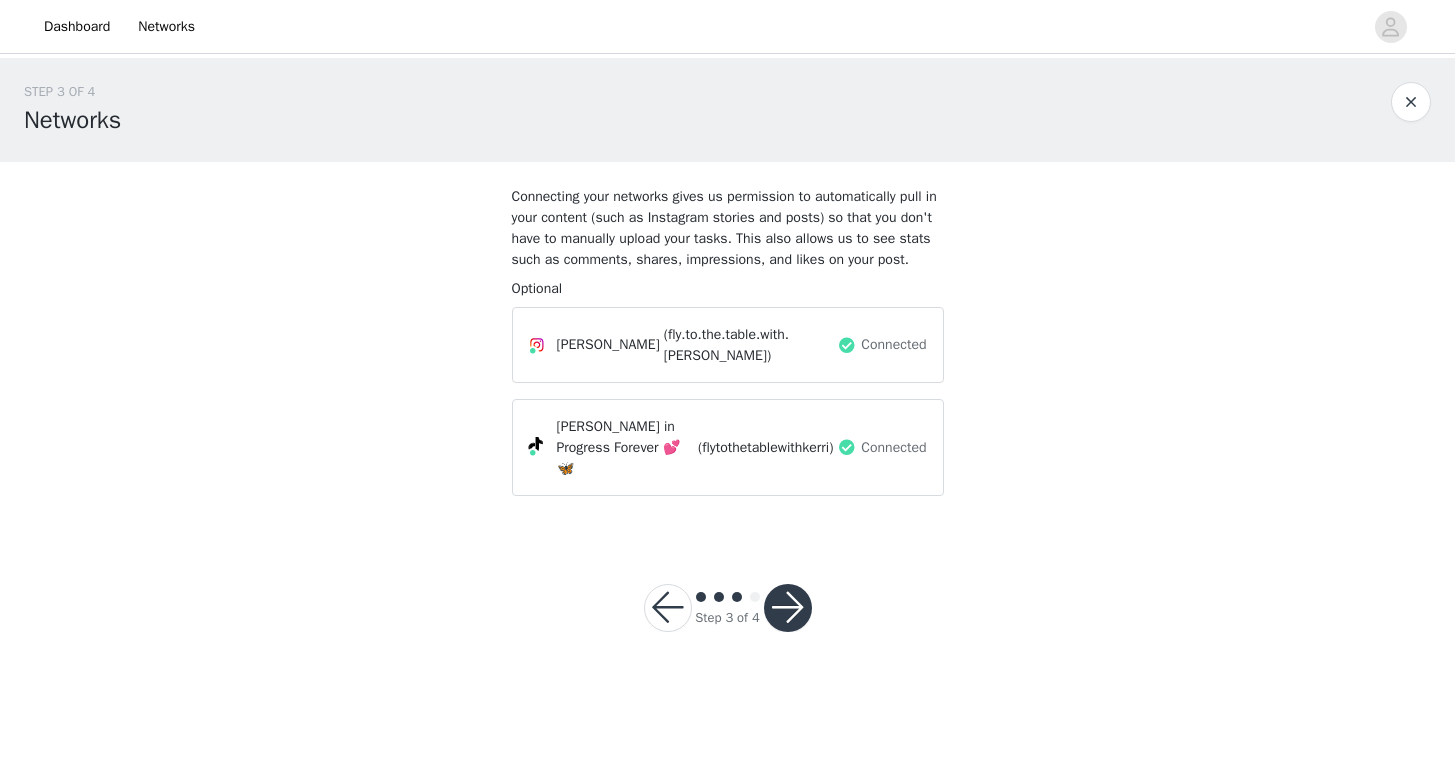 click at bounding box center [788, 608] 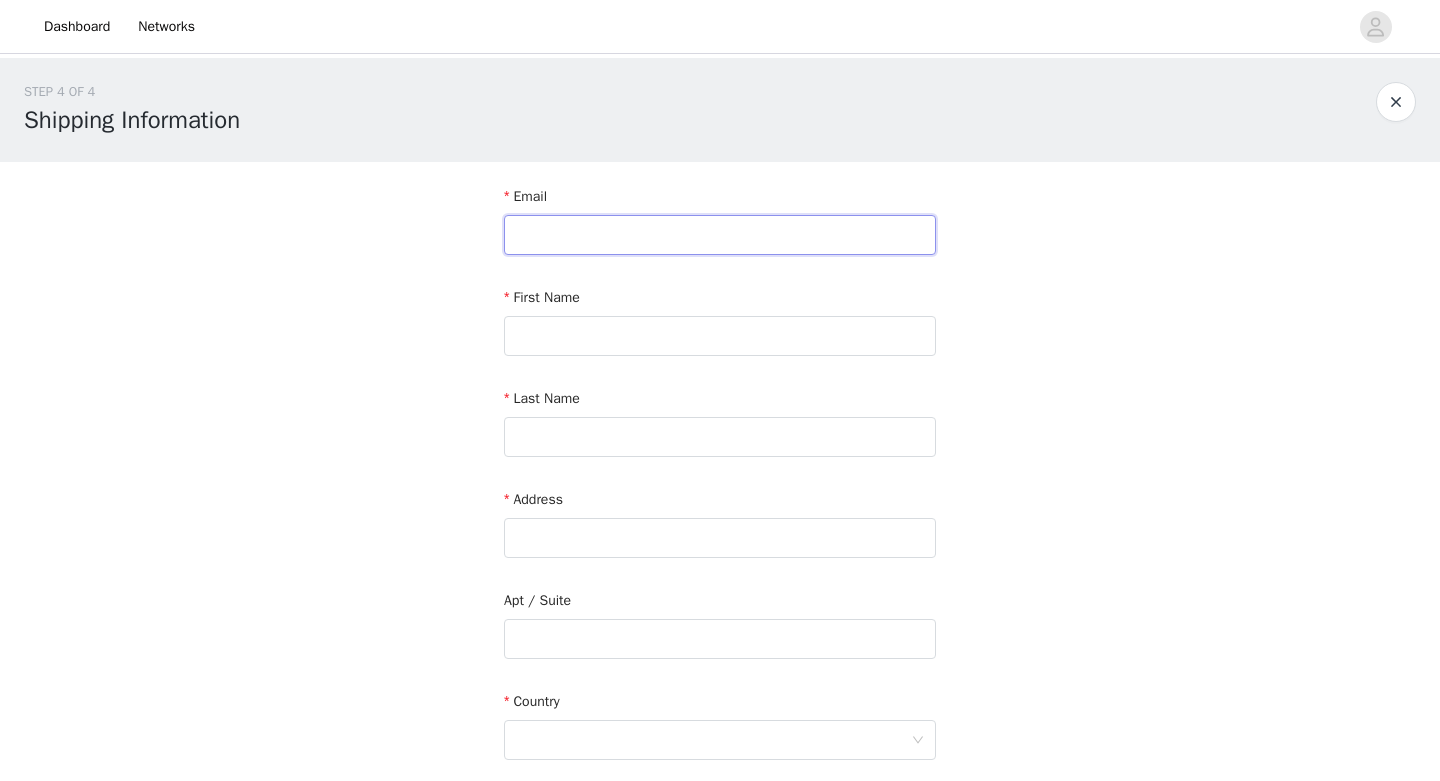 click at bounding box center [720, 235] 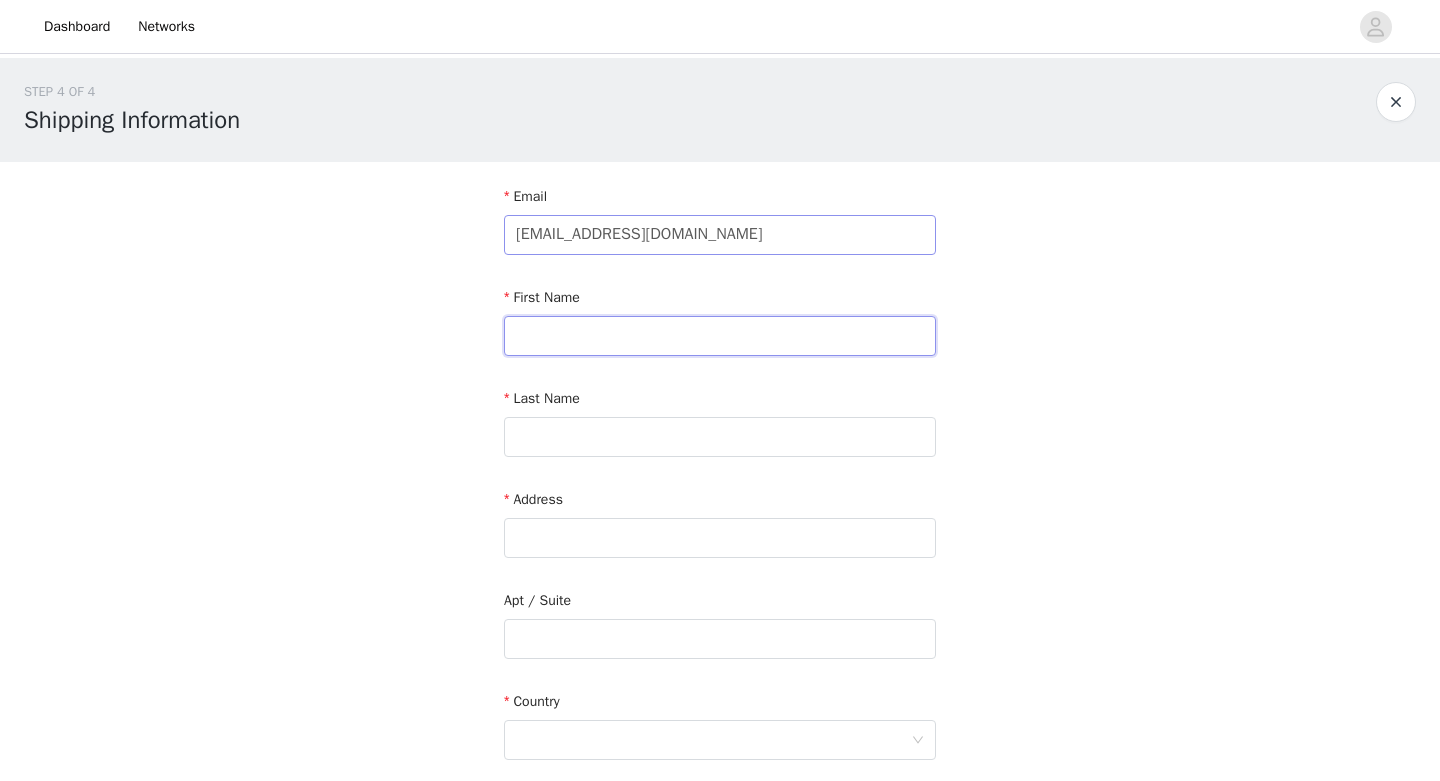 type on "[PERSON_NAME]" 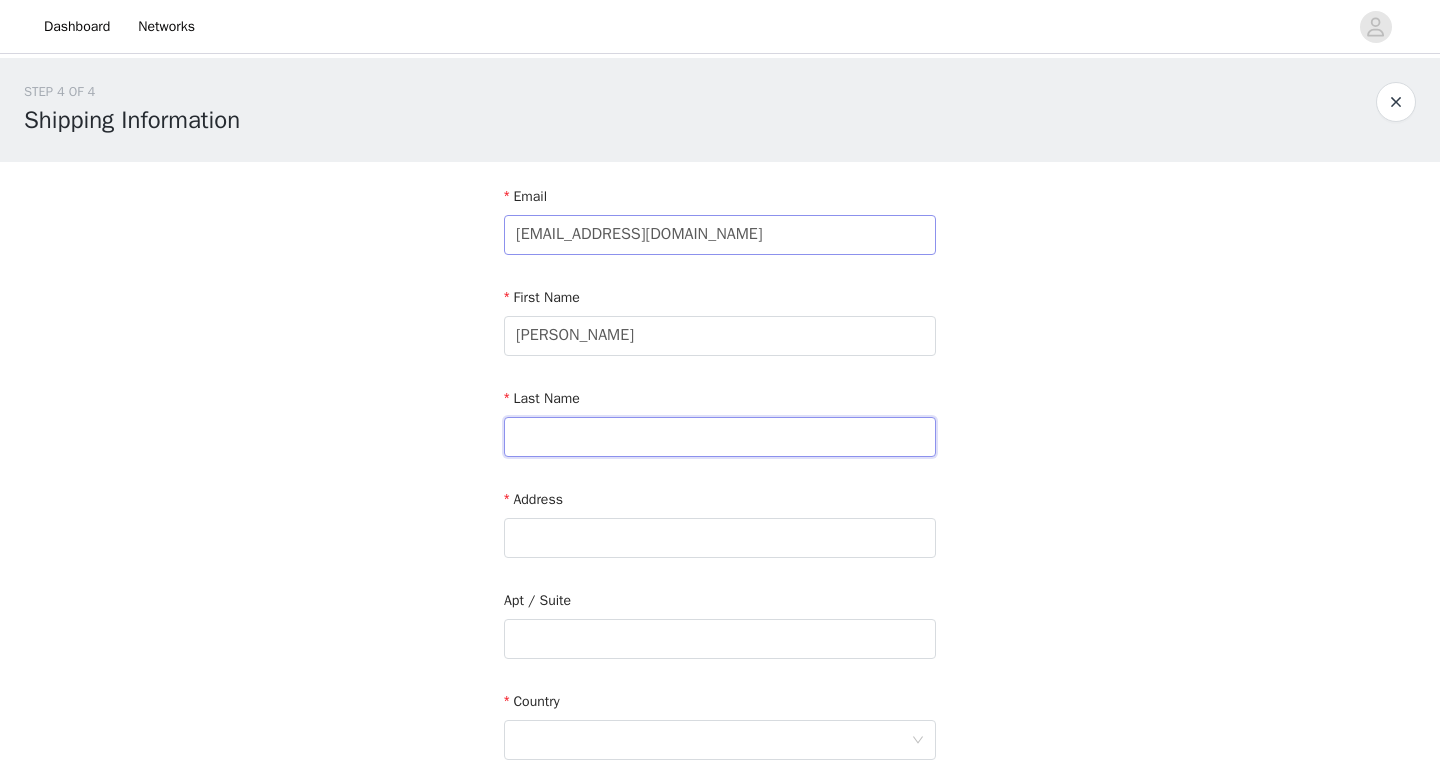 type on "[PERSON_NAME]" 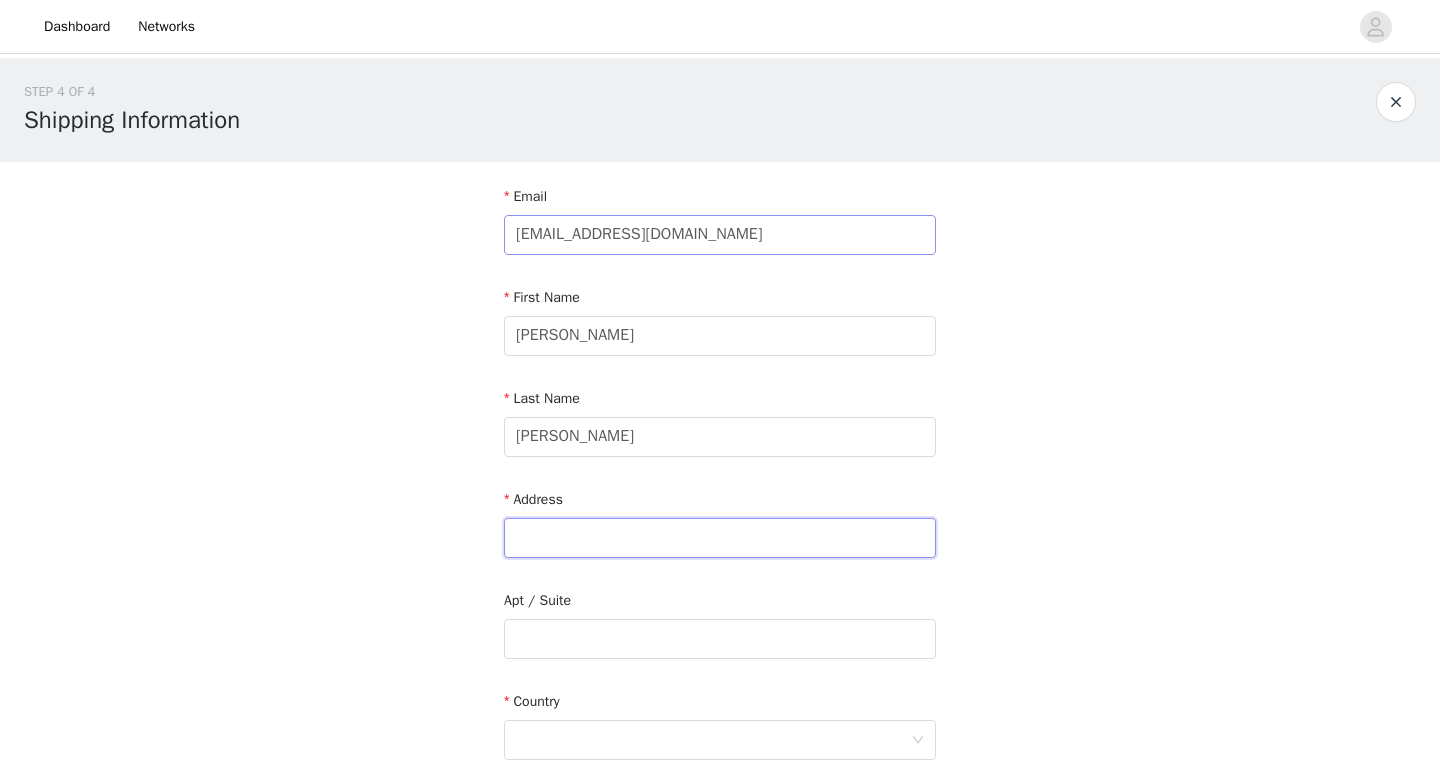 type on "[STREET_ADDRESS]" 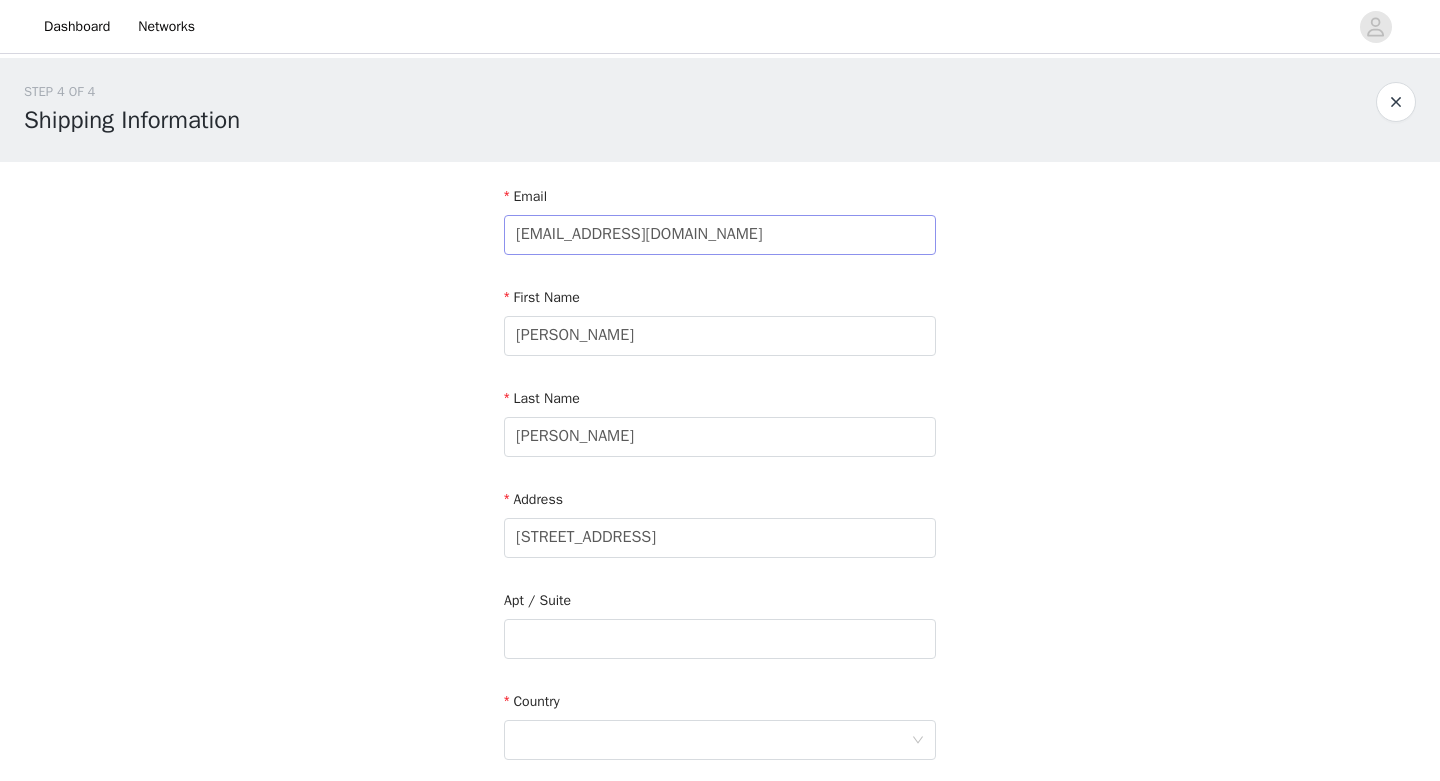 type on "Ringwood" 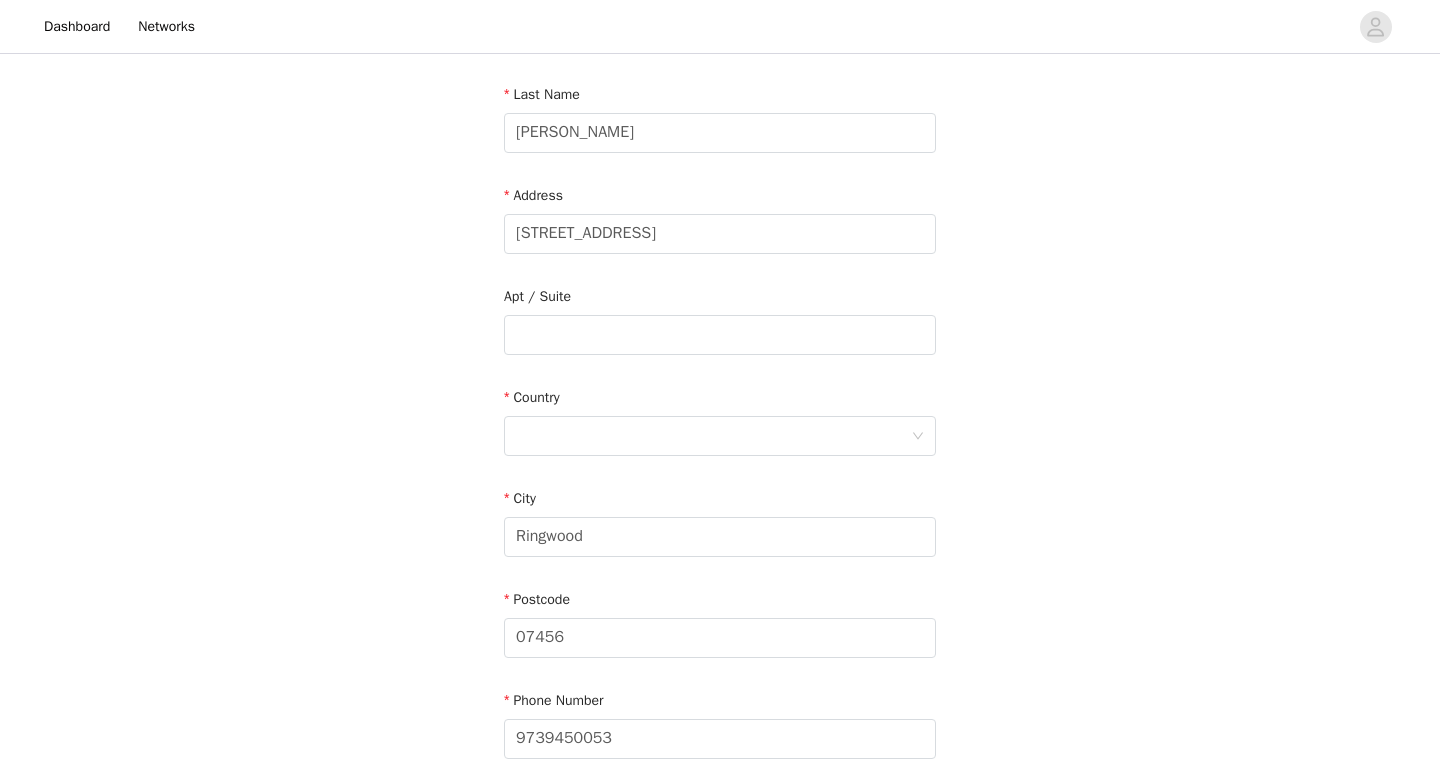 scroll, scrollTop: 373, scrollLeft: 0, axis: vertical 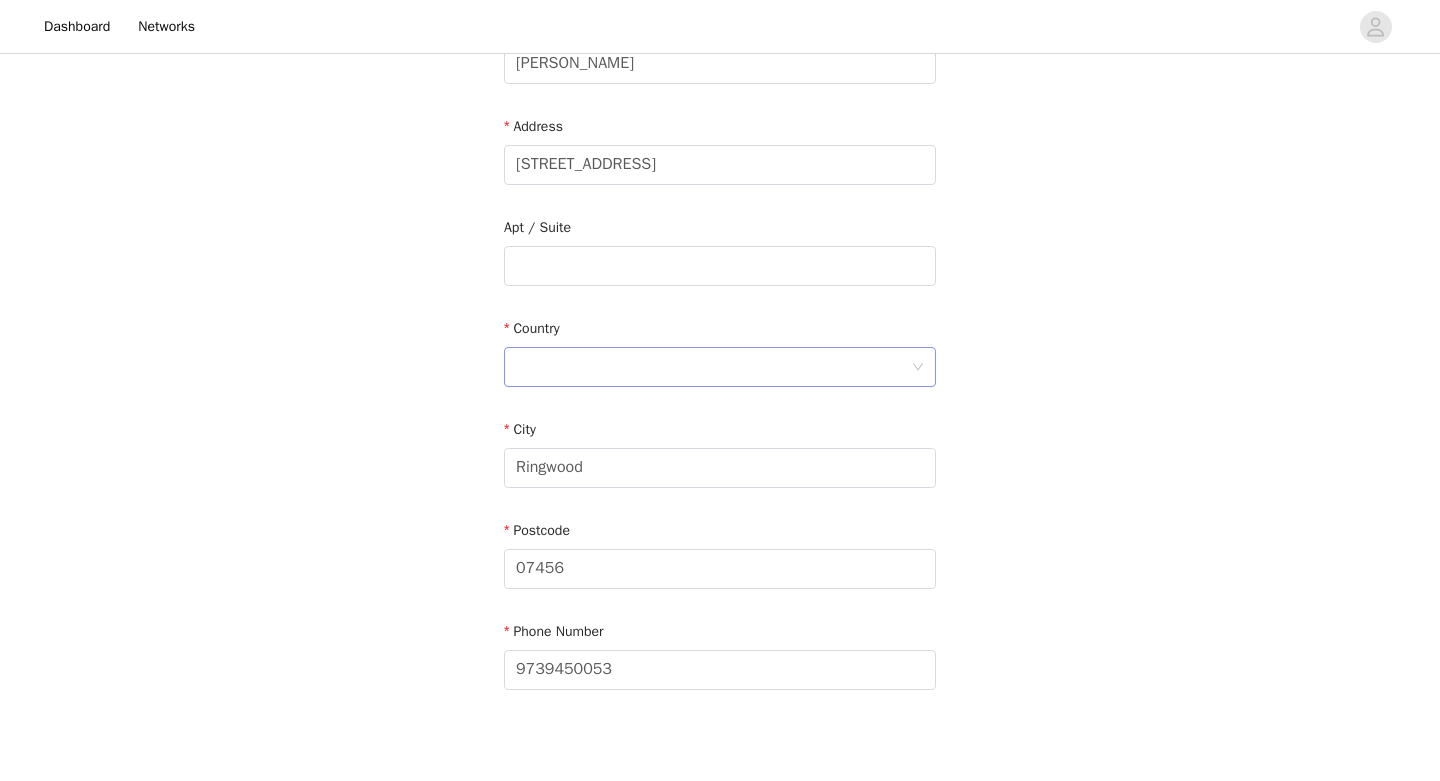 click at bounding box center (713, 367) 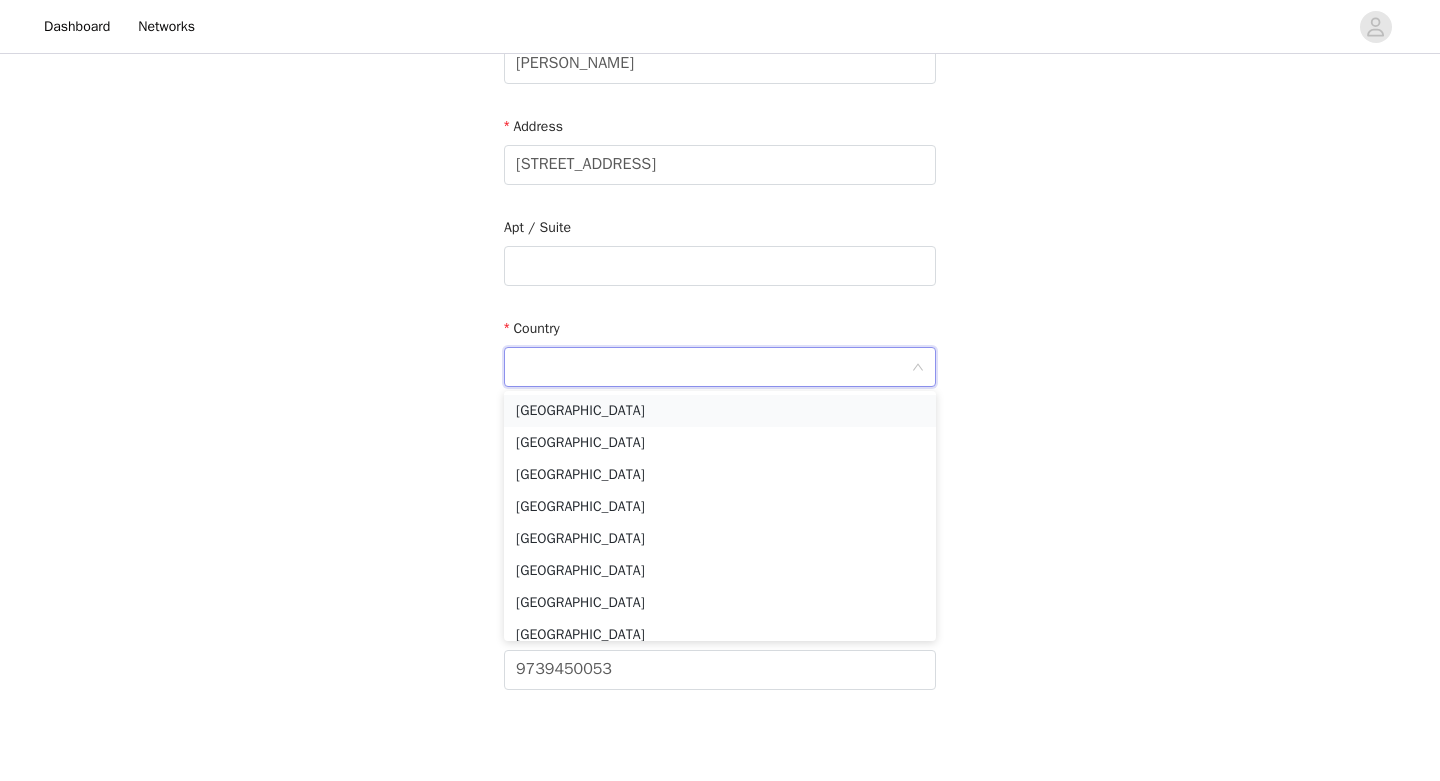 click on "[GEOGRAPHIC_DATA]" at bounding box center (720, 411) 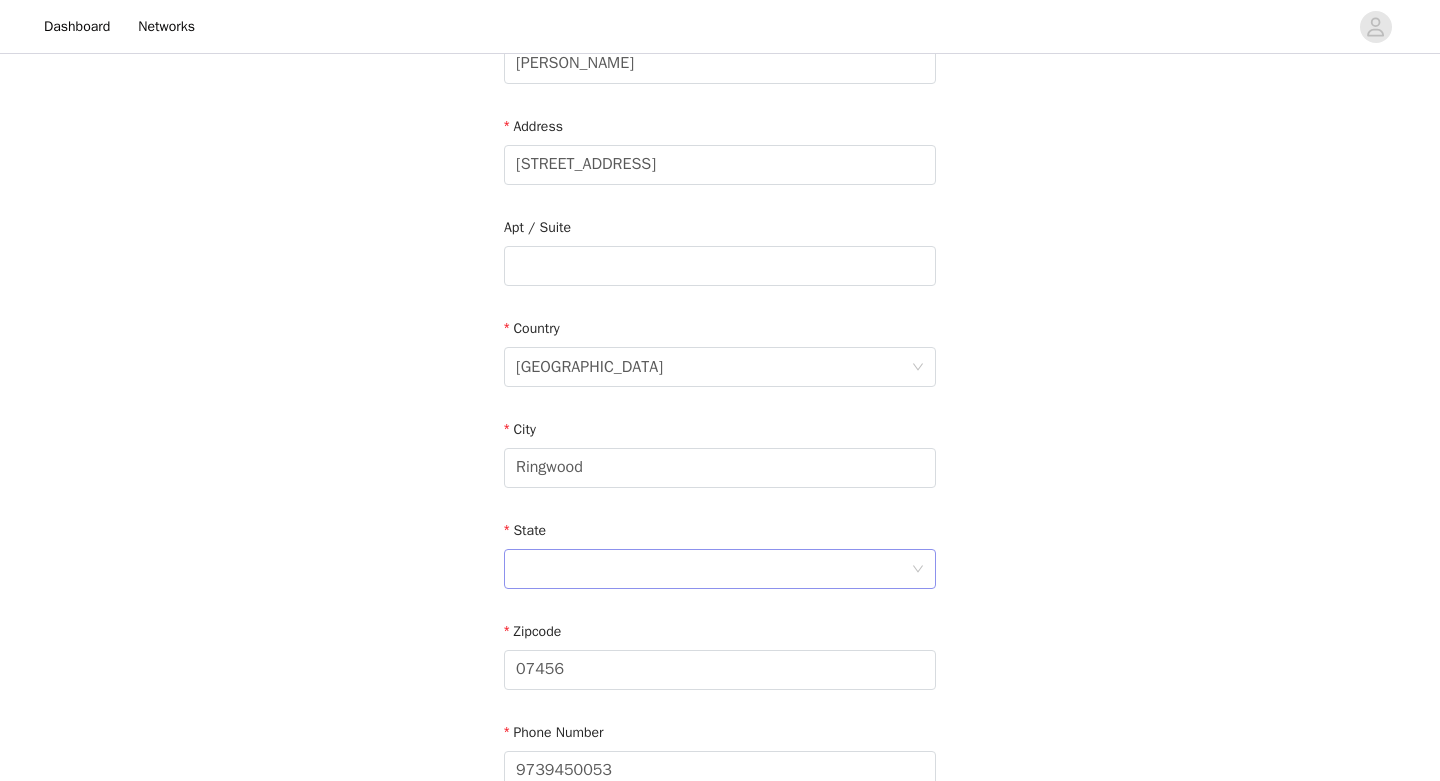 click at bounding box center [713, 569] 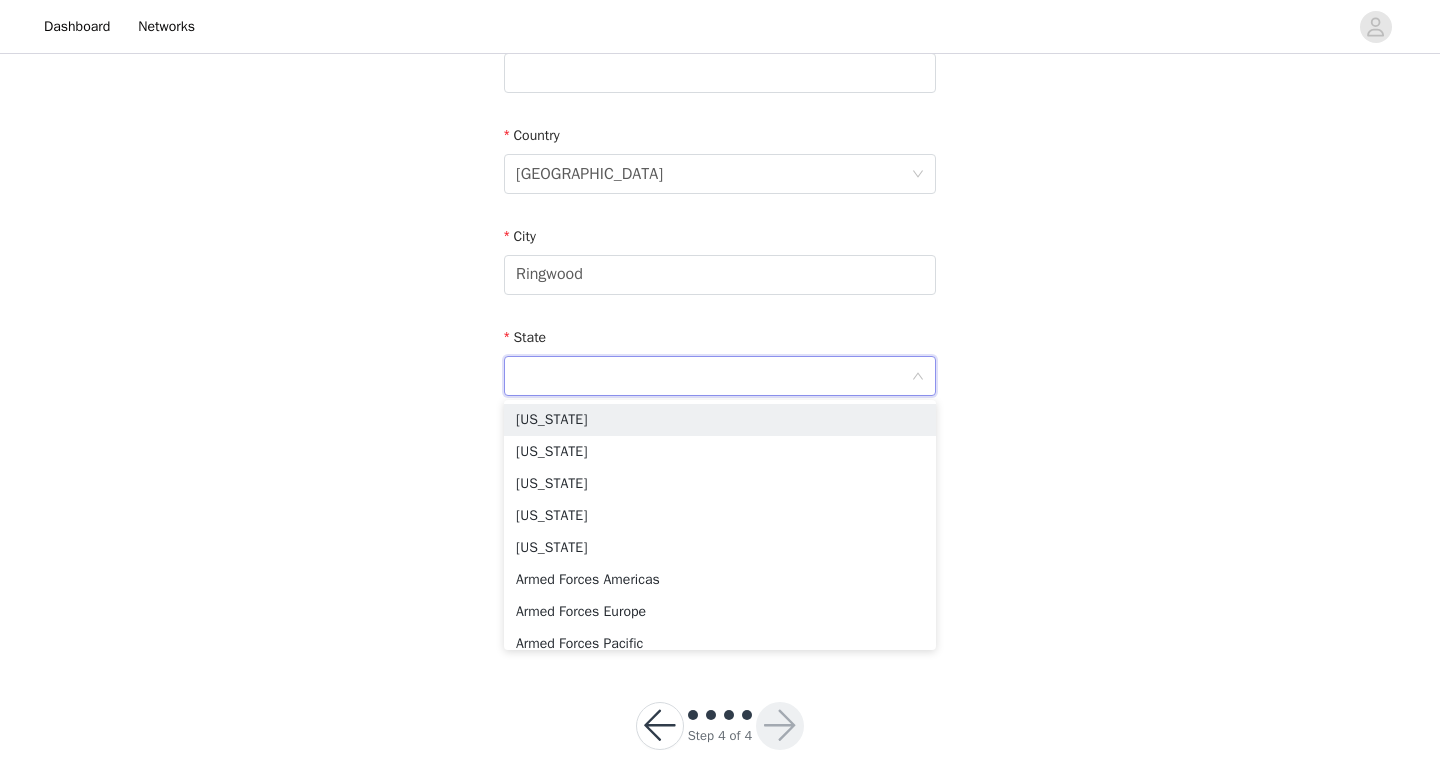 scroll, scrollTop: 582, scrollLeft: 0, axis: vertical 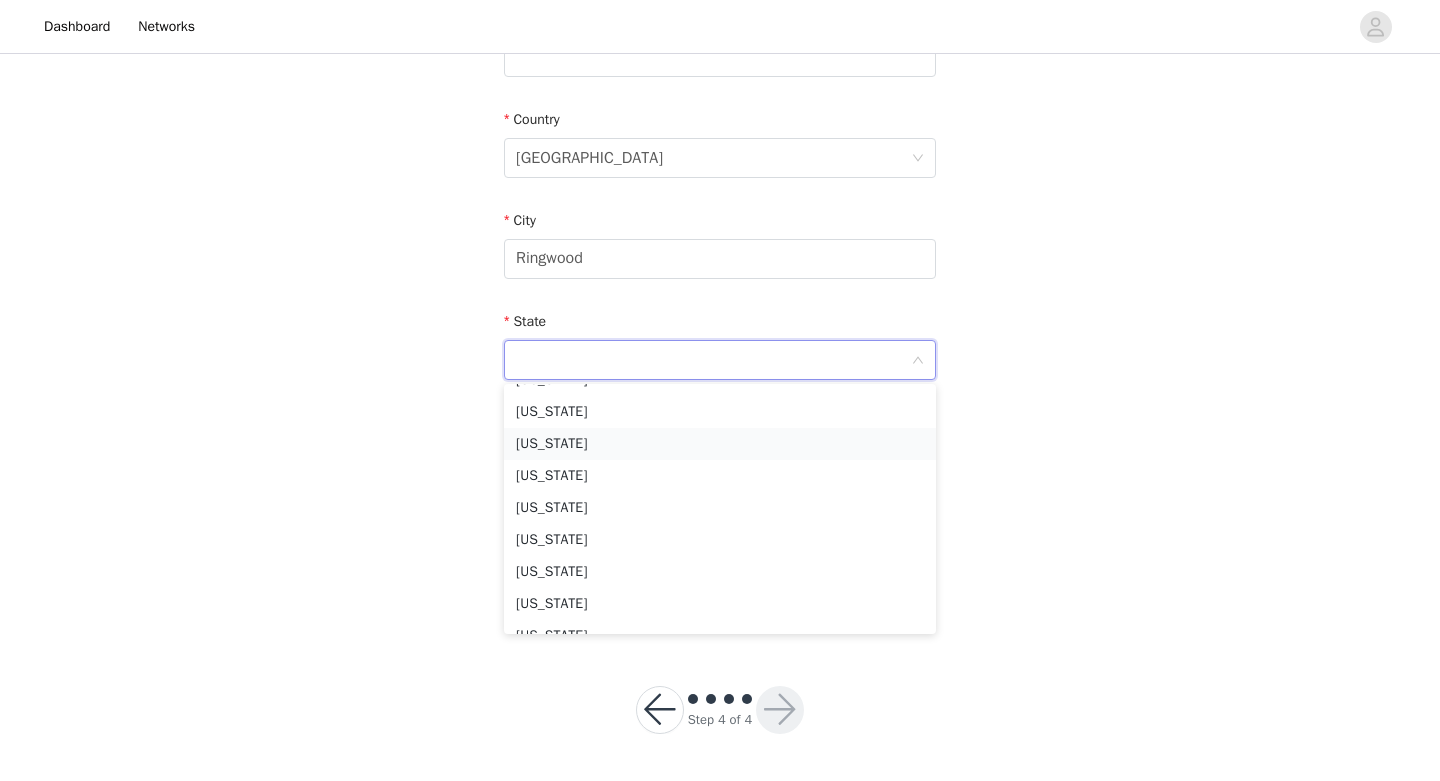 click on "[US_STATE]" at bounding box center [720, 444] 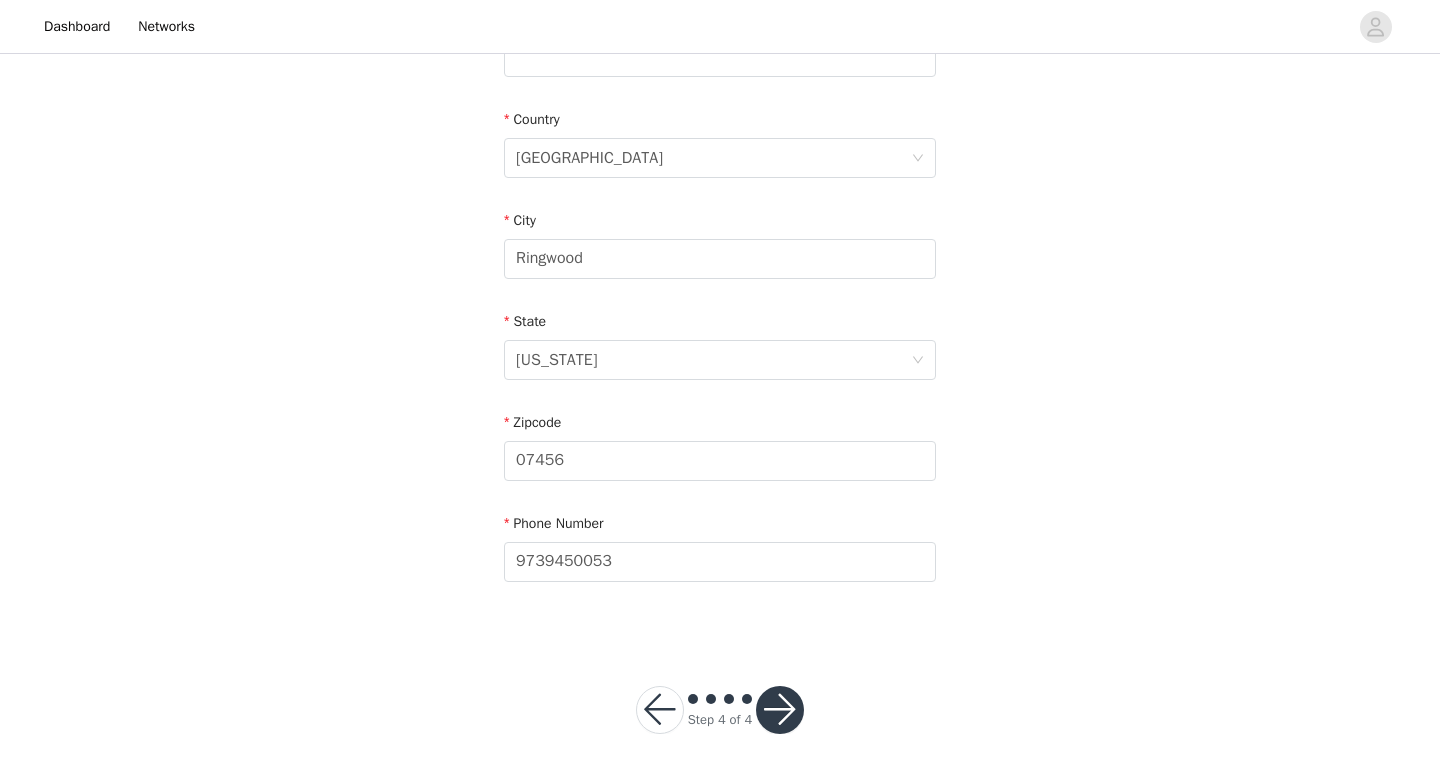 click at bounding box center (780, 710) 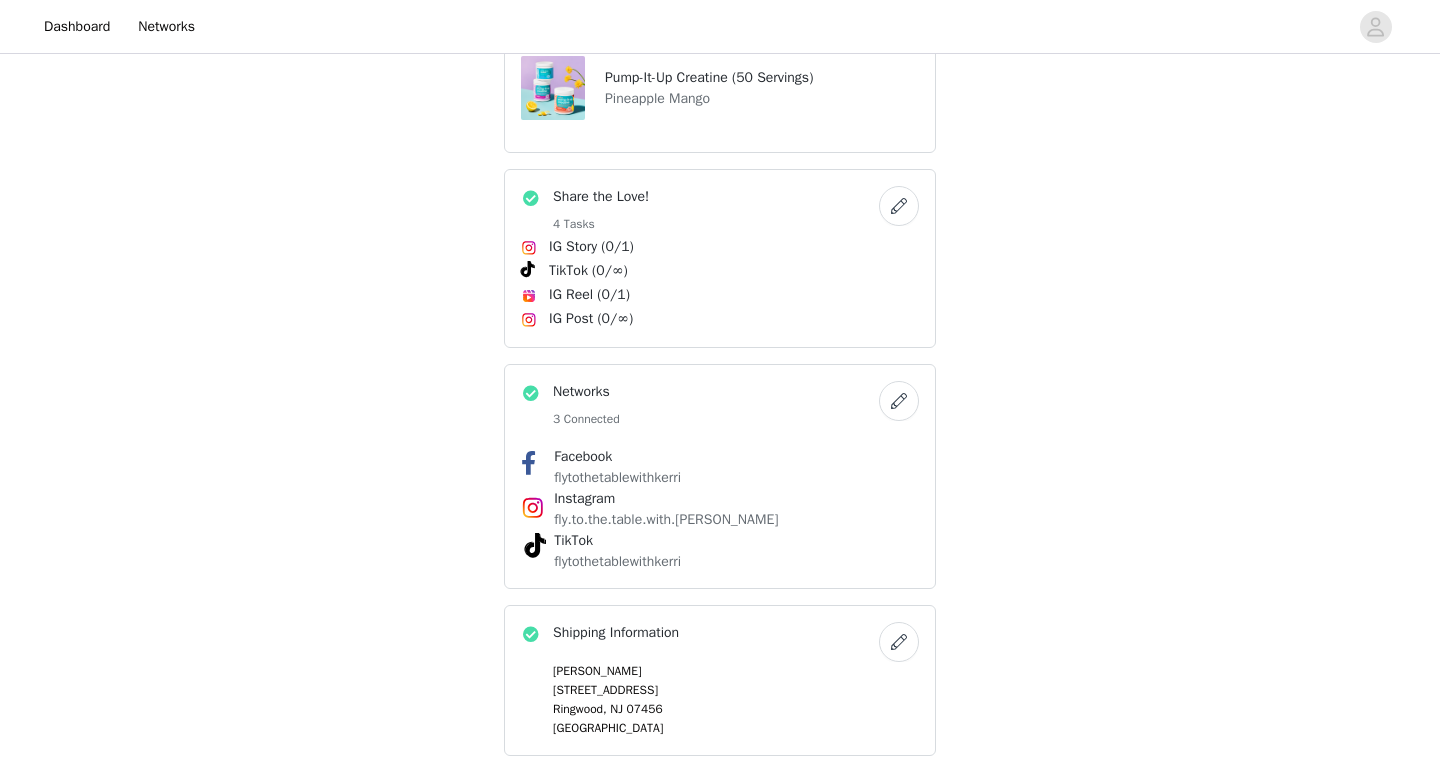 scroll, scrollTop: 758, scrollLeft: 0, axis: vertical 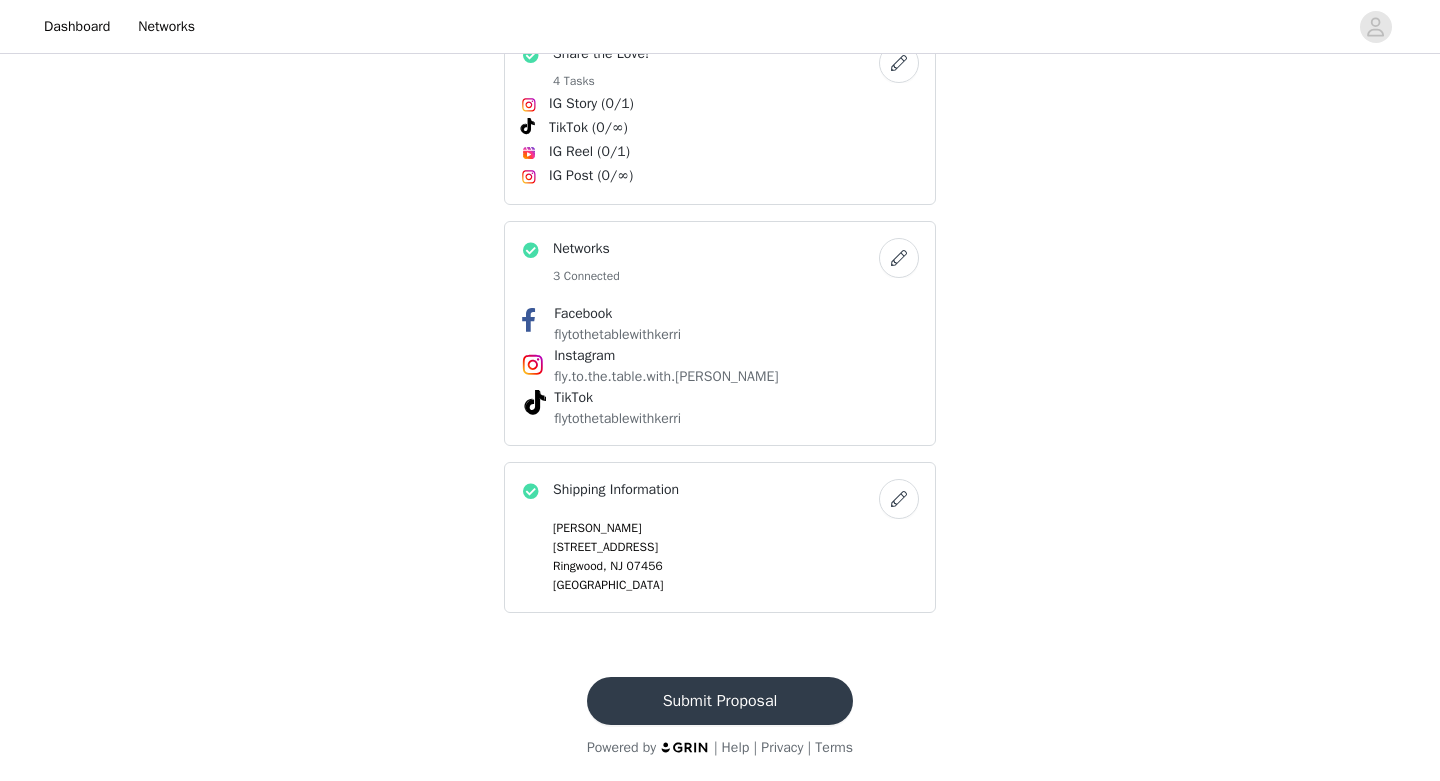 click on "Submit Proposal" at bounding box center [720, 701] 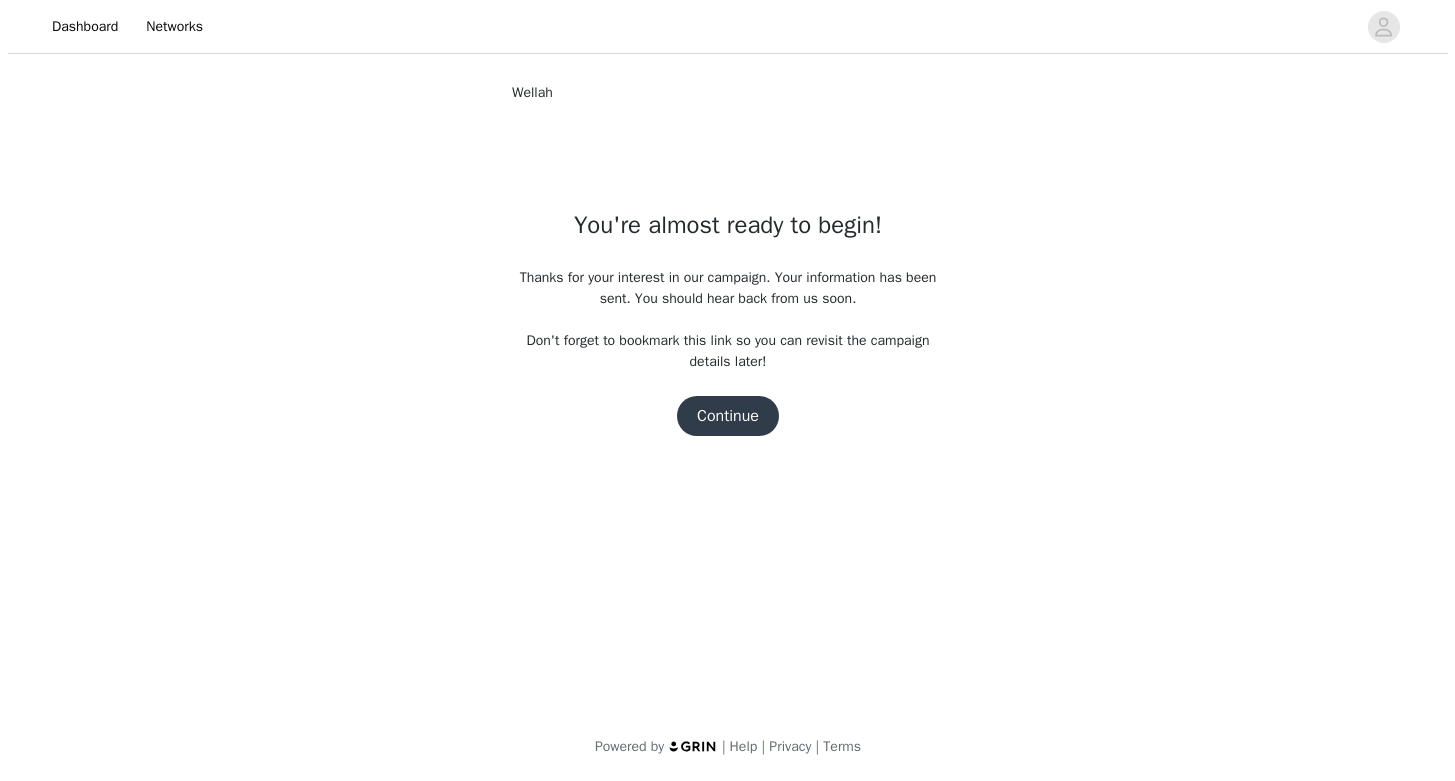 scroll, scrollTop: 0, scrollLeft: 0, axis: both 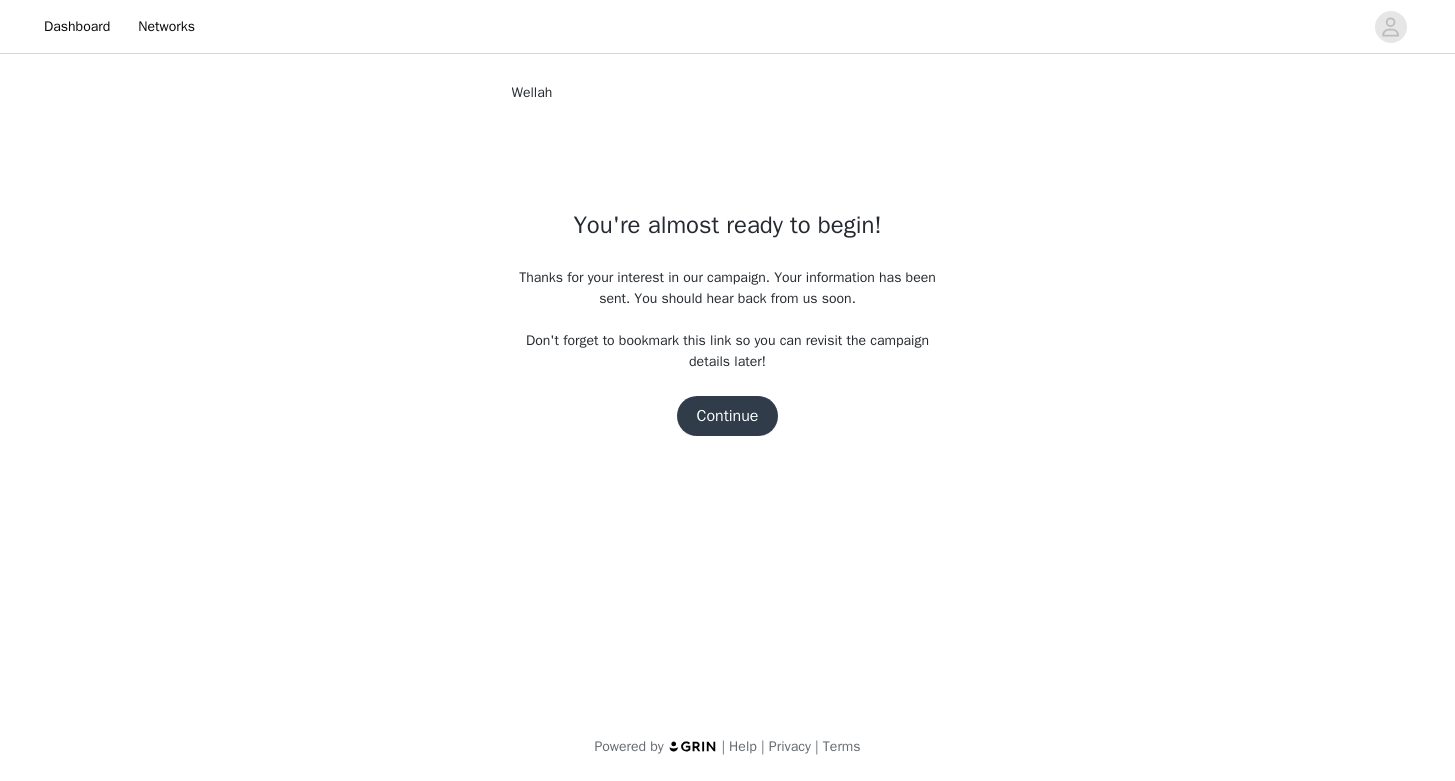 click on "Continue" at bounding box center [728, 416] 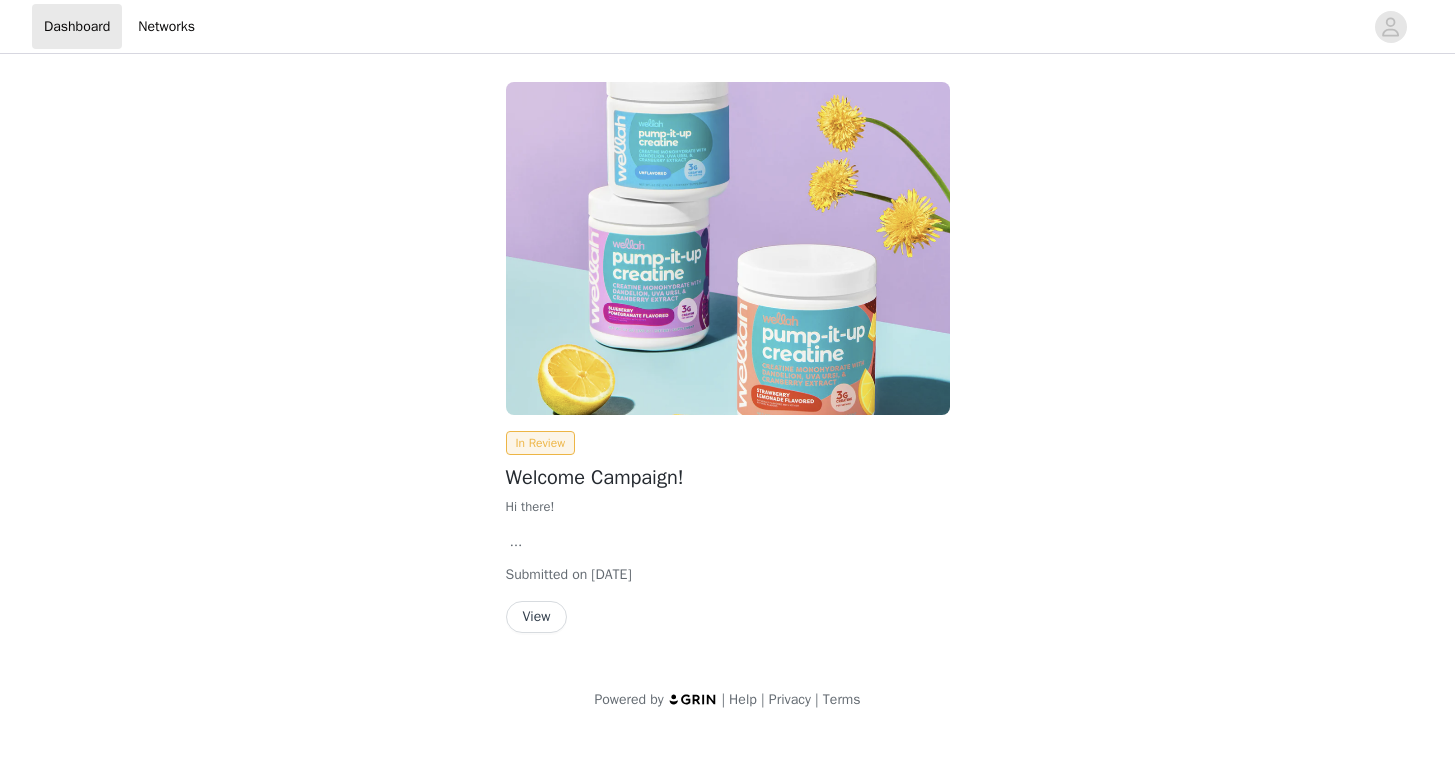 scroll, scrollTop: 0, scrollLeft: 0, axis: both 